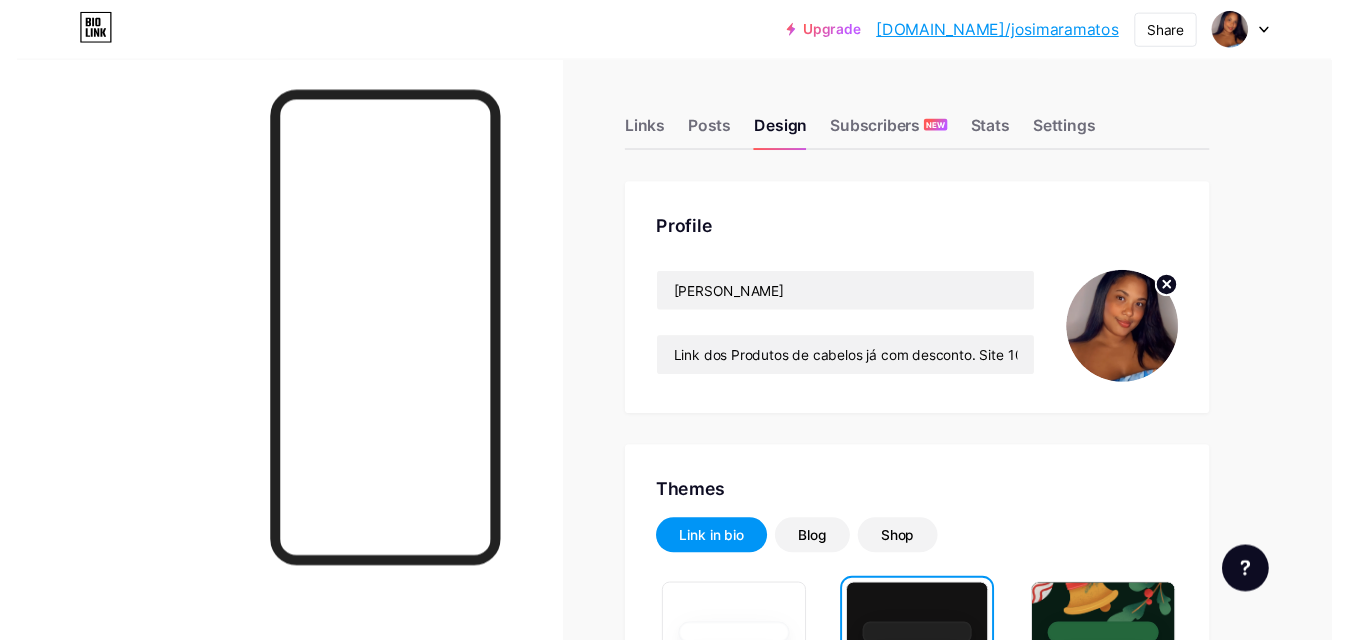 scroll, scrollTop: 0, scrollLeft: 0, axis: both 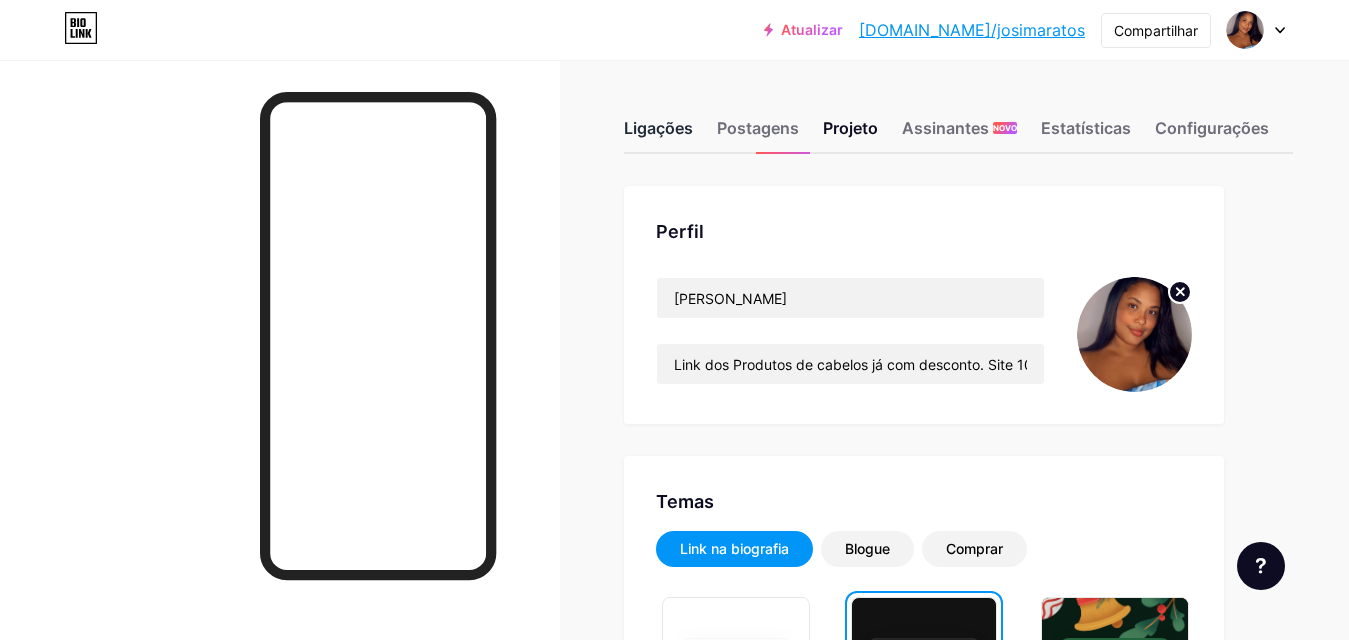 click on "Ligações" at bounding box center (658, 128) 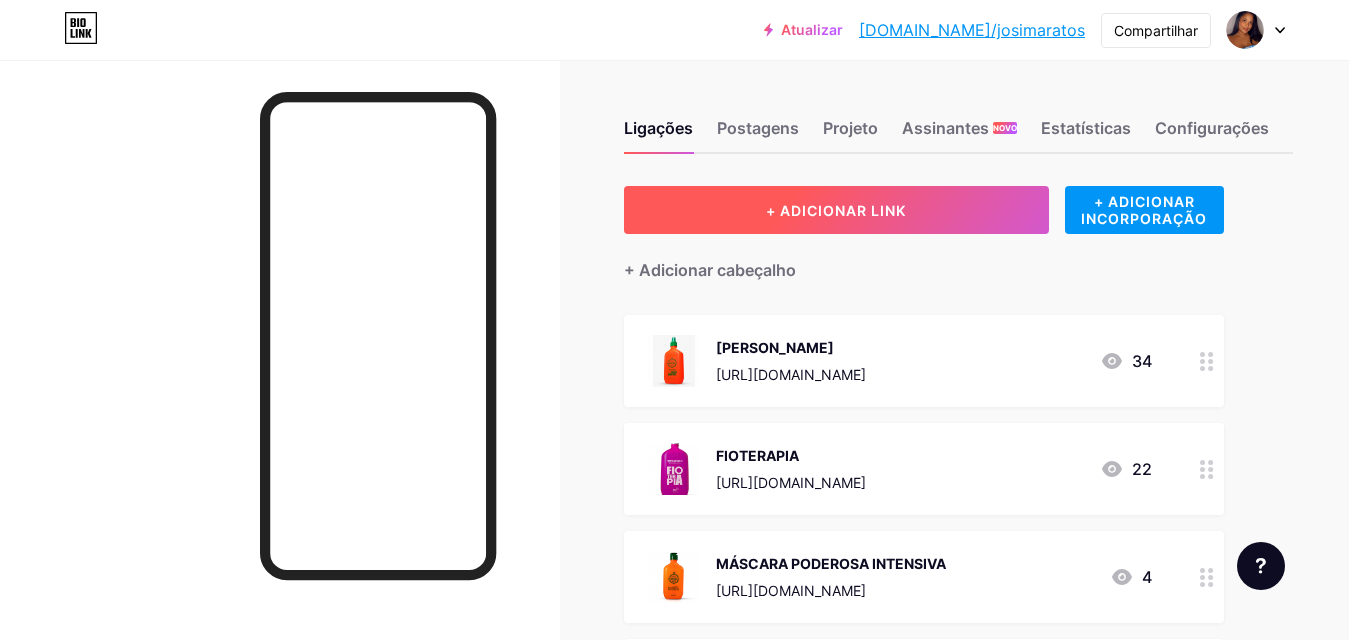 click on "+ ADICIONAR LINK" at bounding box center (836, 210) 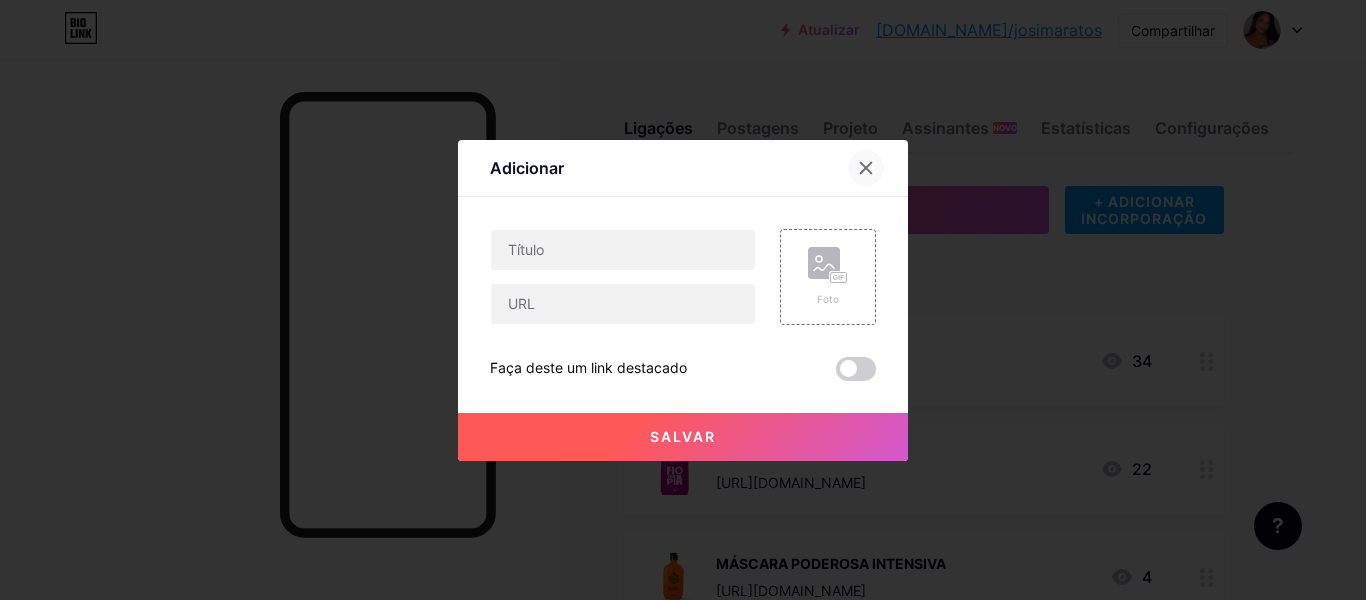 click 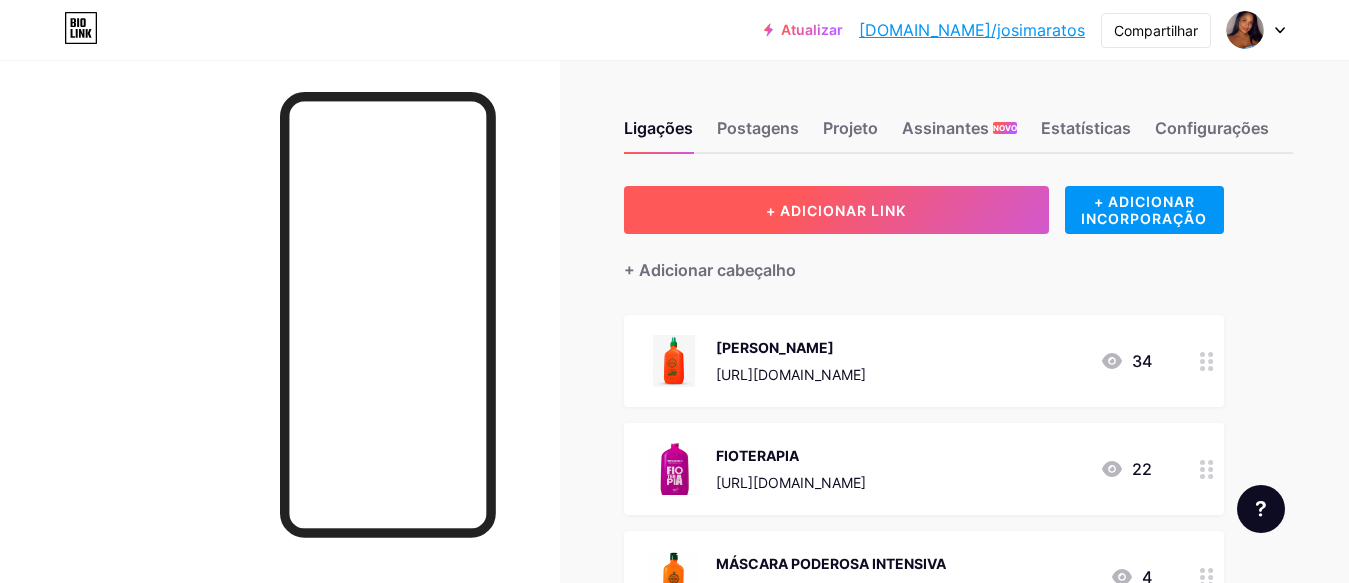 click on "+ ADICIONAR LINK" at bounding box center [836, 210] 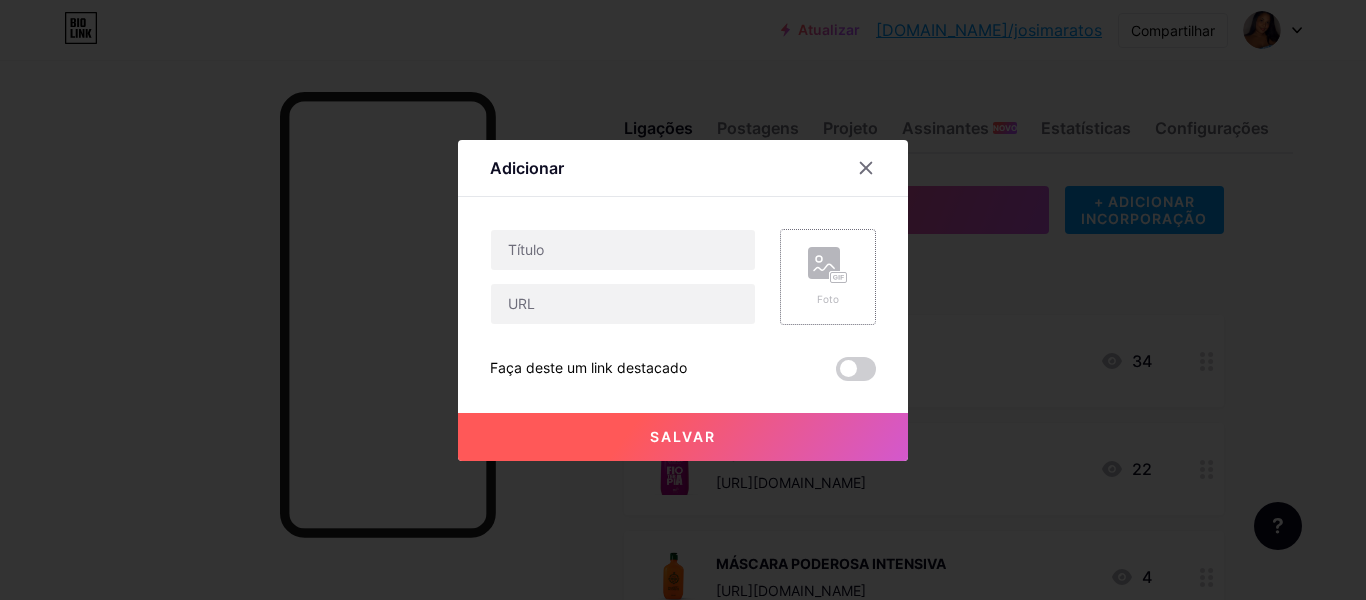 click 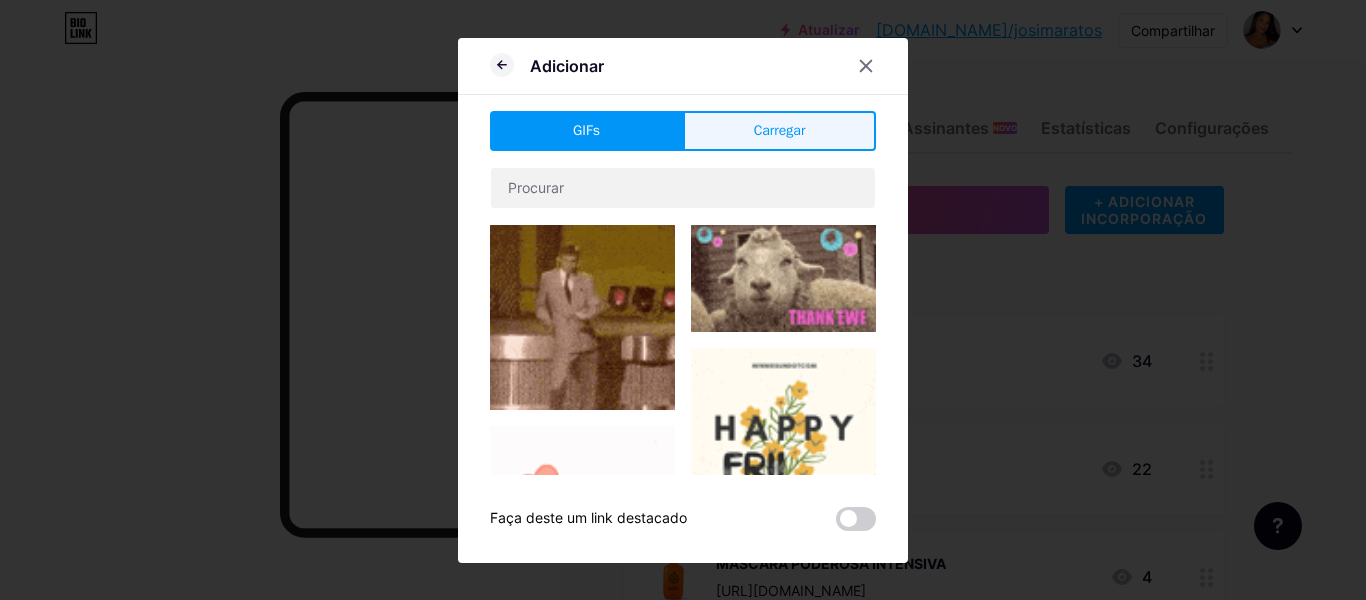 click on "Carregar" at bounding box center [780, 130] 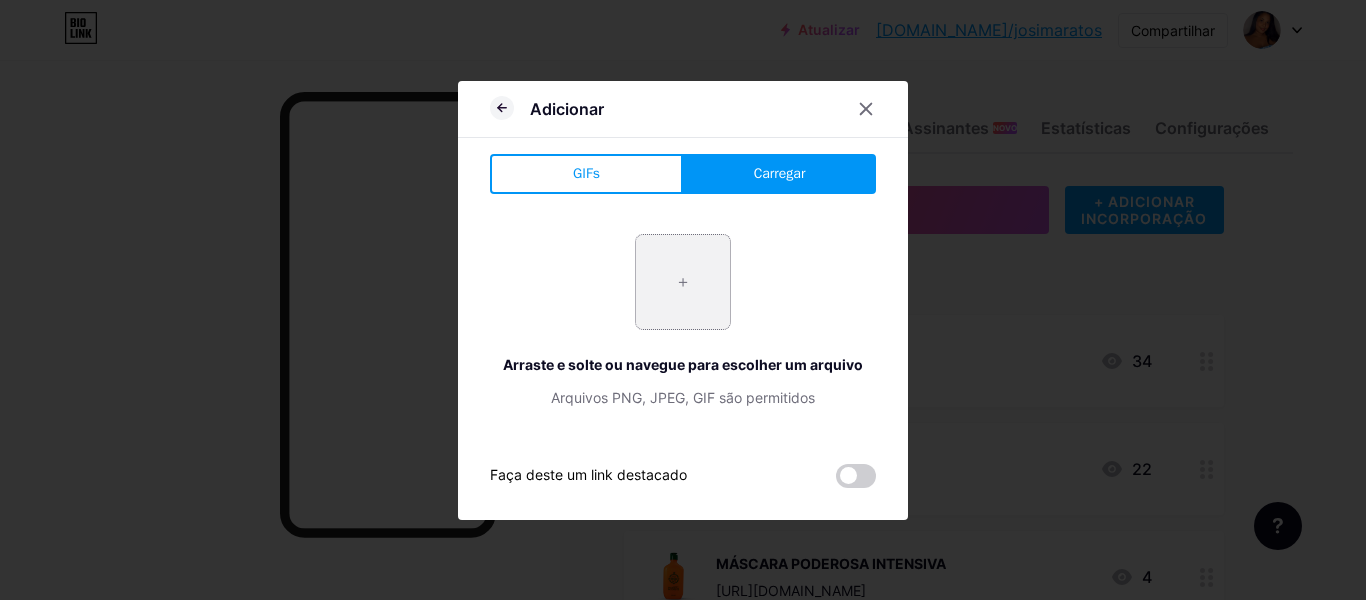click at bounding box center [683, 282] 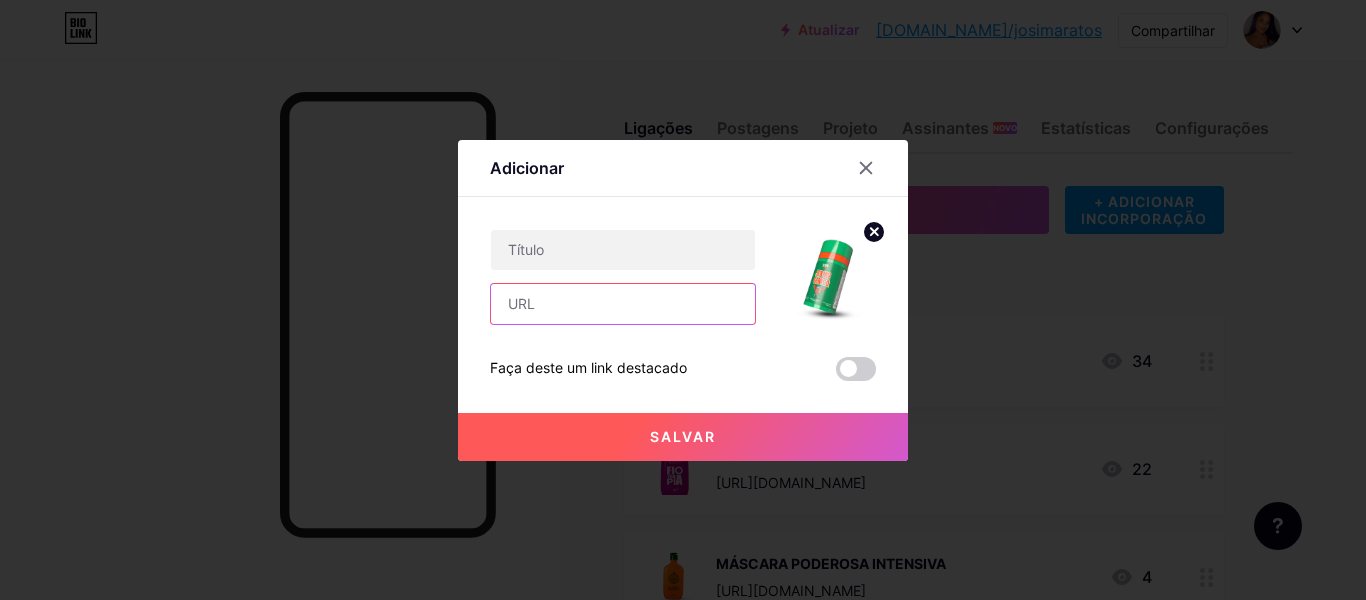 click at bounding box center (623, 304) 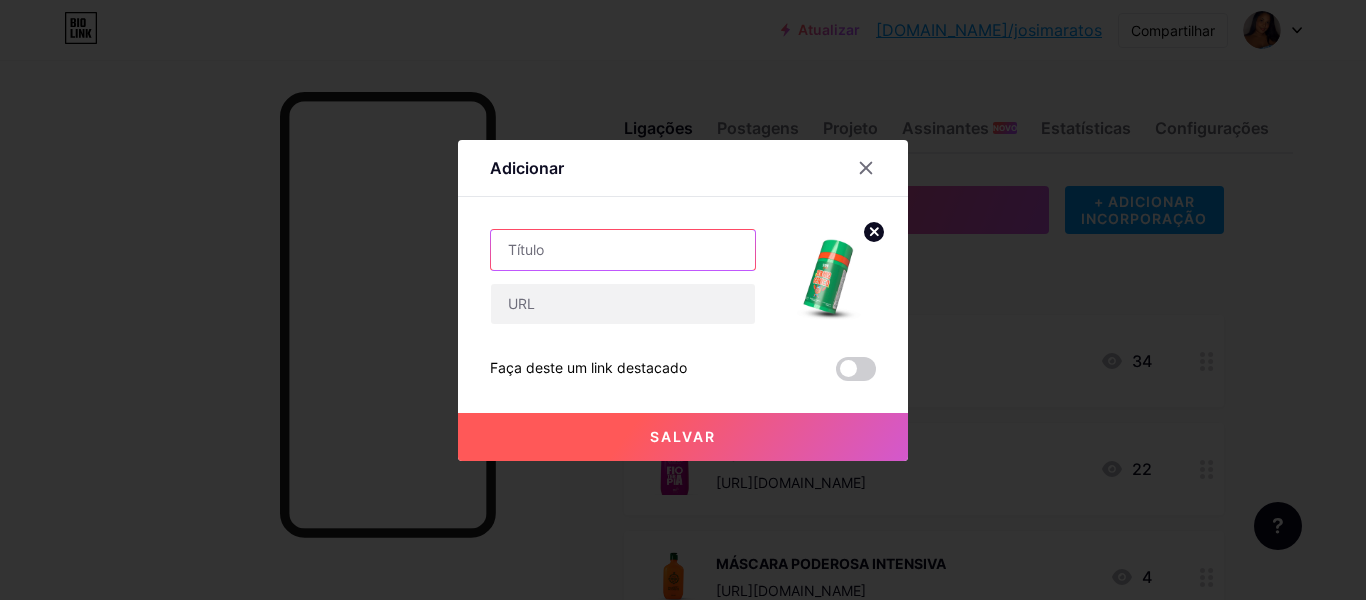 click at bounding box center [623, 250] 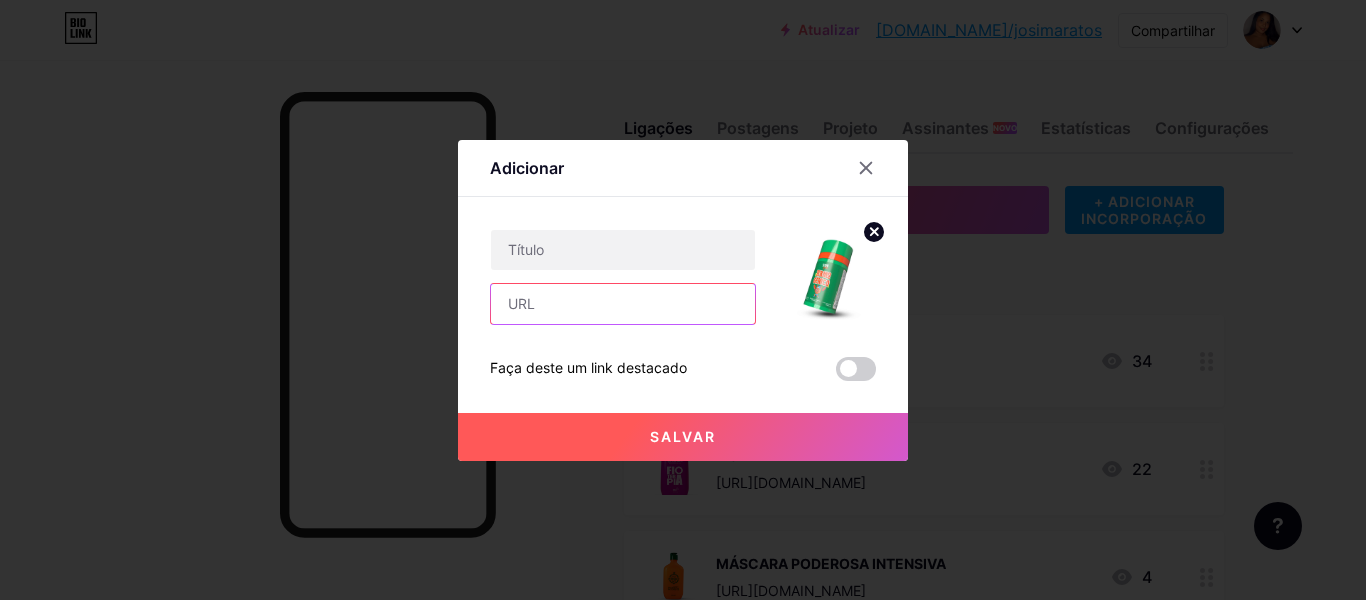 paste on "[URL][DOMAIN_NAME]" 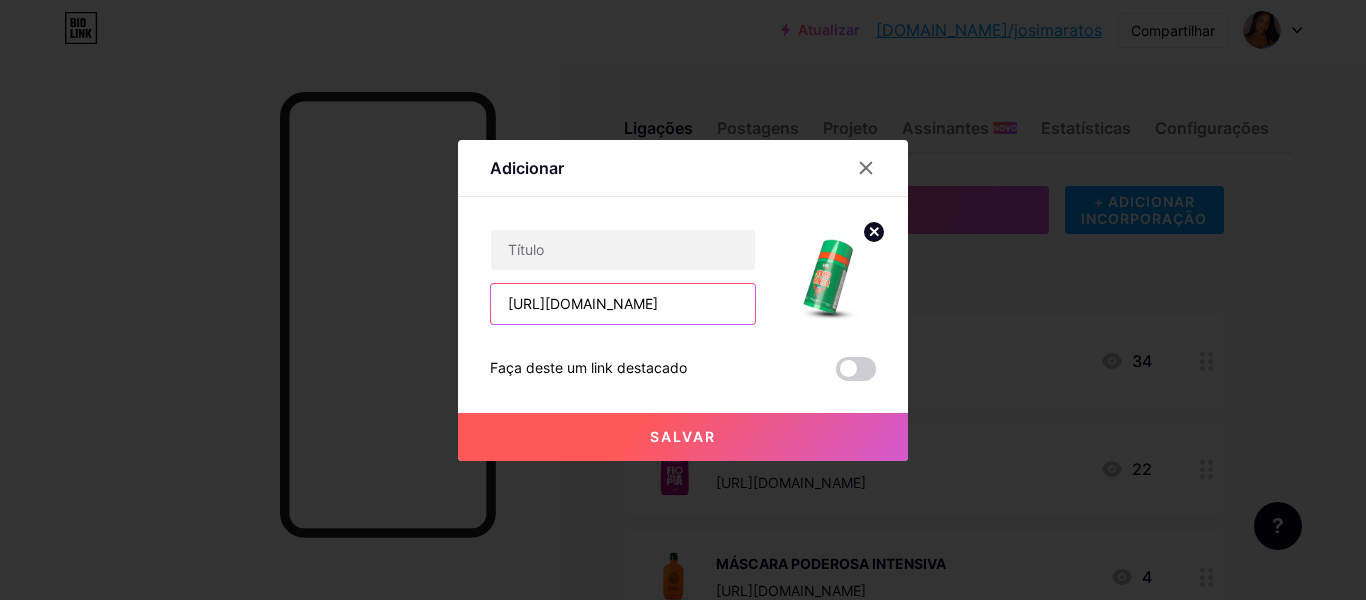 scroll, scrollTop: 0, scrollLeft: 86, axis: horizontal 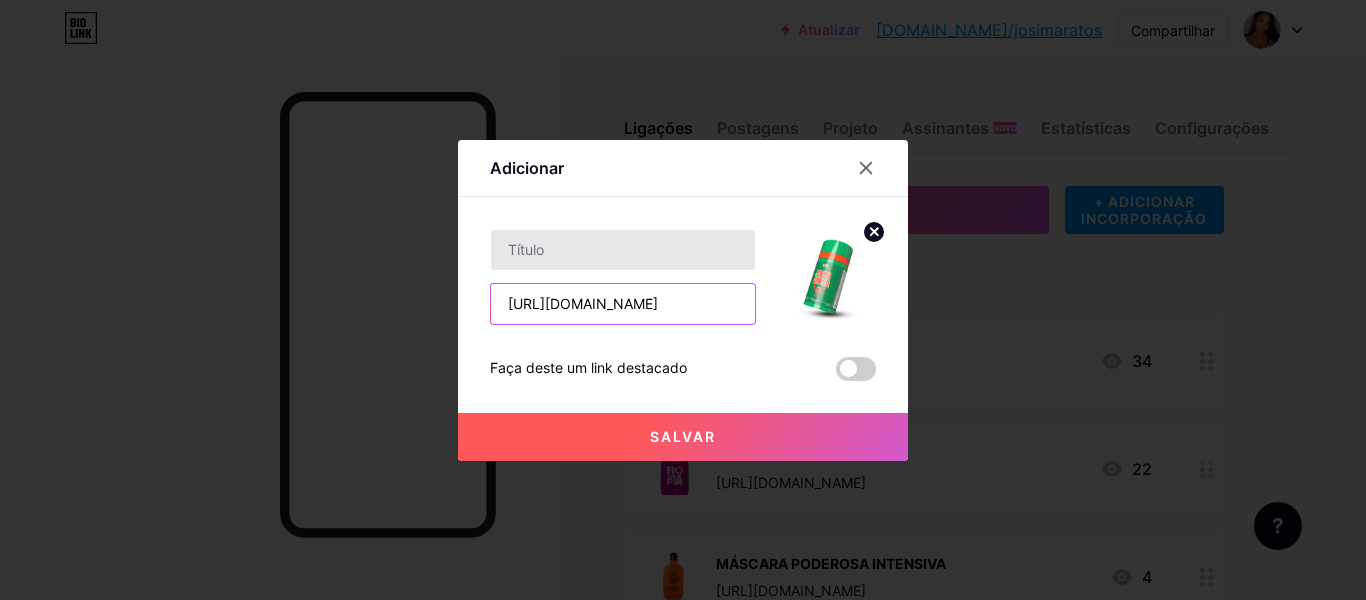 type on "[URL][DOMAIN_NAME]" 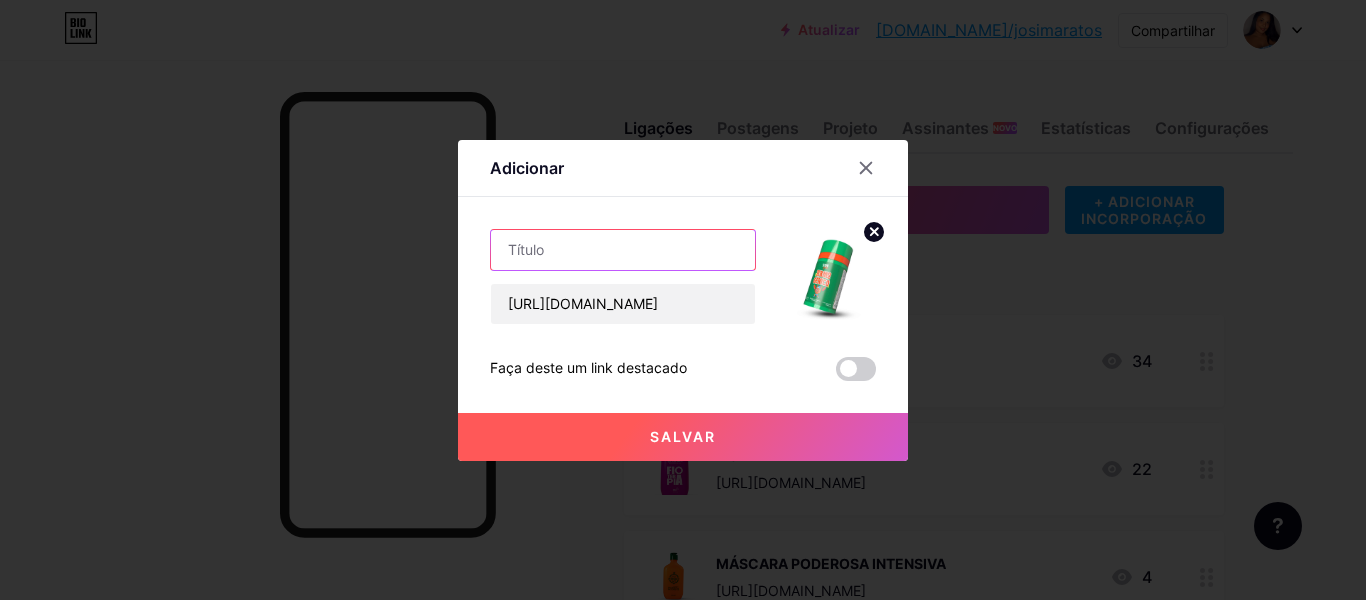 scroll, scrollTop: 0, scrollLeft: 0, axis: both 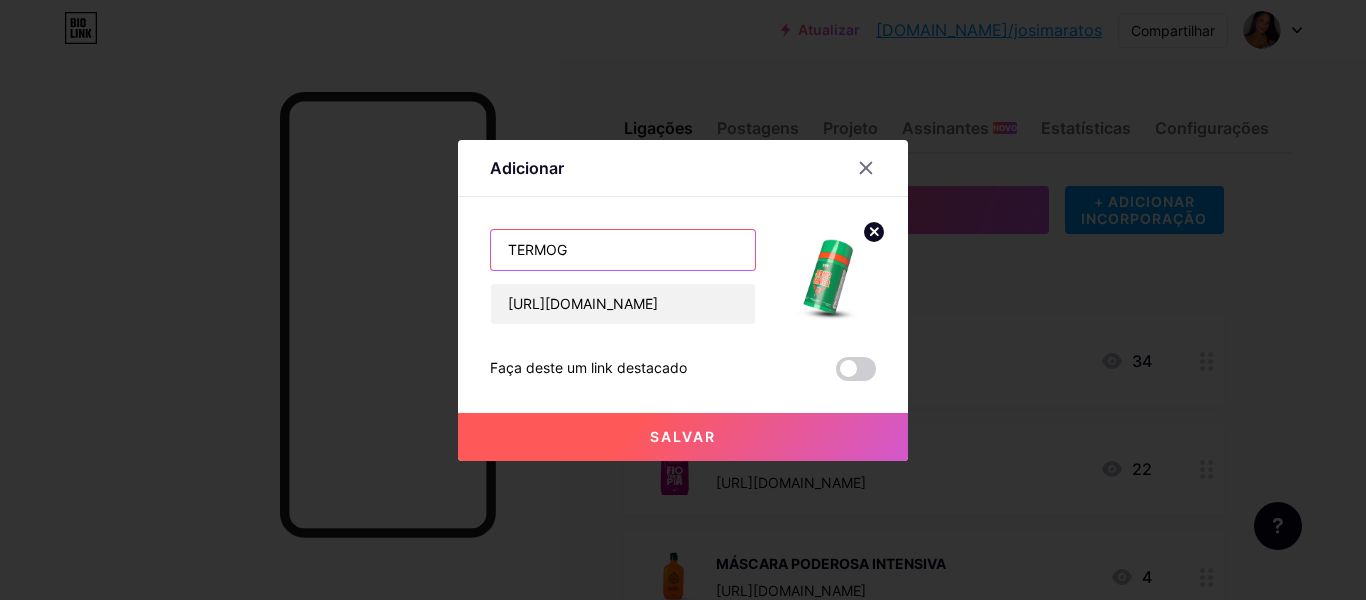 type on "TERMOG" 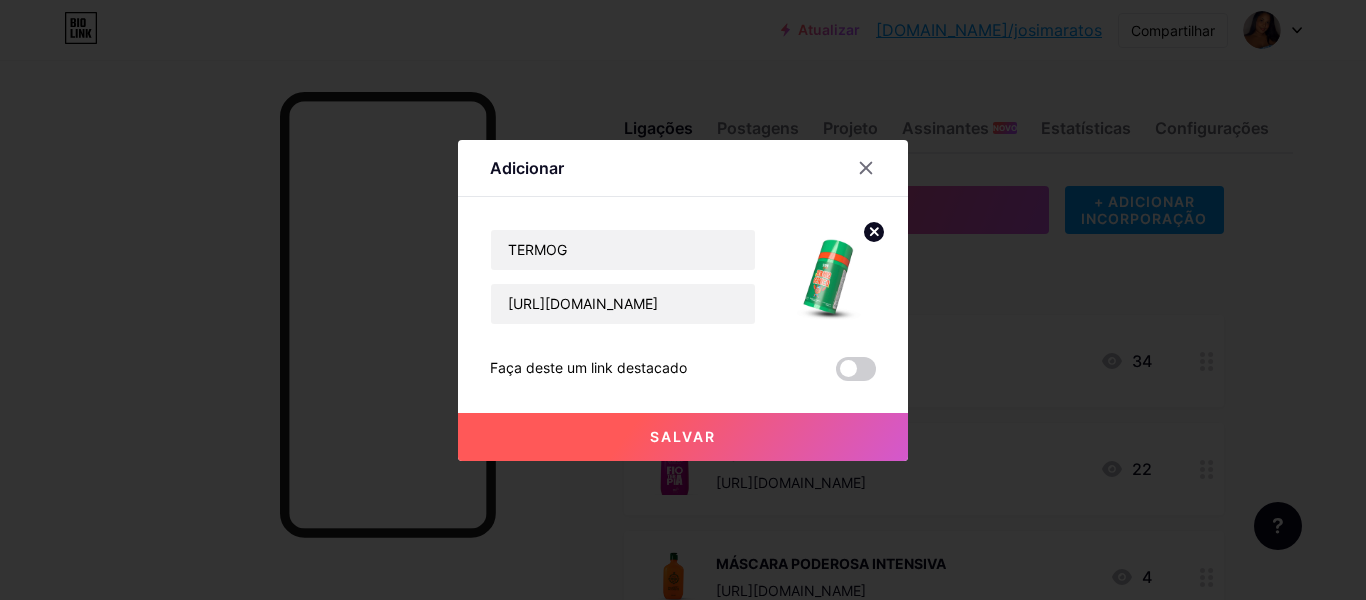 click at bounding box center [683, 300] 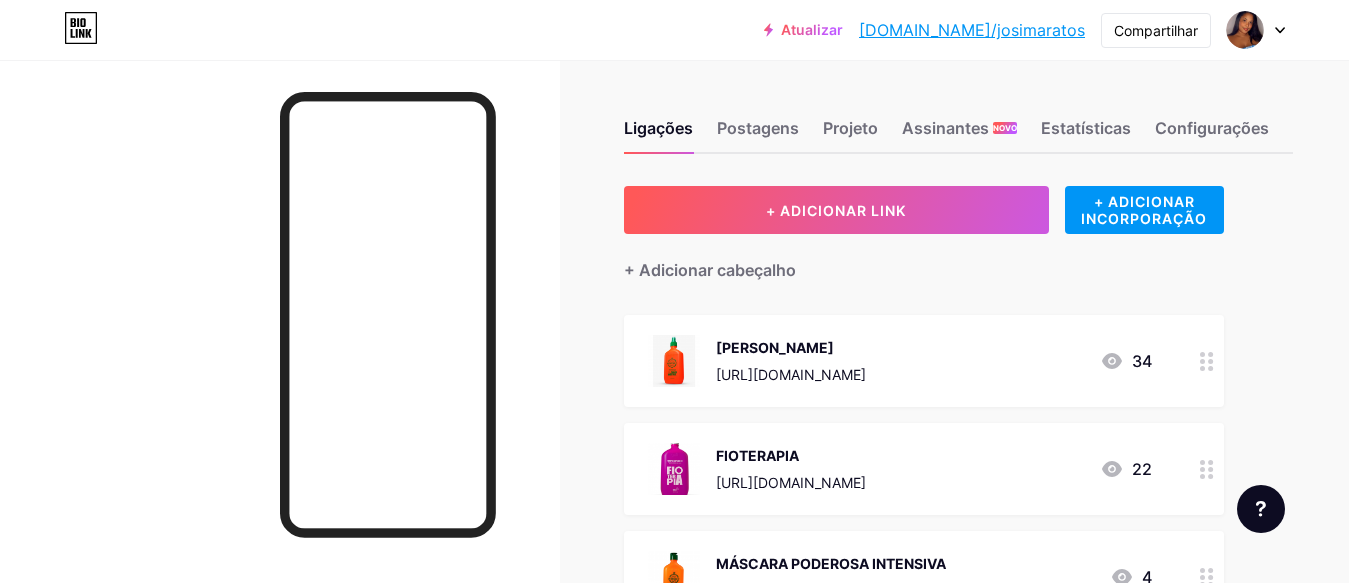 drag, startPoint x: 595, startPoint y: 288, endPoint x: 571, endPoint y: 212, distance: 79.69943 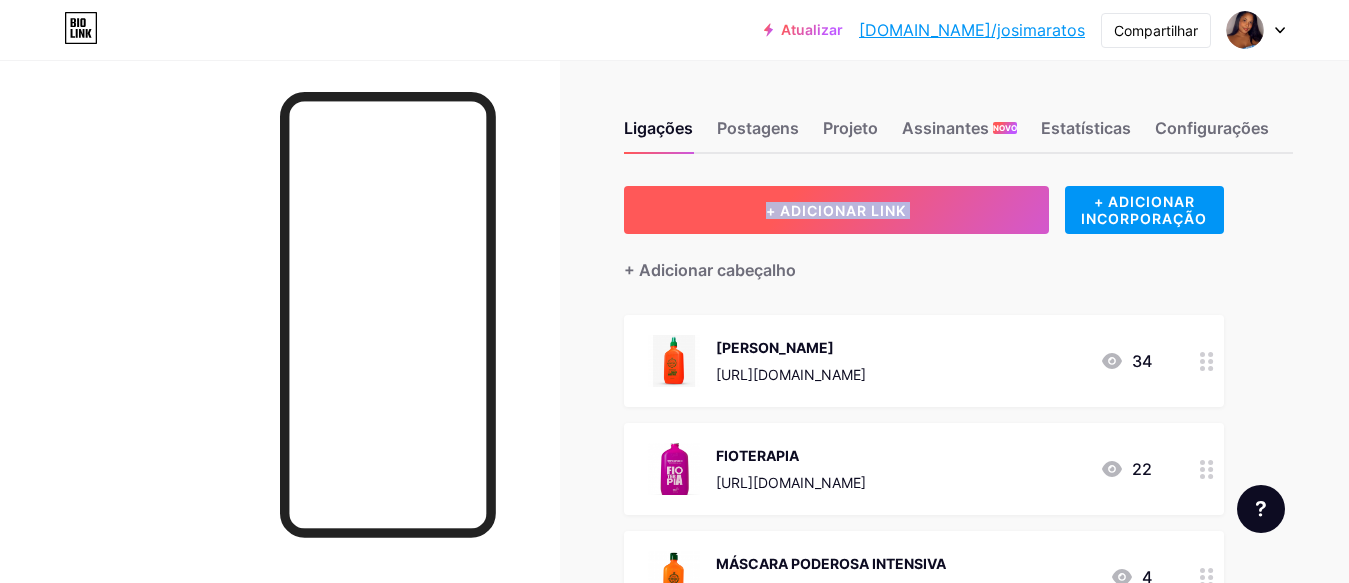 click on "+ ADICIONAR LINK" at bounding box center [836, 210] 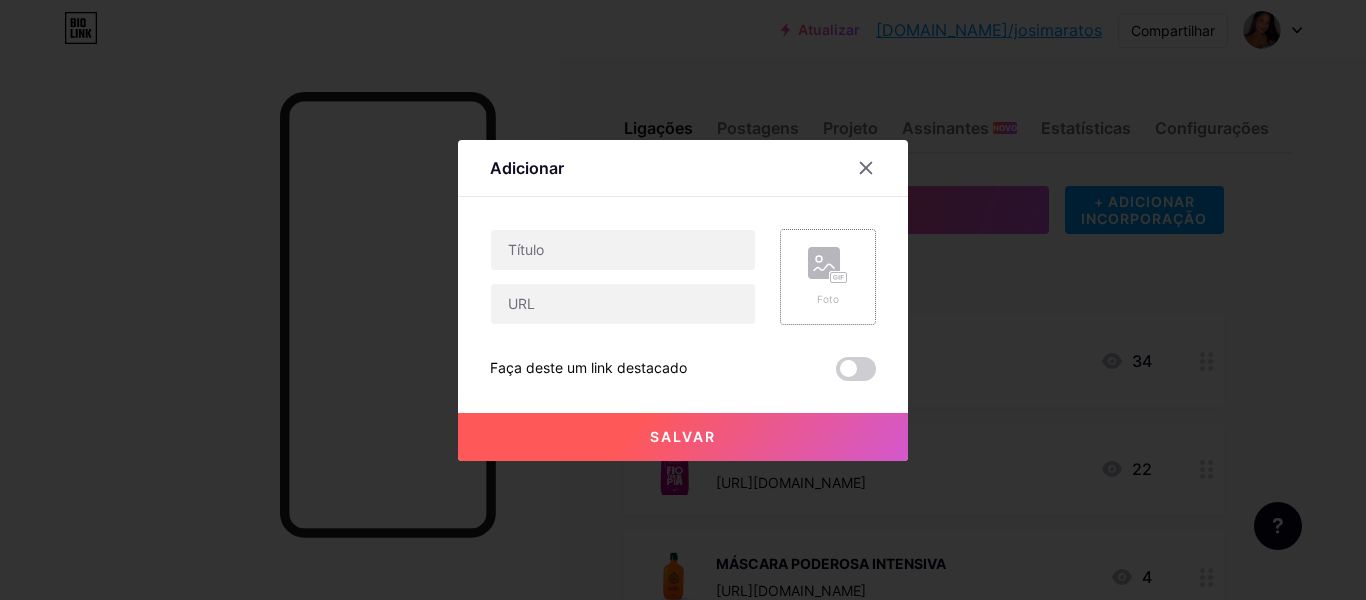 click on "Foto" at bounding box center [828, 277] 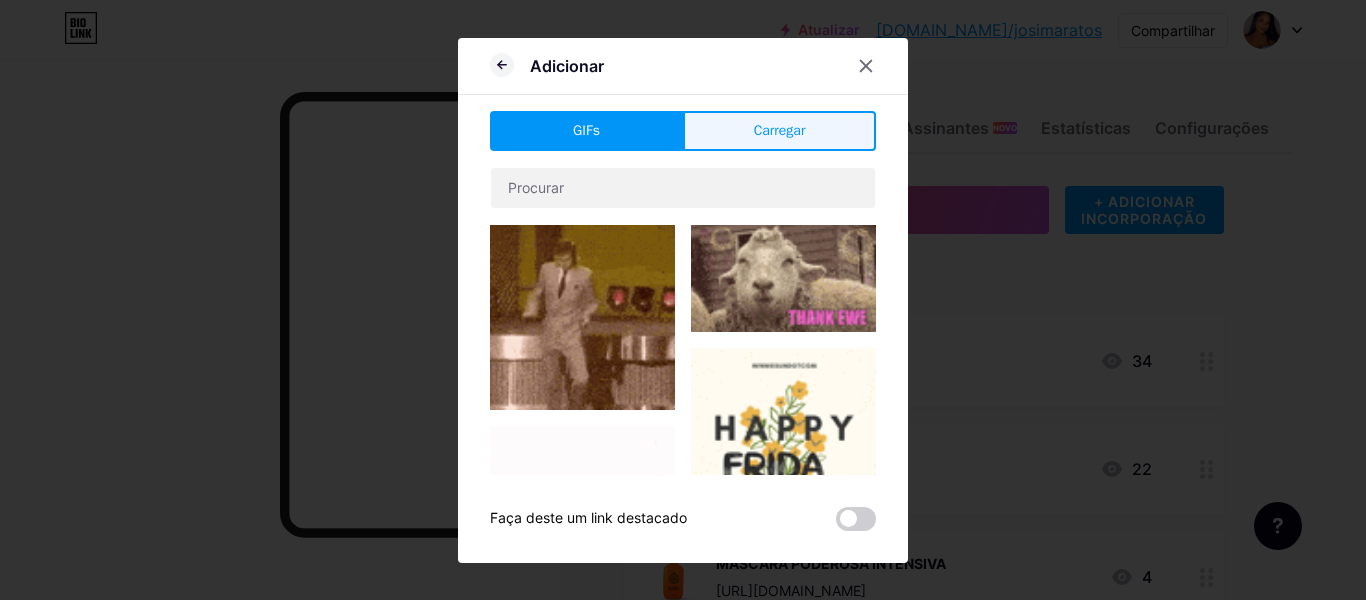click on "Carregar" at bounding box center [779, 131] 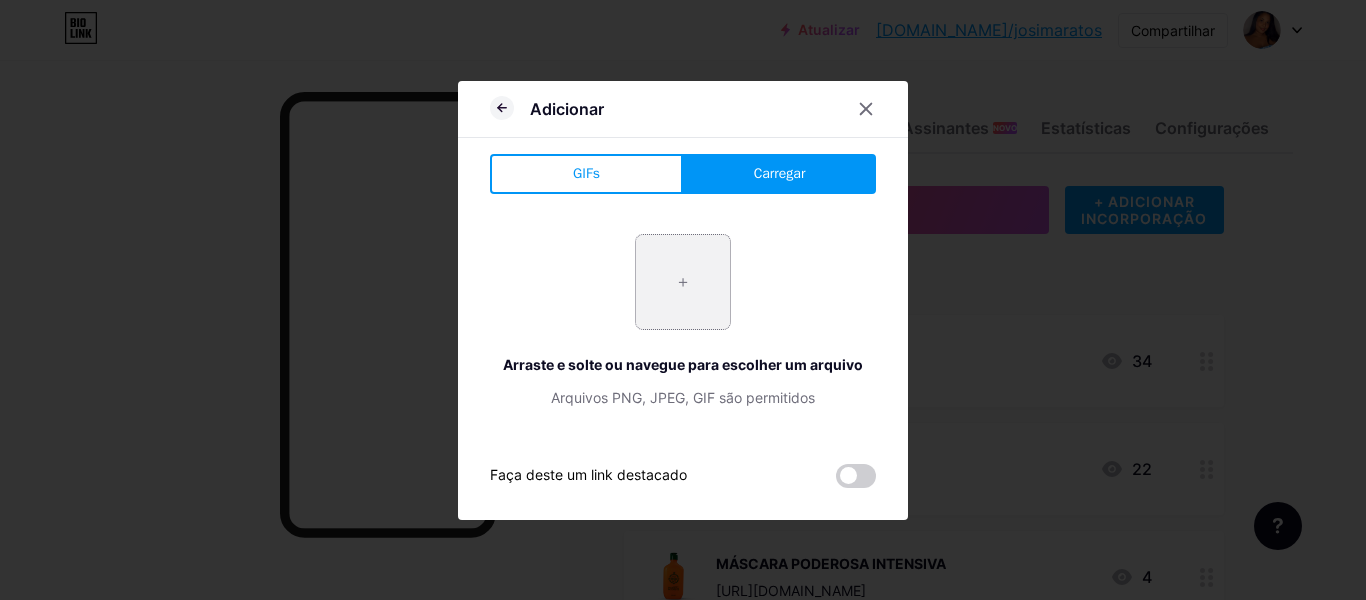 click at bounding box center [683, 282] 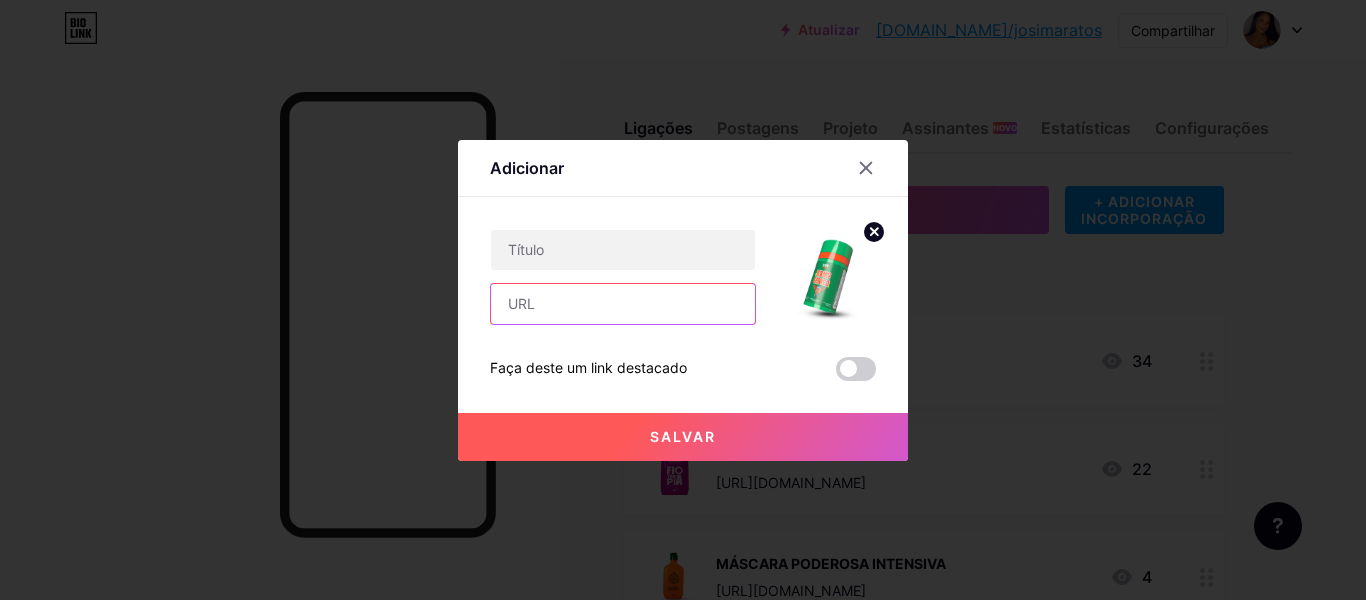 click at bounding box center (623, 304) 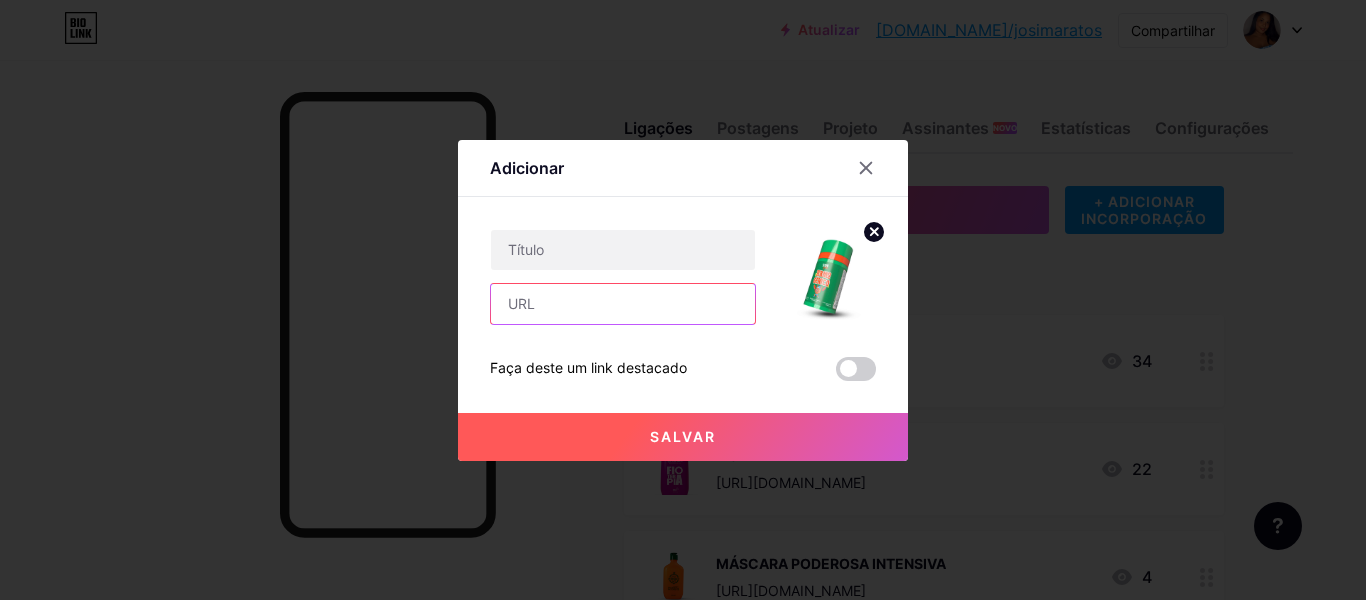 paste on "[URL][DOMAIN_NAME]" 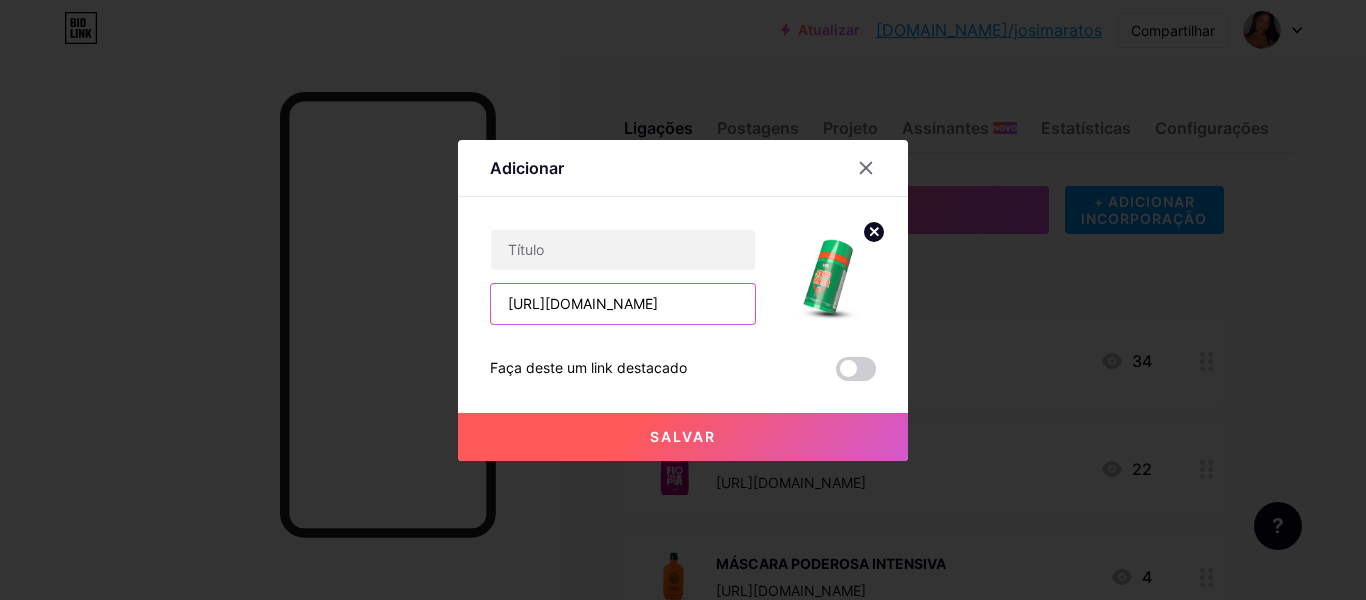 scroll, scrollTop: 0, scrollLeft: 86, axis: horizontal 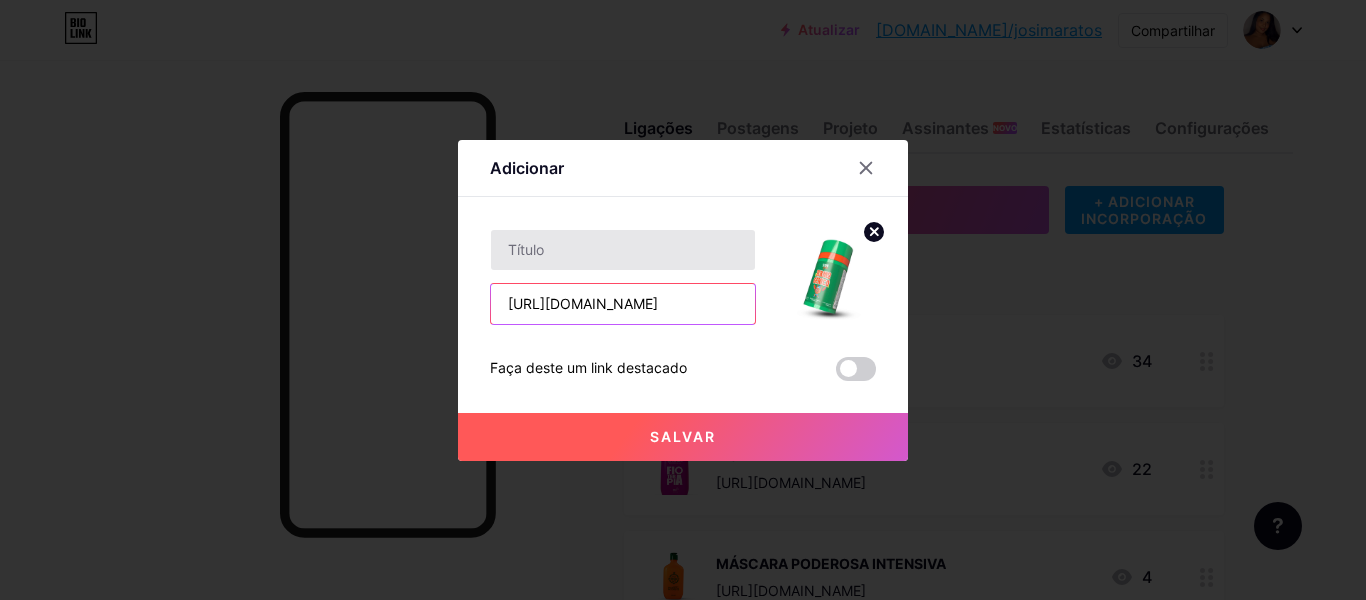type on "[URL][DOMAIN_NAME]" 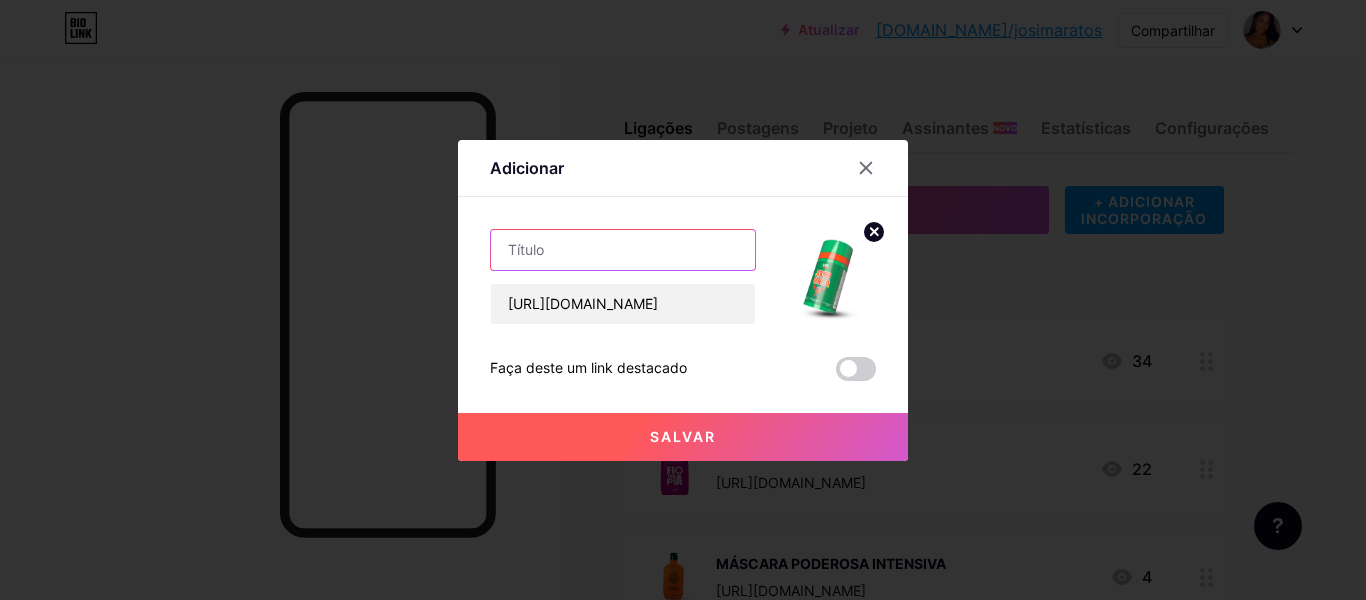 scroll, scrollTop: 0, scrollLeft: 0, axis: both 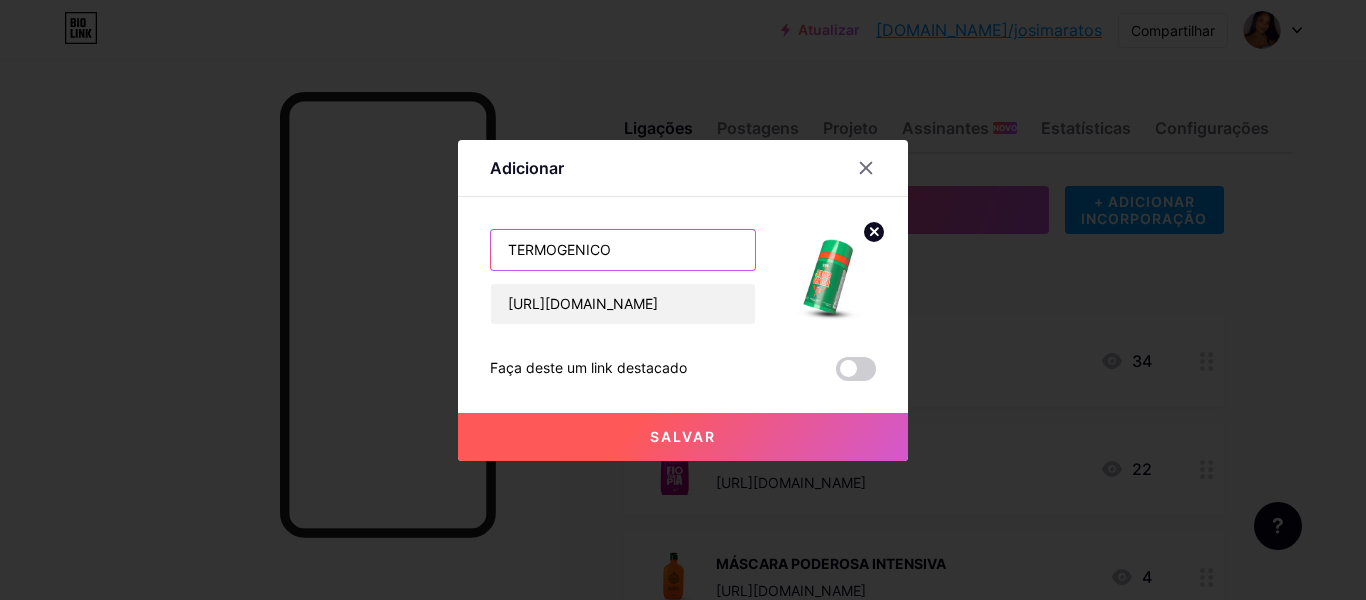 type on "TERMOGENICO" 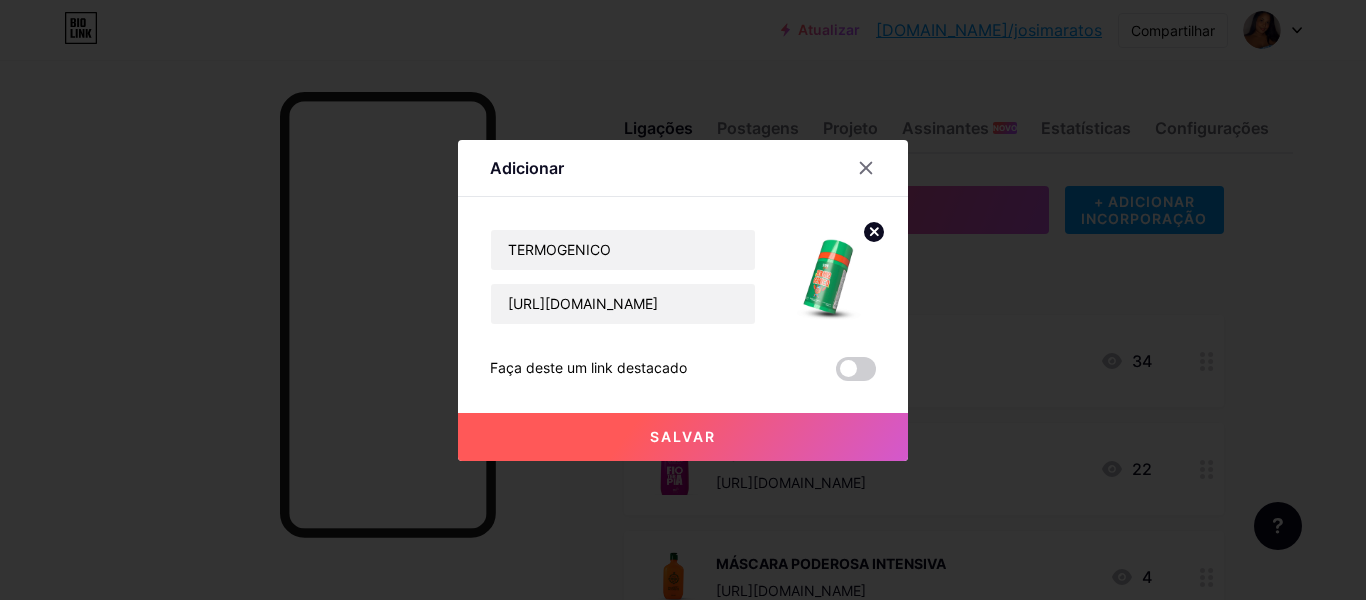 click on "Salvar" at bounding box center (683, 436) 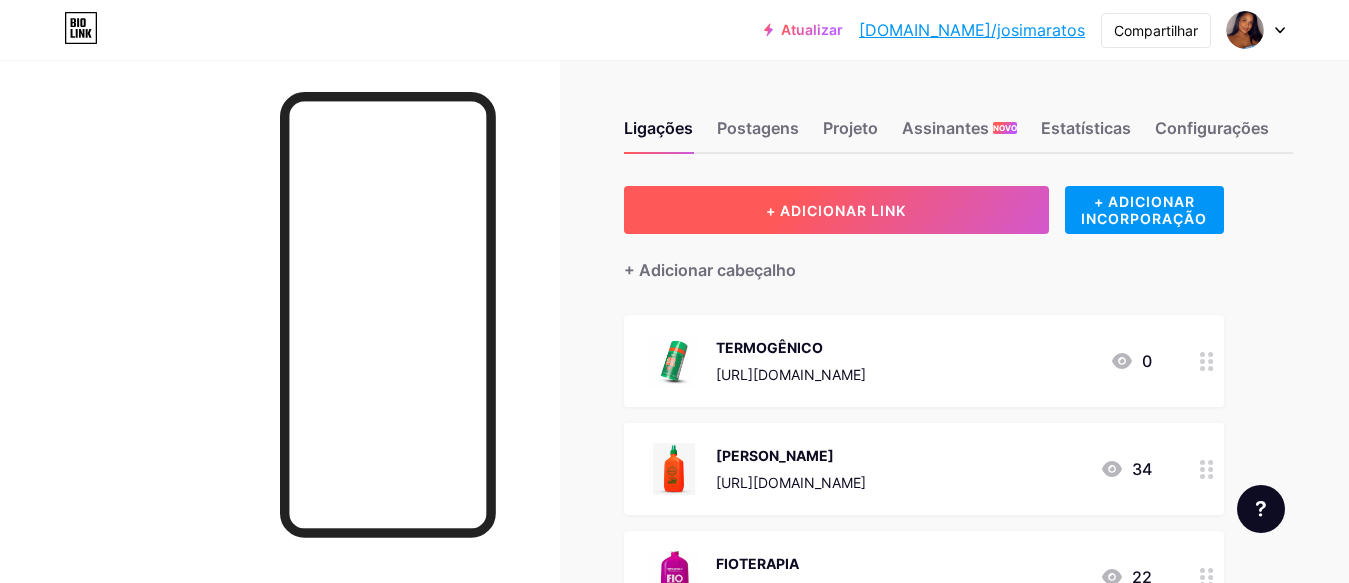 click on "+ ADICIONAR LINK" at bounding box center [836, 210] 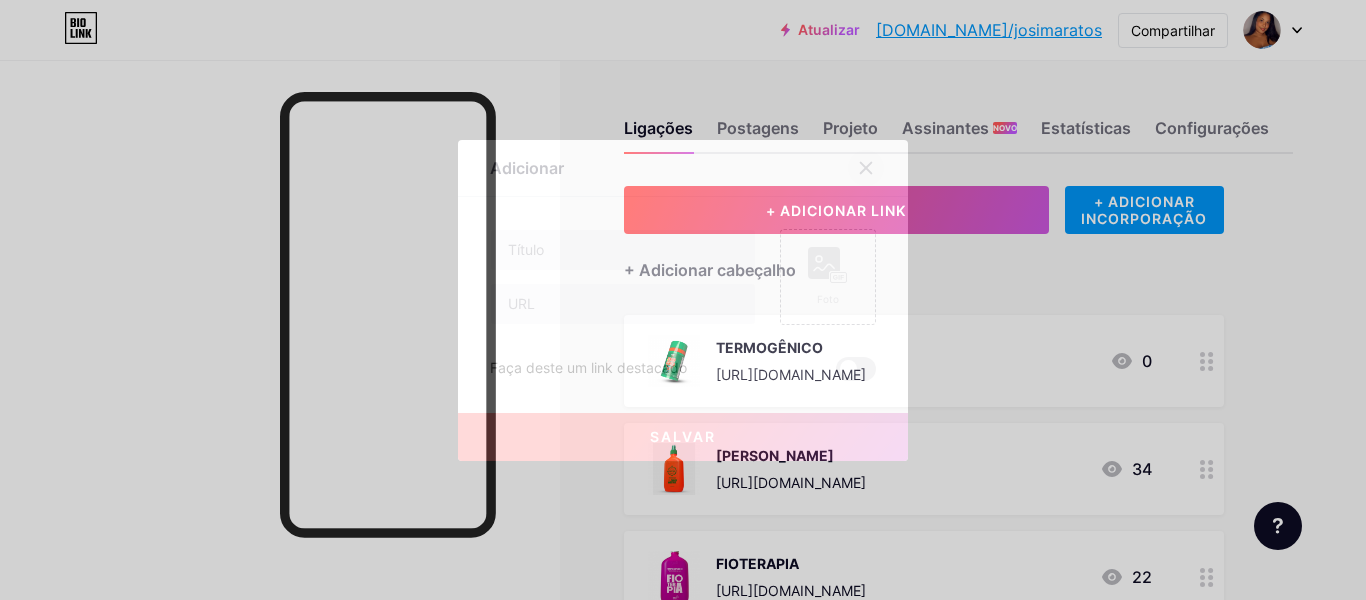 click 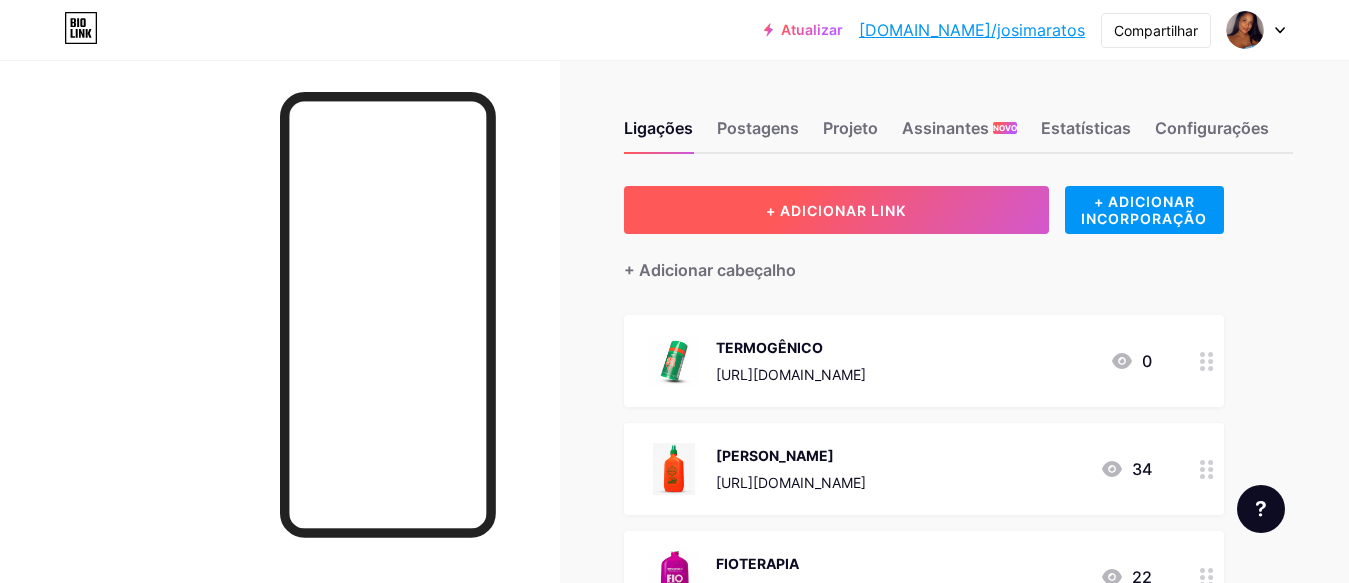 click on "+ ADICIONAR LINK" at bounding box center [836, 210] 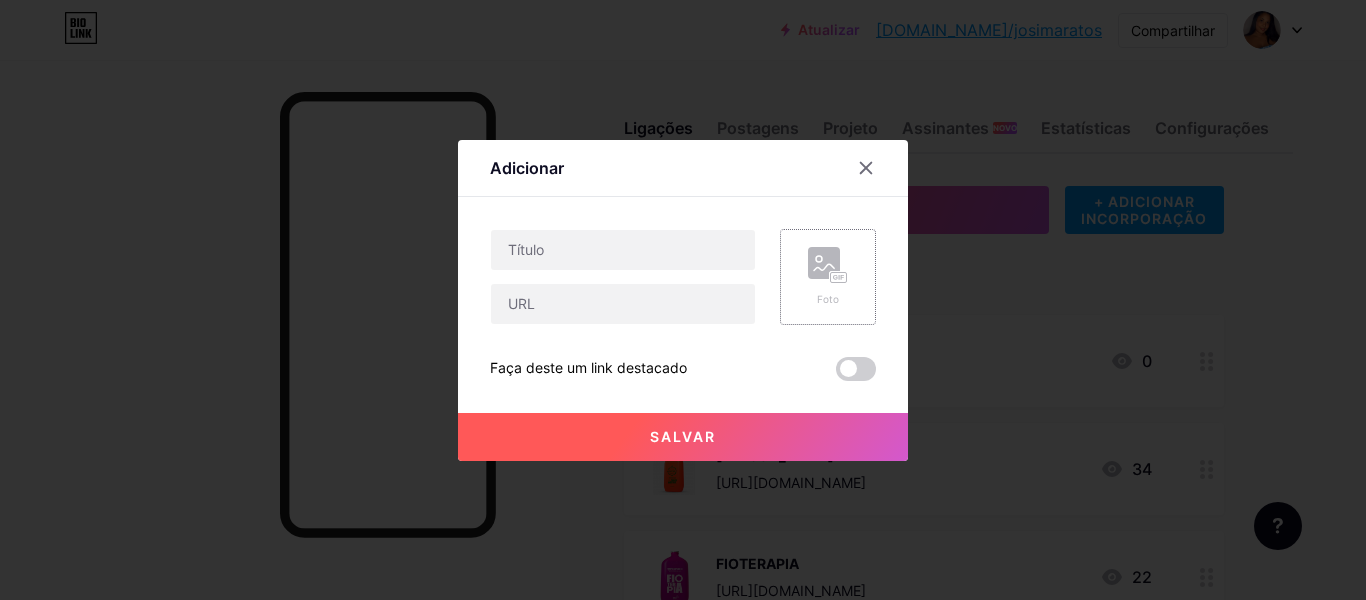 click 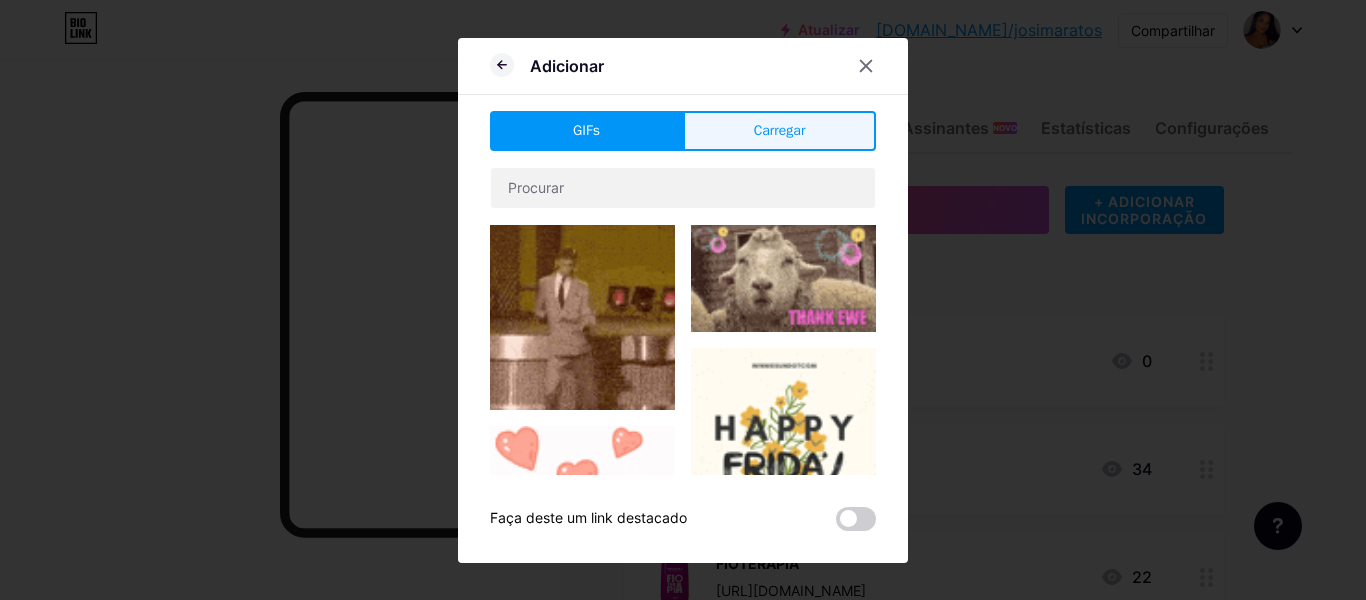 click on "Carregar" at bounding box center (780, 130) 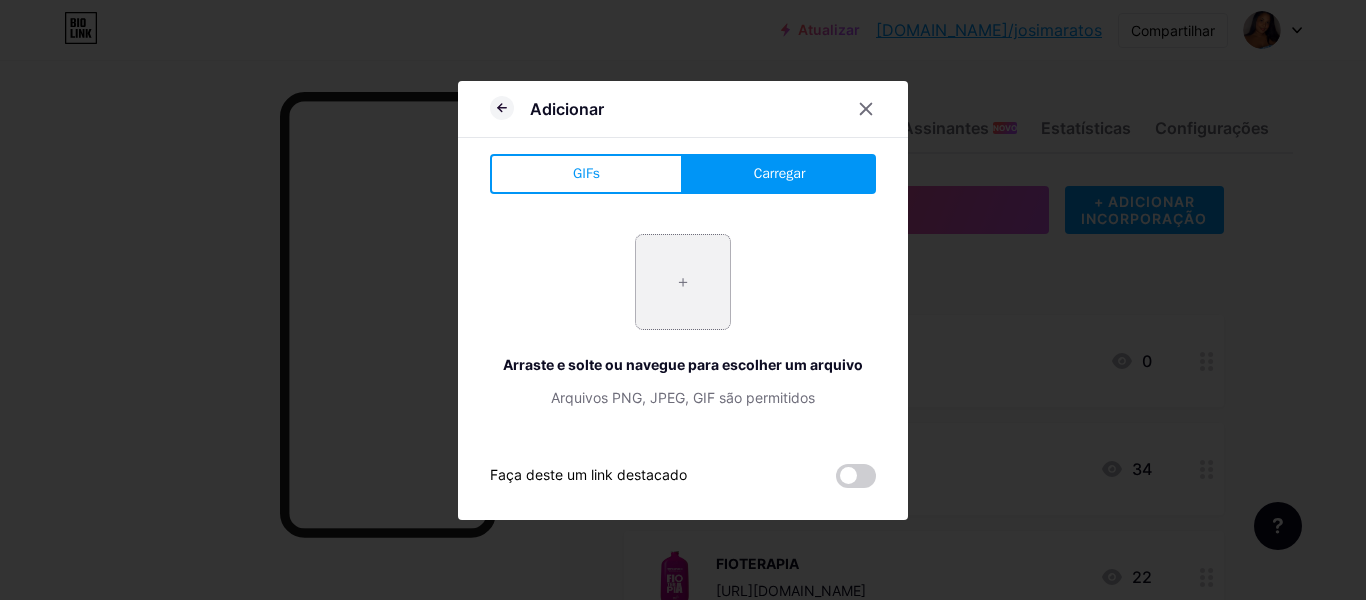 click at bounding box center [683, 282] 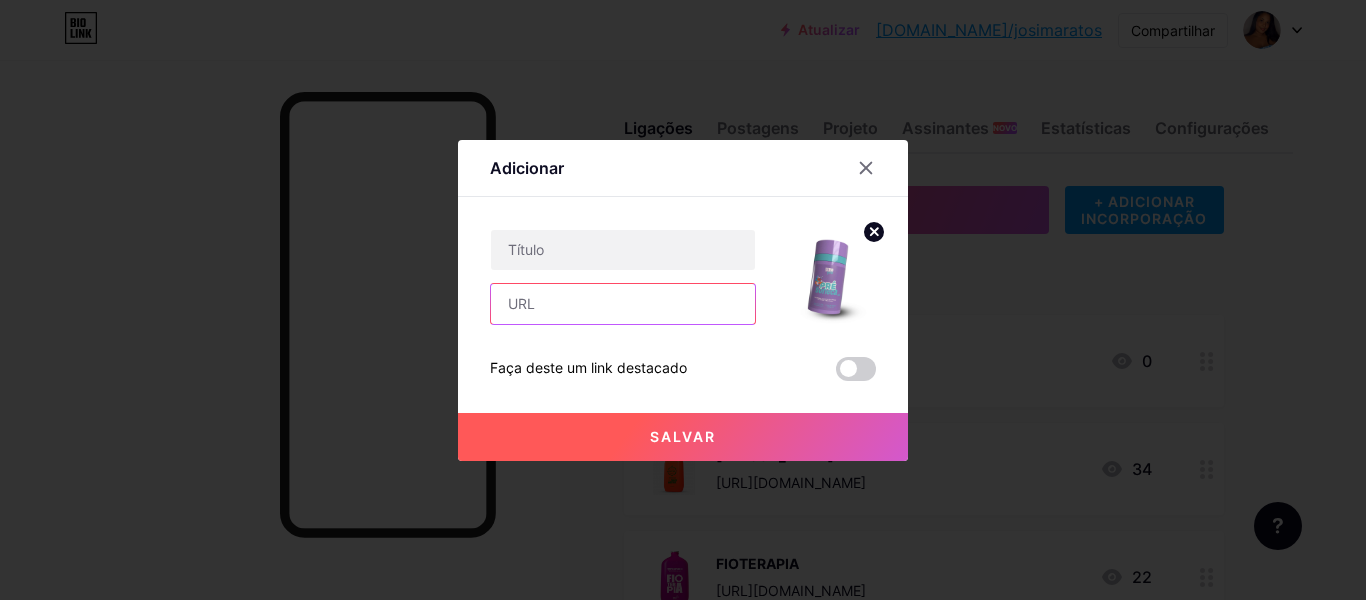 click at bounding box center [623, 304] 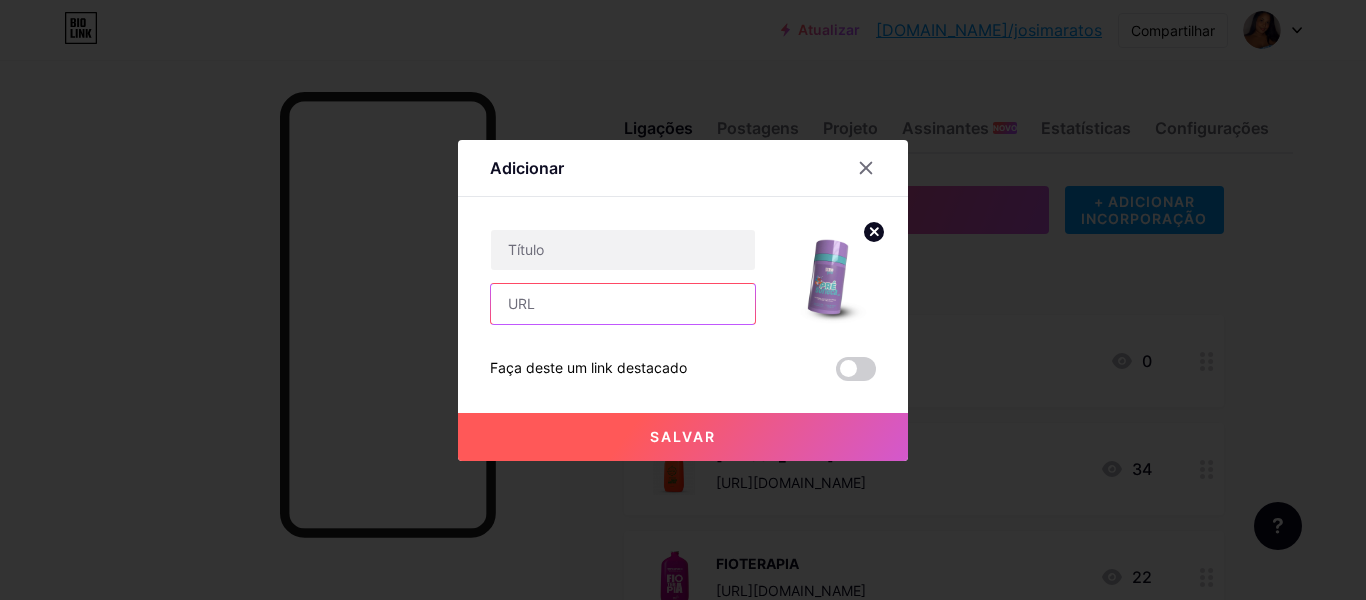 paste on "[URL][DOMAIN_NAME]" 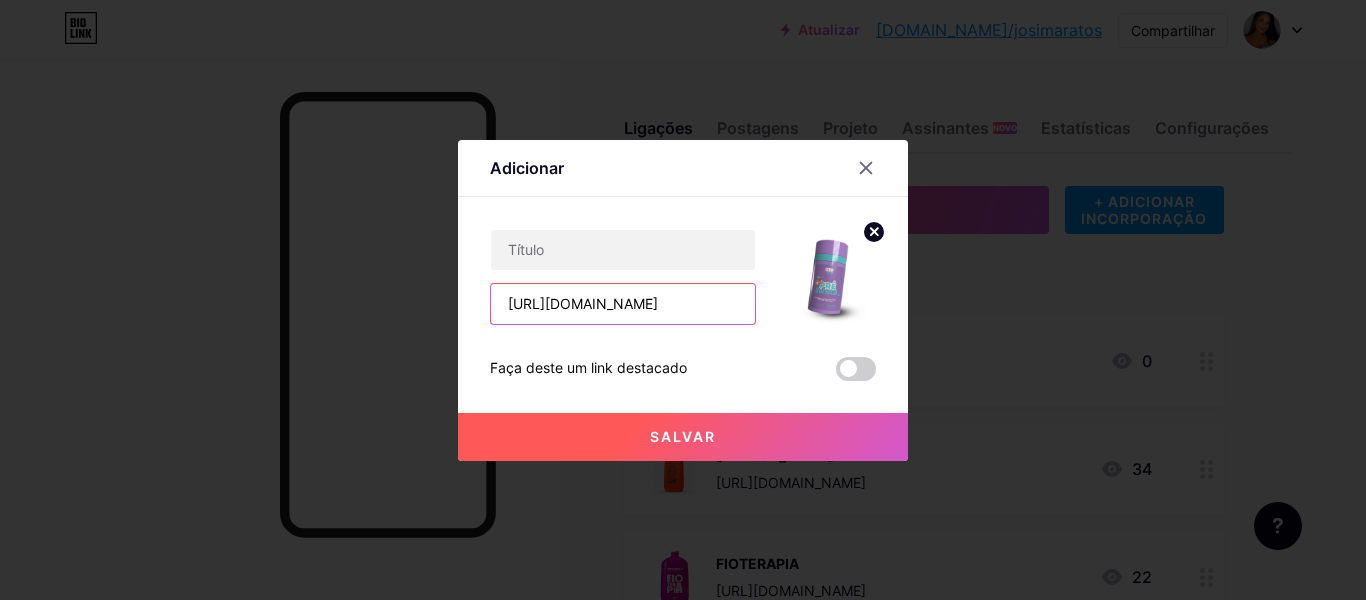 scroll, scrollTop: 0, scrollLeft: 81, axis: horizontal 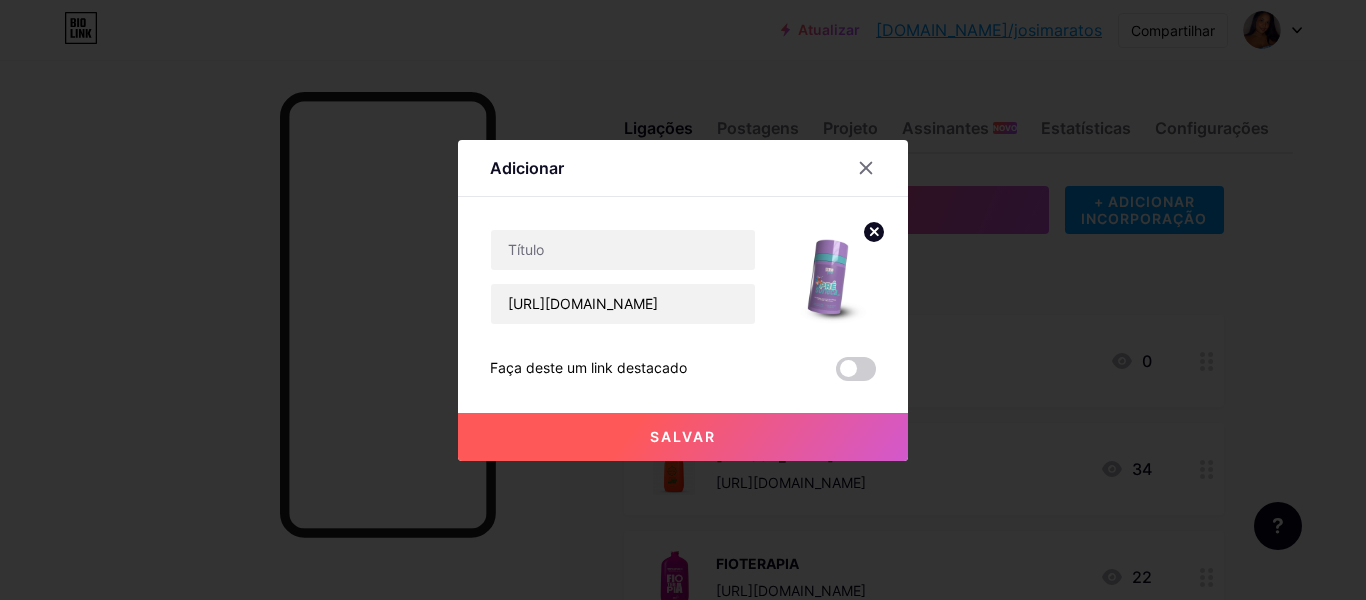 click on "Salvar" at bounding box center [683, 436] 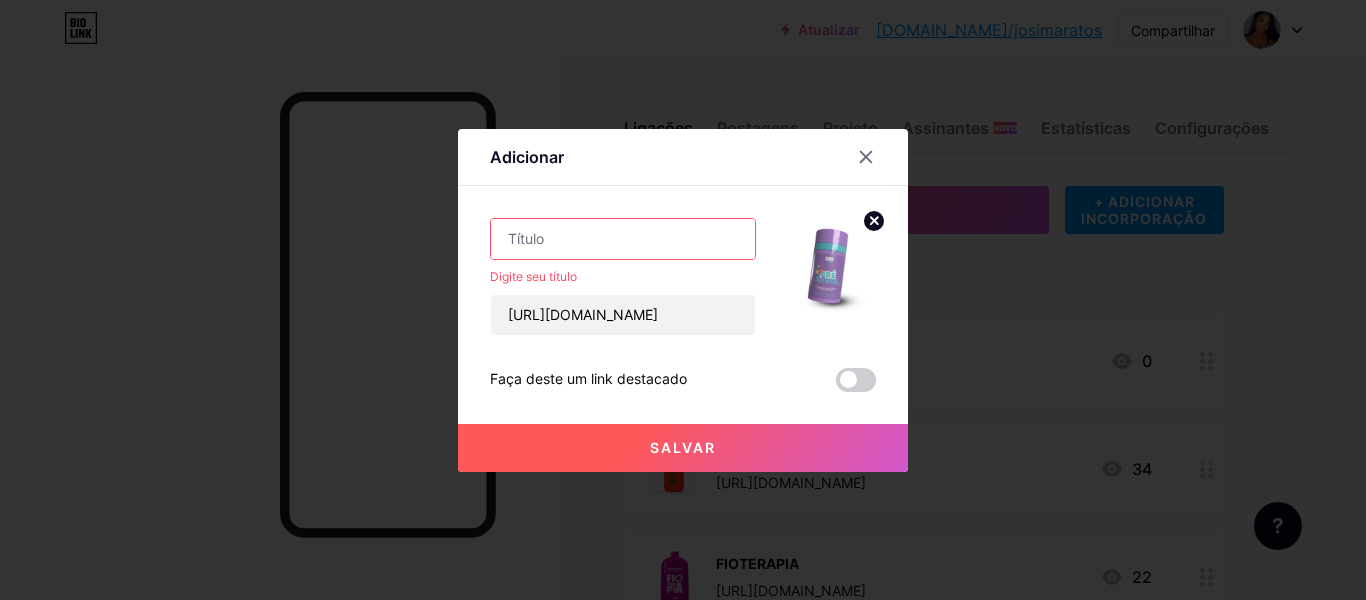 click at bounding box center [623, 239] 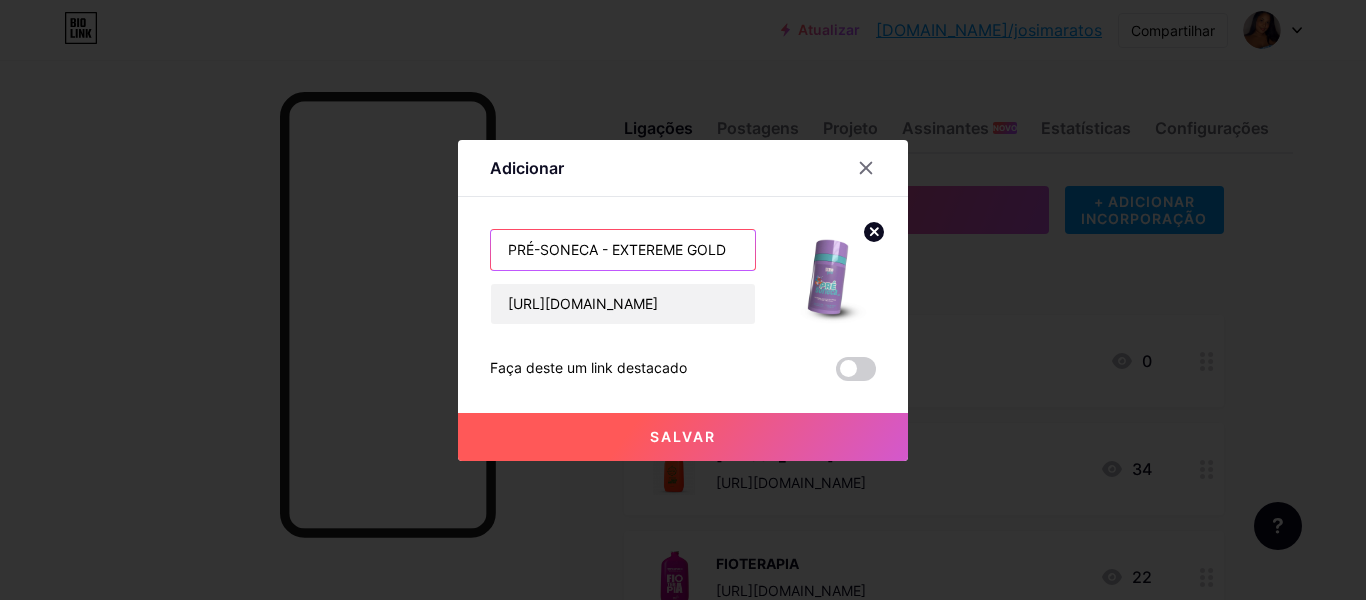 type on "PRÉ-SONECA - EXTEREME GOLD" 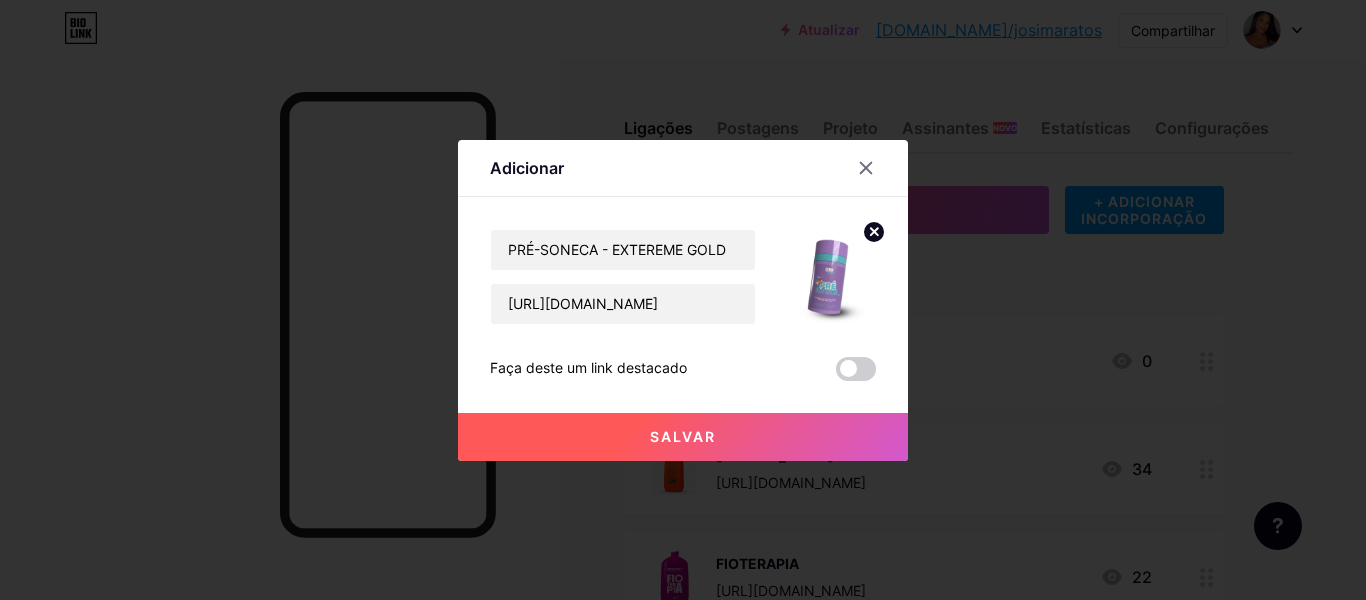 click on "Salvar" at bounding box center (683, 437) 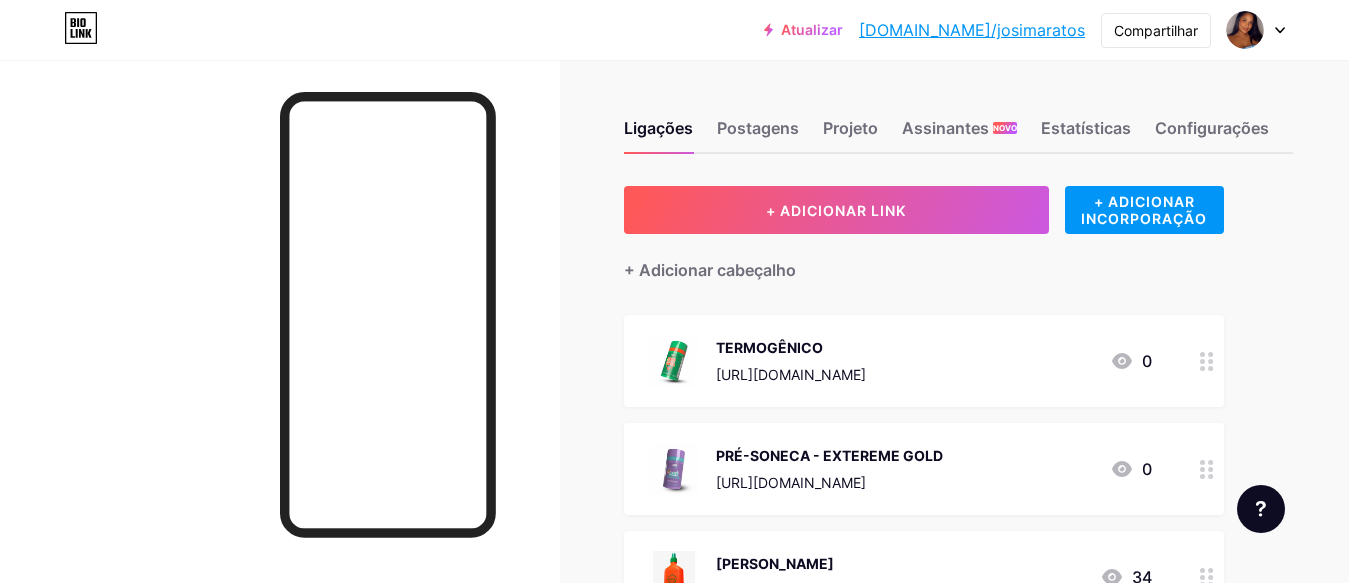 click on "Ligações
Postagens
Projeto
Assinantes
NOVO
Estatísticas
Configurações       + ADICIONAR LINK     + ADICIONAR INCORPORAÇÃO
+ Adicionar cabeçalho
TERMOGÊNICO
[URL][DOMAIN_NAME]
0
PRÉ-SONECA - EXTEREME GOLD
[URL][DOMAIN_NAME]
0
[PERSON_NAME]
[URL][DOMAIN_NAME]
34
FIOTERAPIA
[URL][DOMAIN_NAME]
22
MÁSCARA PODEROSA INTENSIVA
[URL][DOMAIN_NAME]
4
8" at bounding box center (688, 2922) 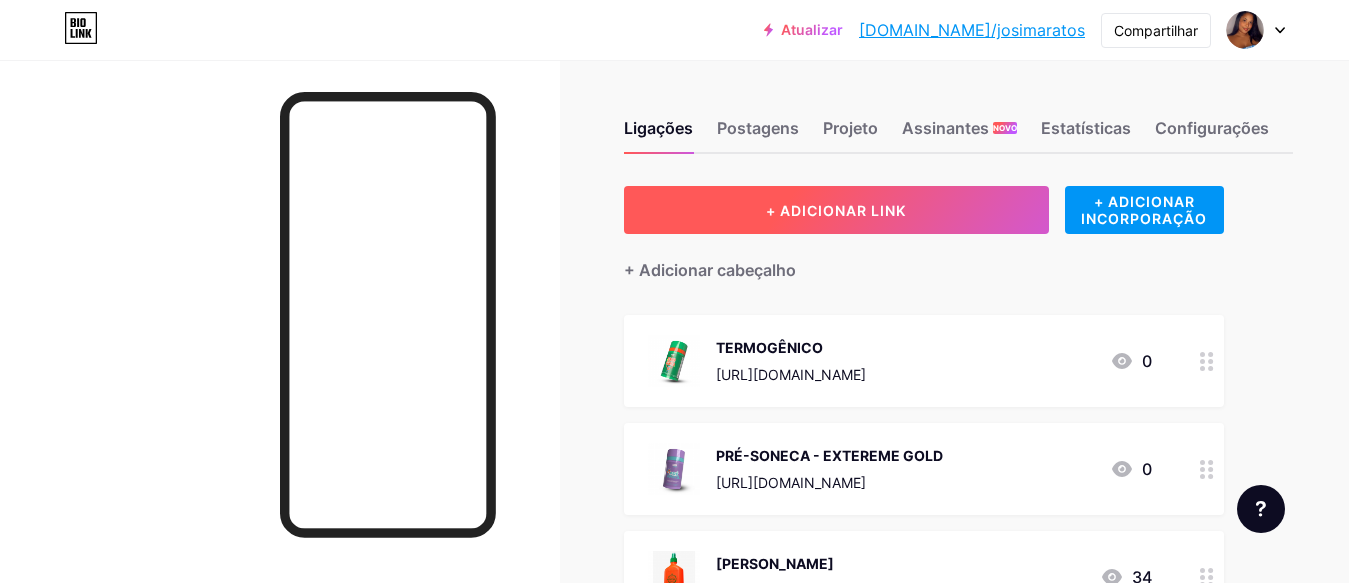 click on "+ ADICIONAR LINK" at bounding box center [836, 210] 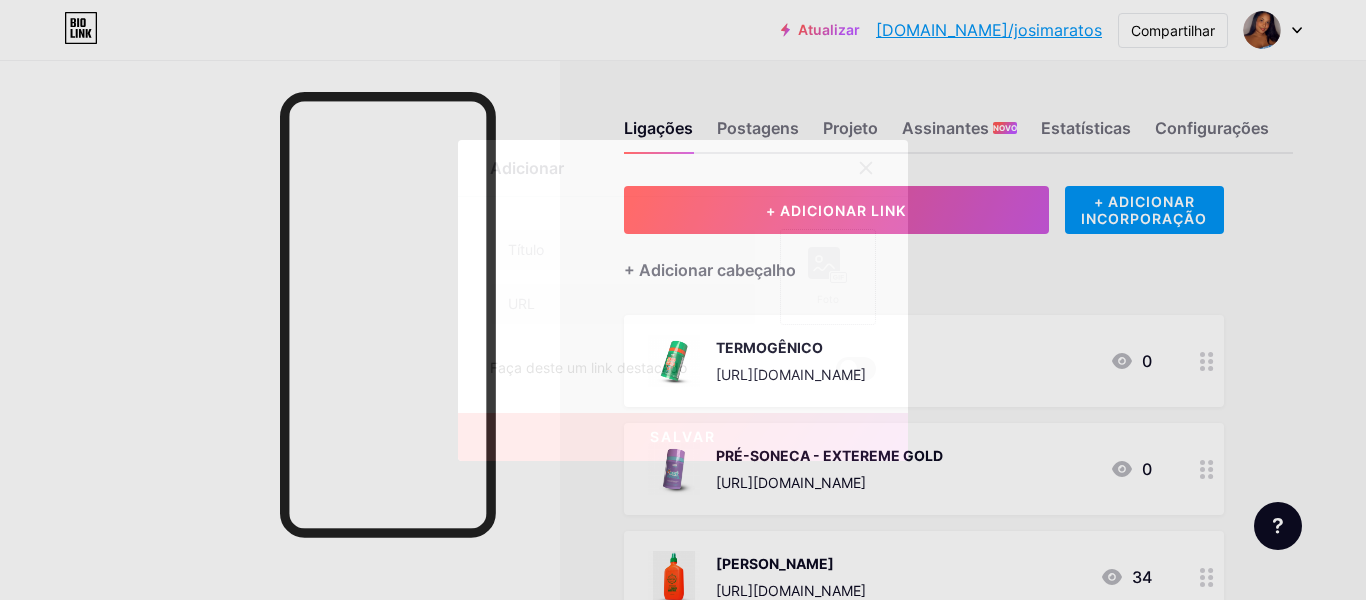 click 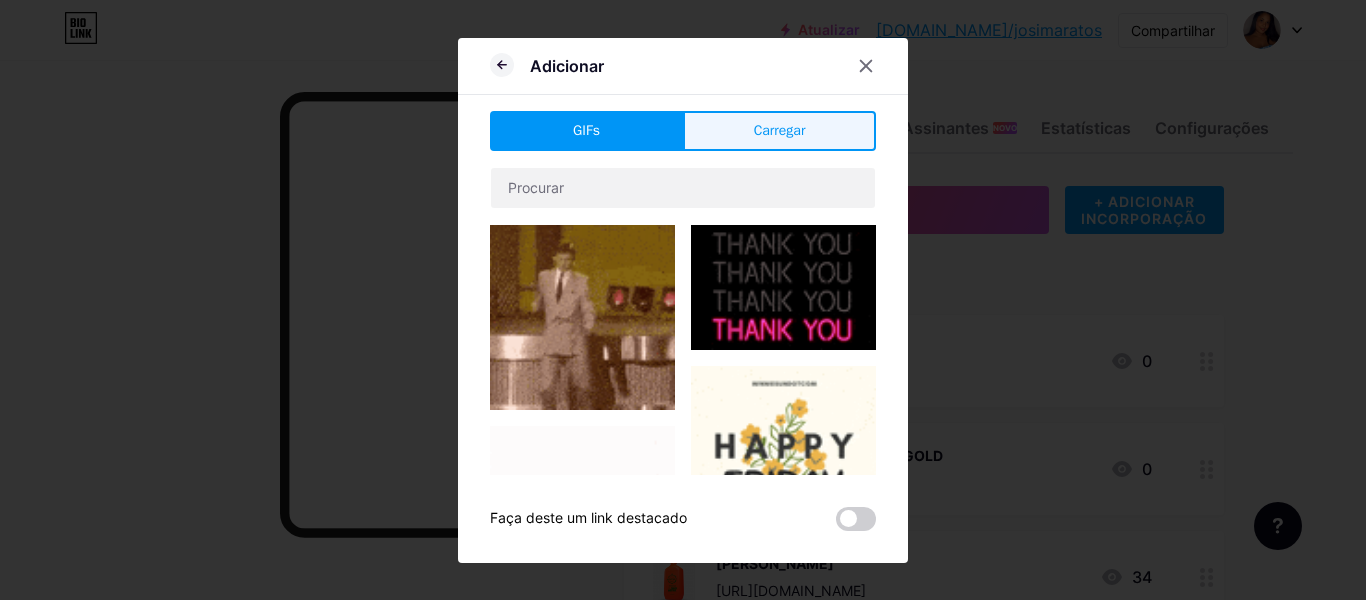 click on "Carregar" at bounding box center (780, 130) 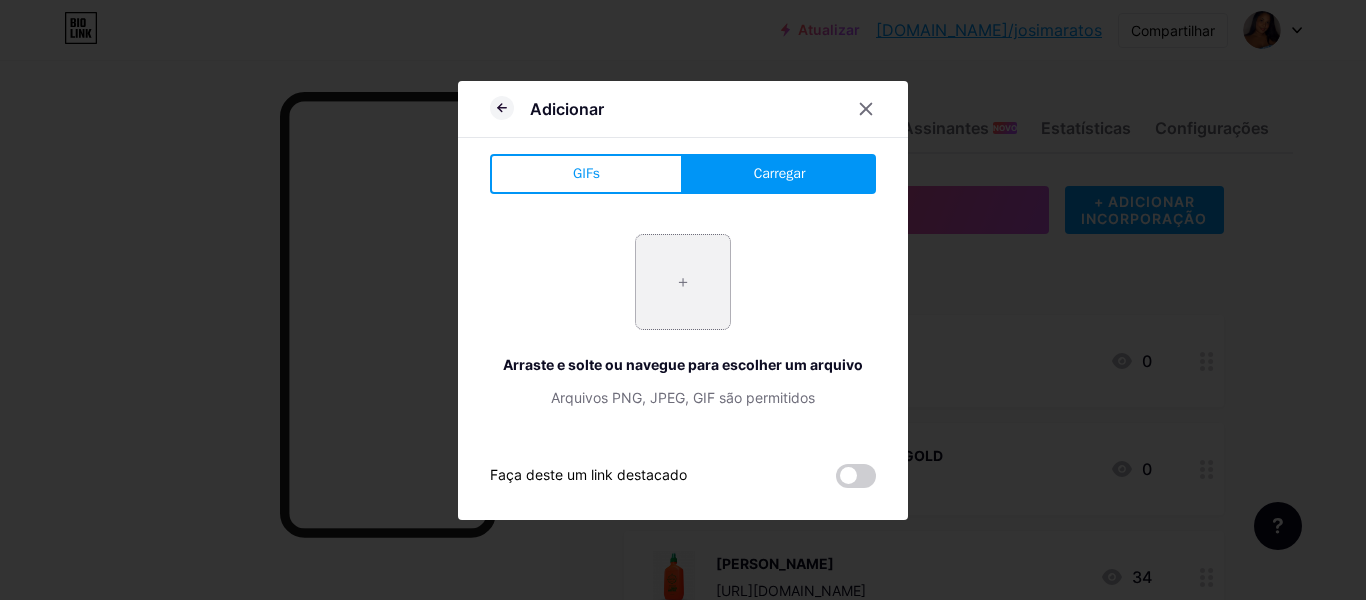 click at bounding box center [683, 282] 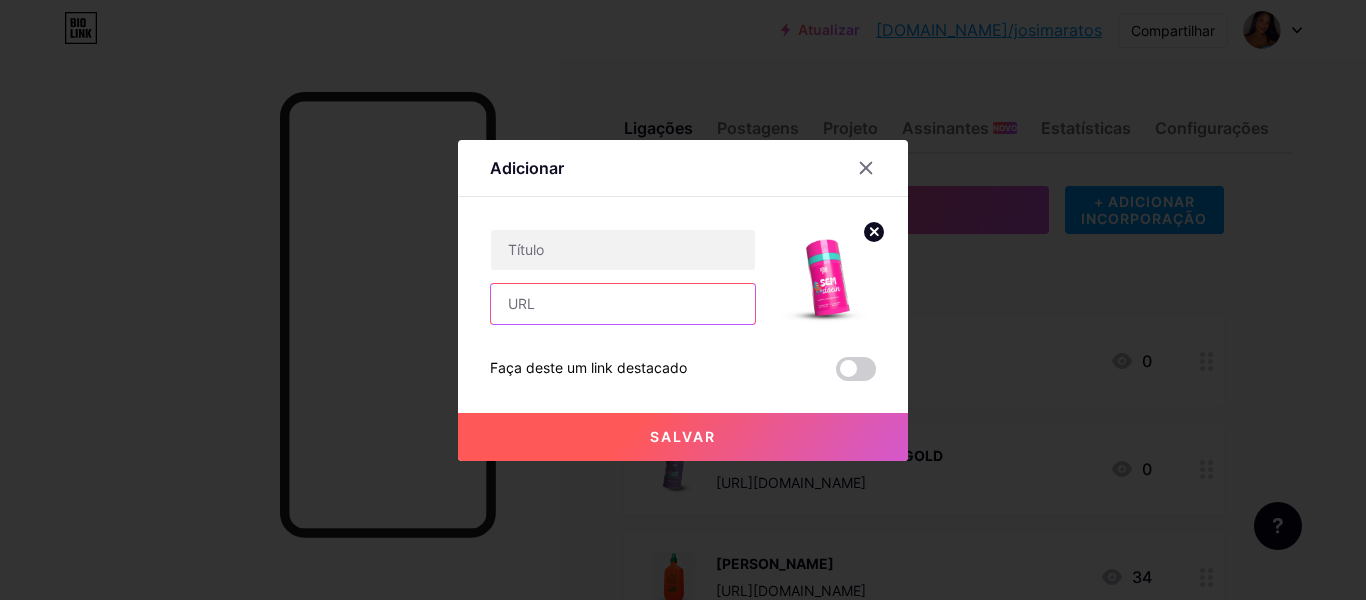 click at bounding box center [623, 304] 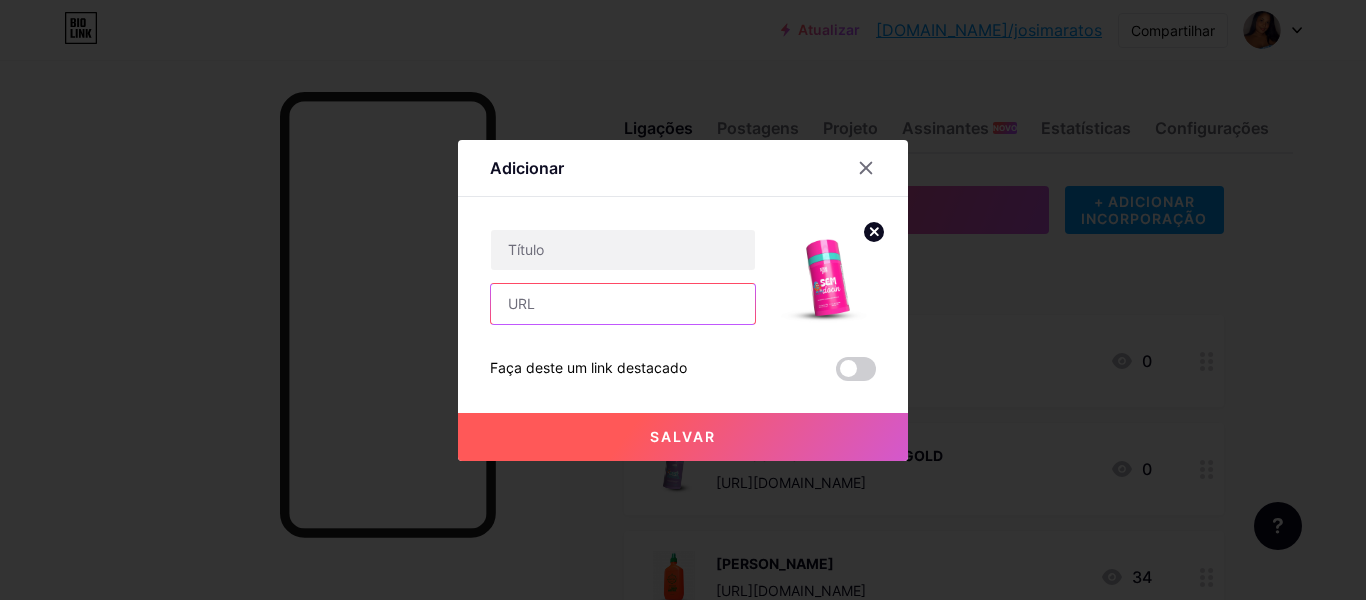 paste on "[URL][DOMAIN_NAME]" 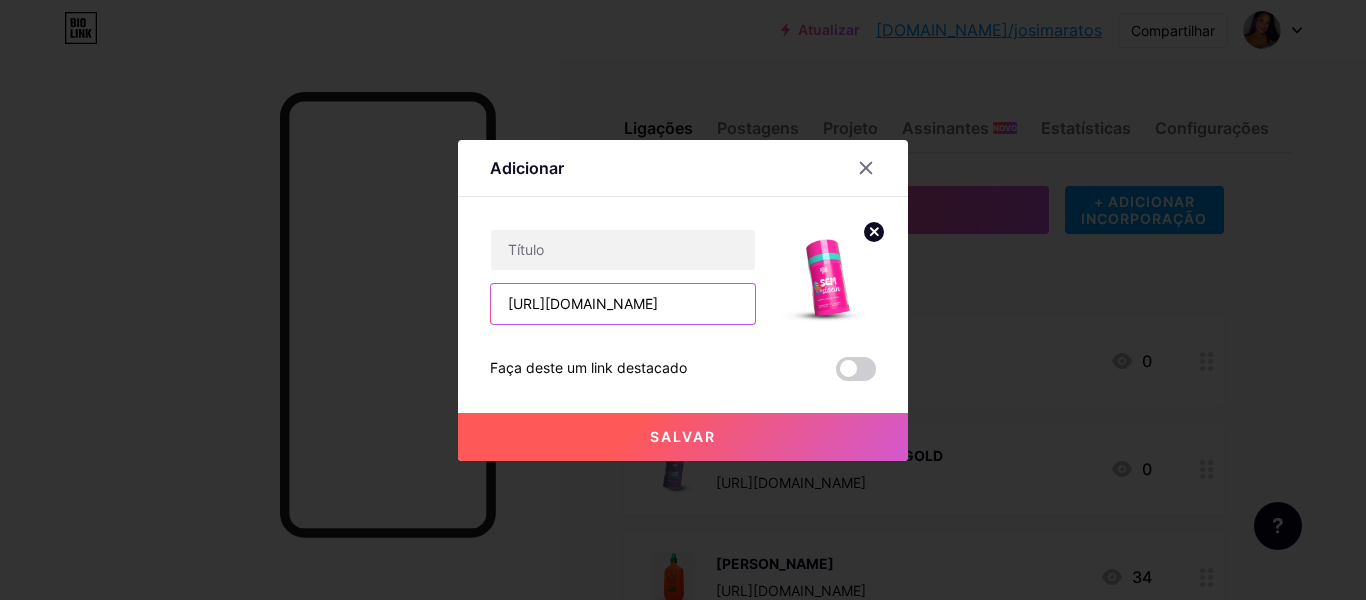 scroll, scrollTop: 0, scrollLeft: 80, axis: horizontal 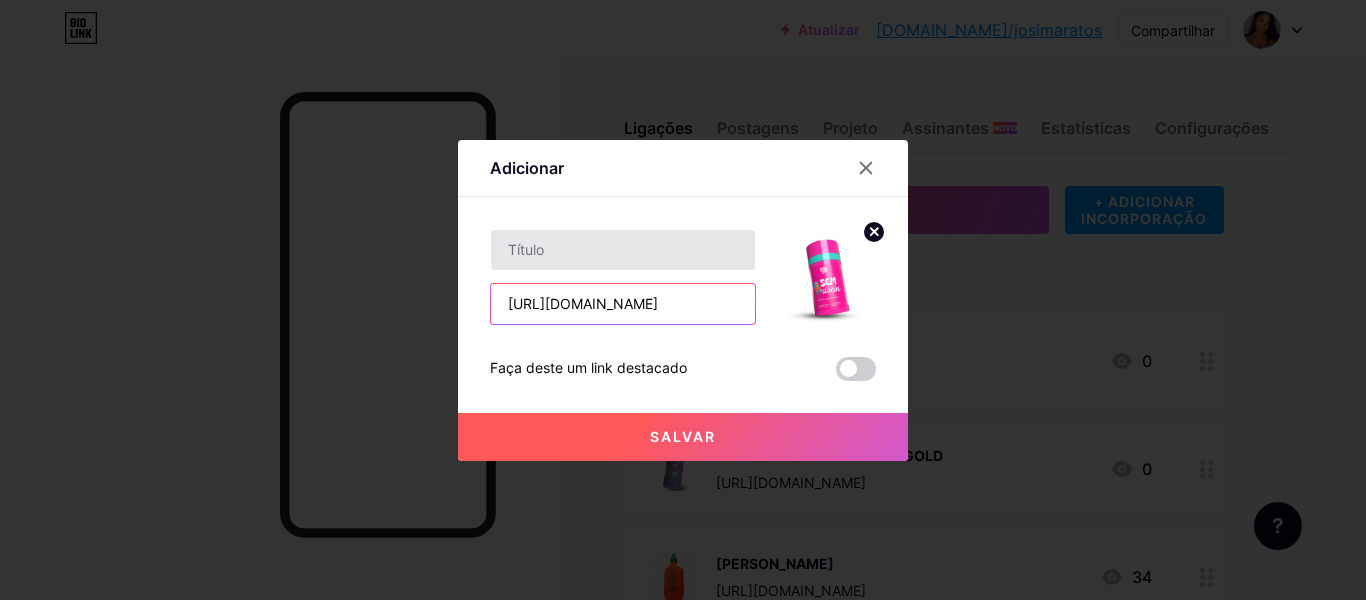 type on "[URL][DOMAIN_NAME]" 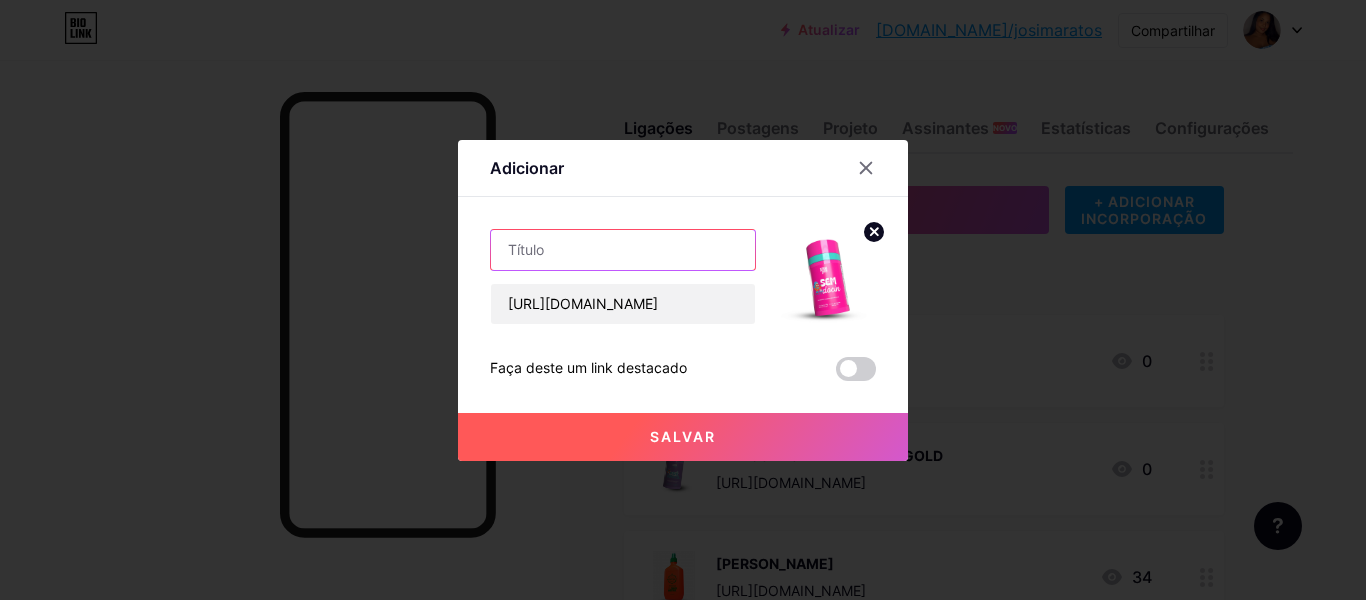 scroll, scrollTop: 0, scrollLeft: 0, axis: both 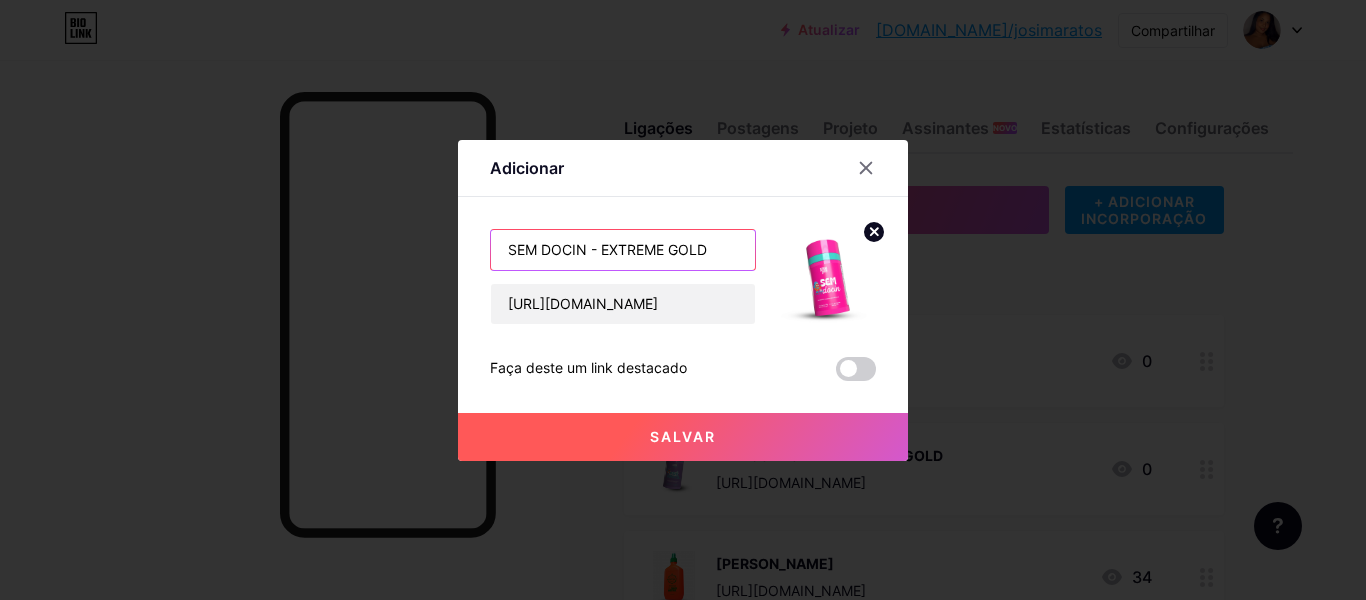 type on "SEM DOCIN - EXTREME GOLD" 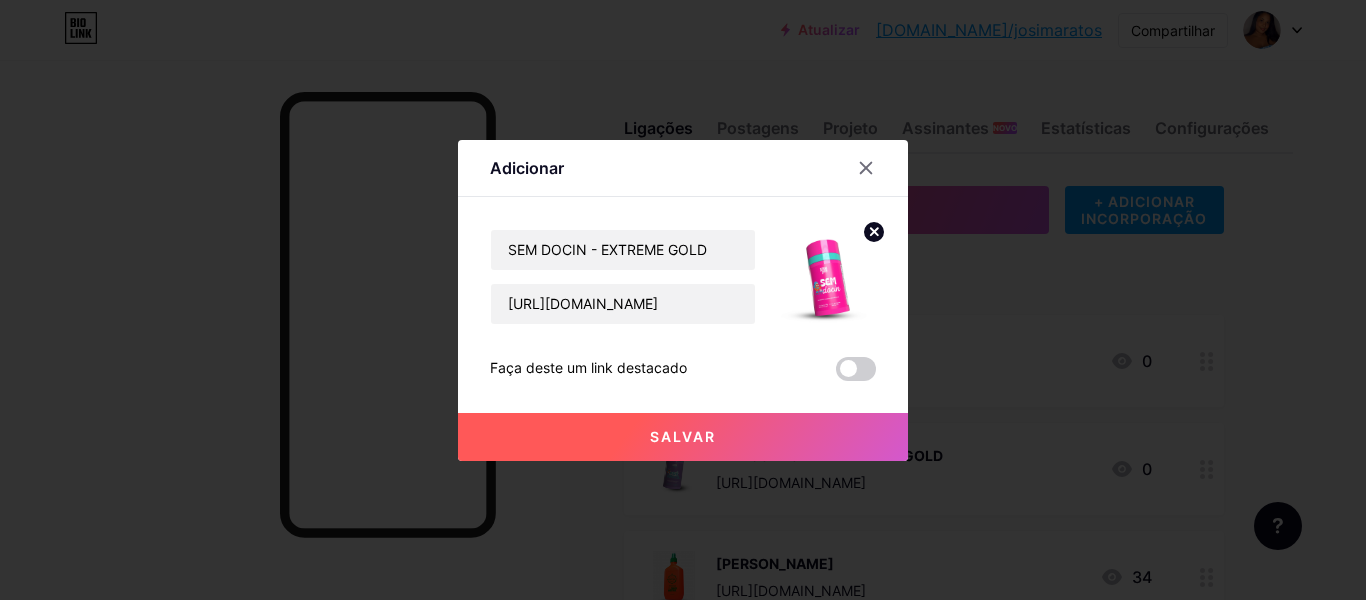 click on "Salvar" at bounding box center [683, 437] 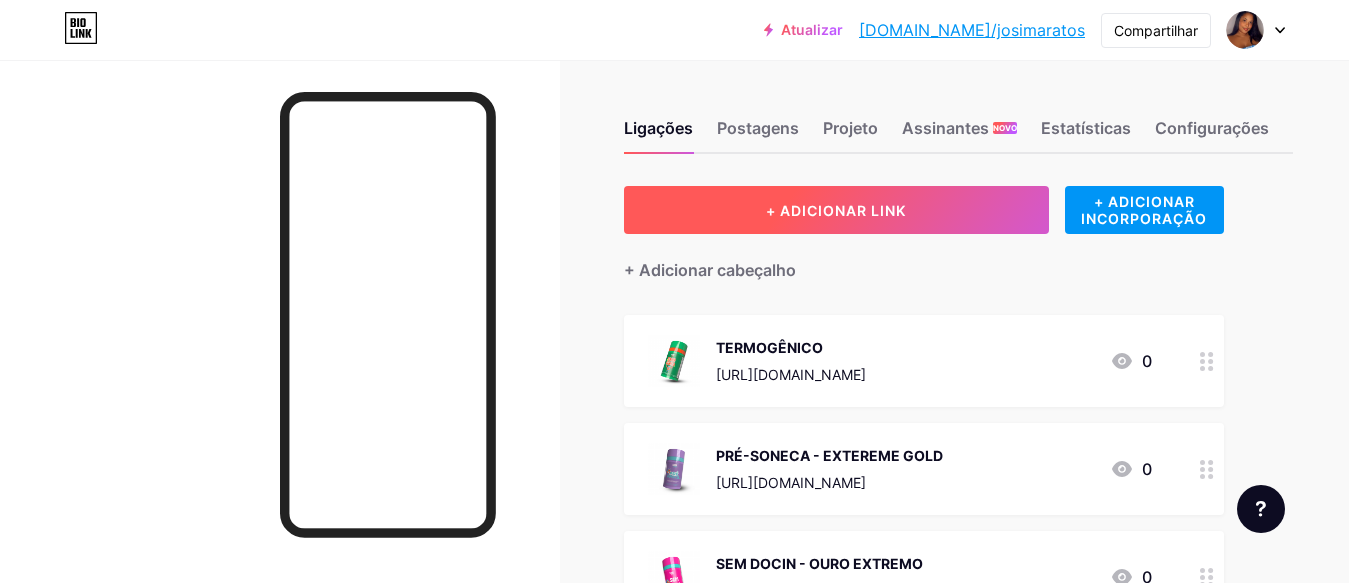 click on "+ ADICIONAR LINK" at bounding box center (836, 210) 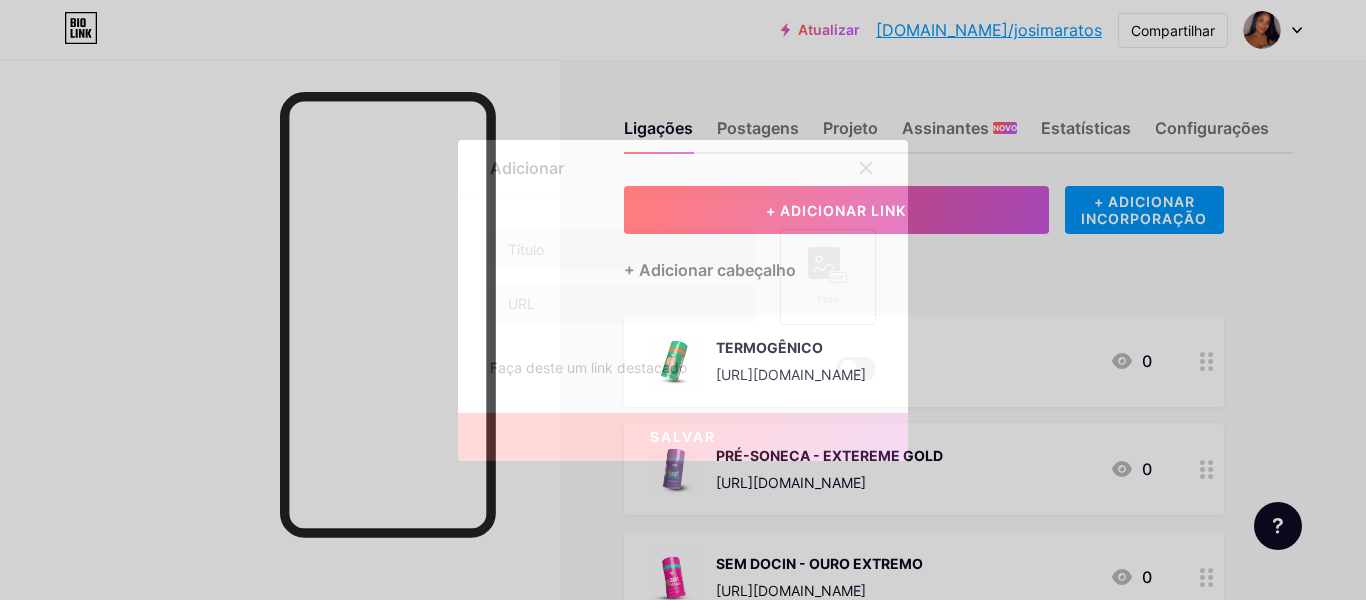 click on "Foto" at bounding box center [828, 299] 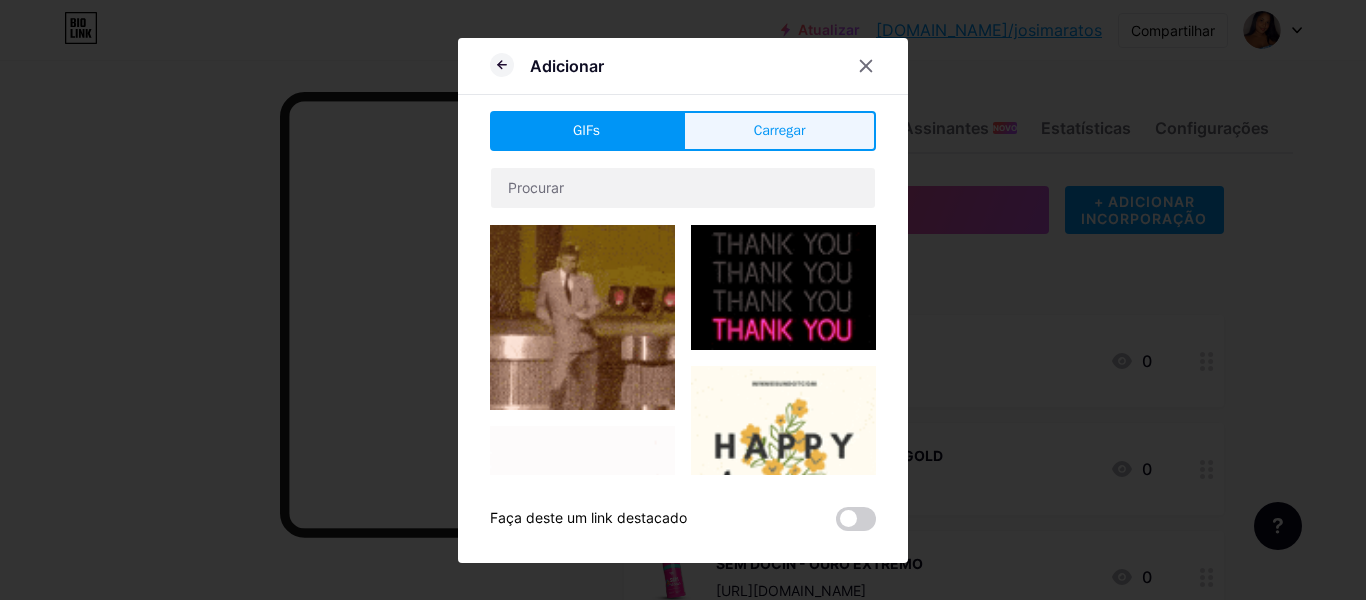 click on "Carregar" at bounding box center (780, 130) 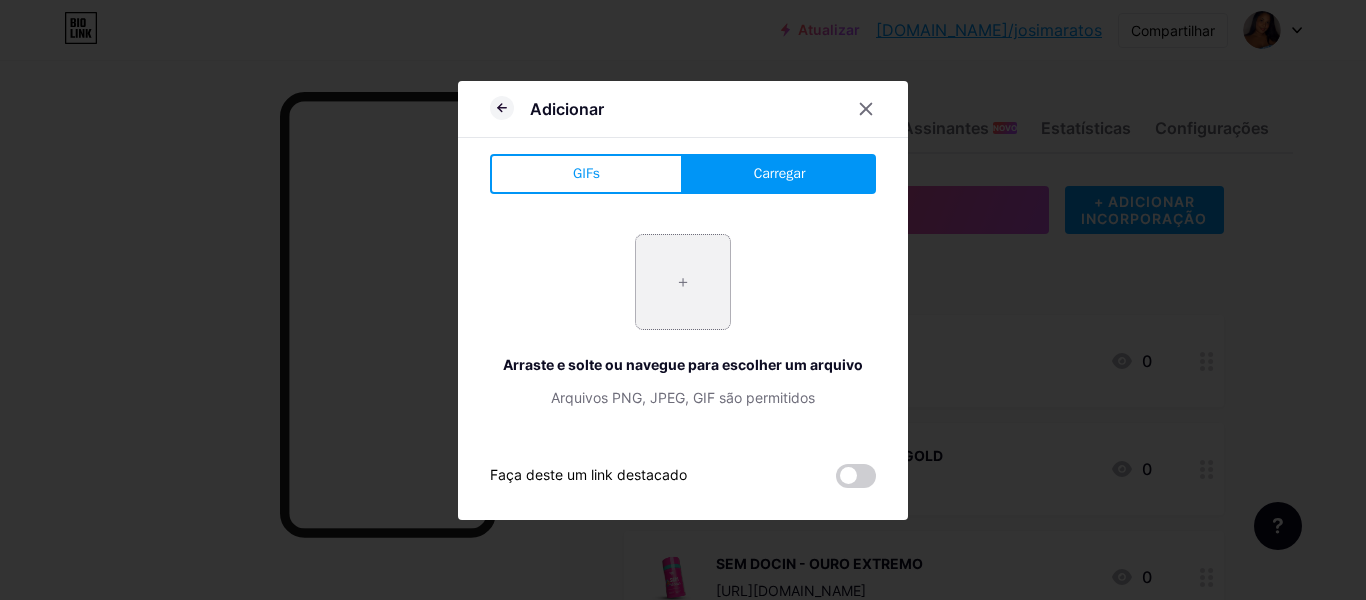 click at bounding box center (683, 282) 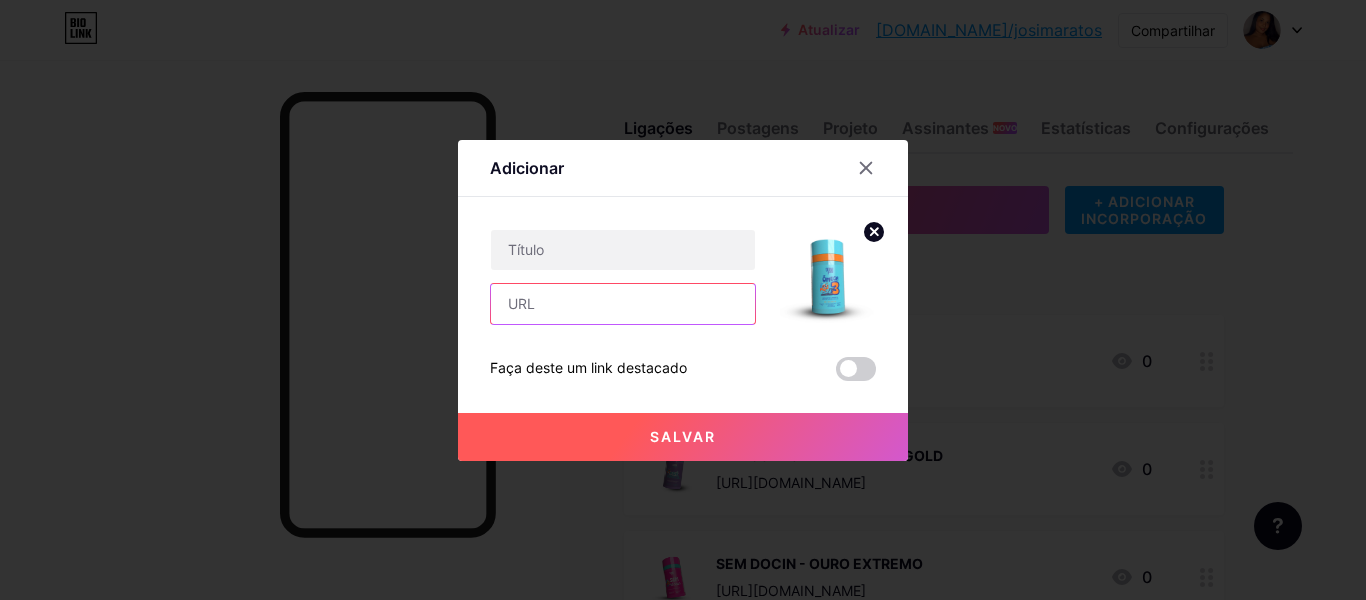 click at bounding box center (623, 304) 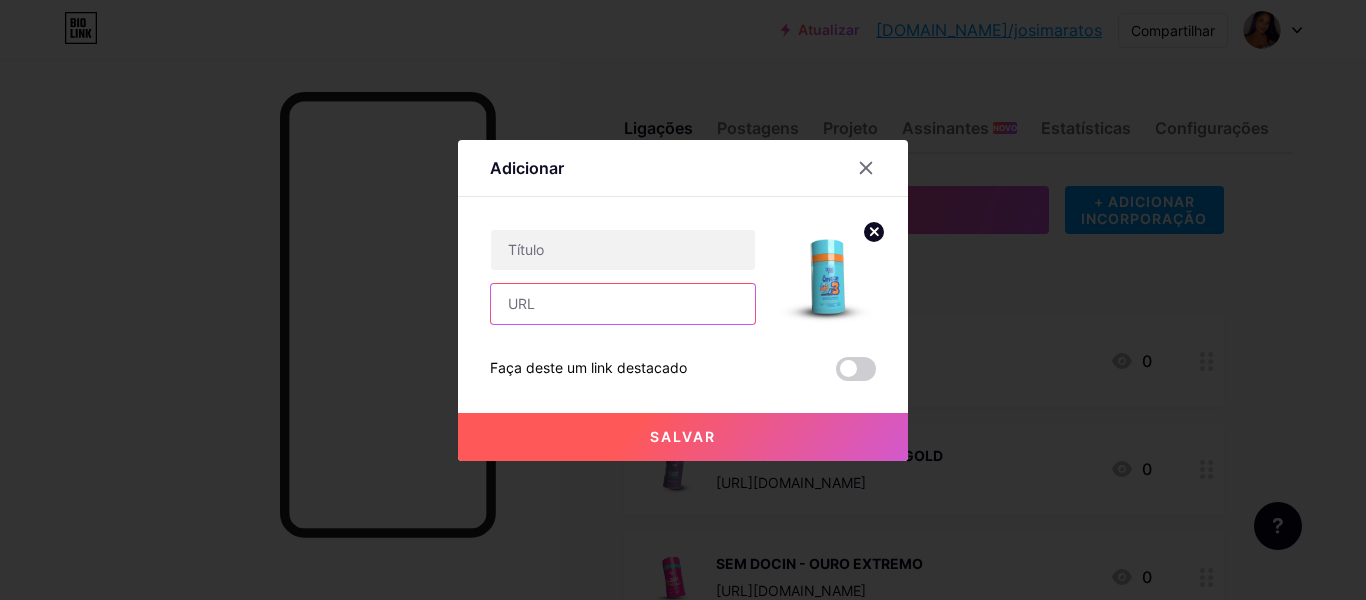 paste on "[URL][DOMAIN_NAME]" 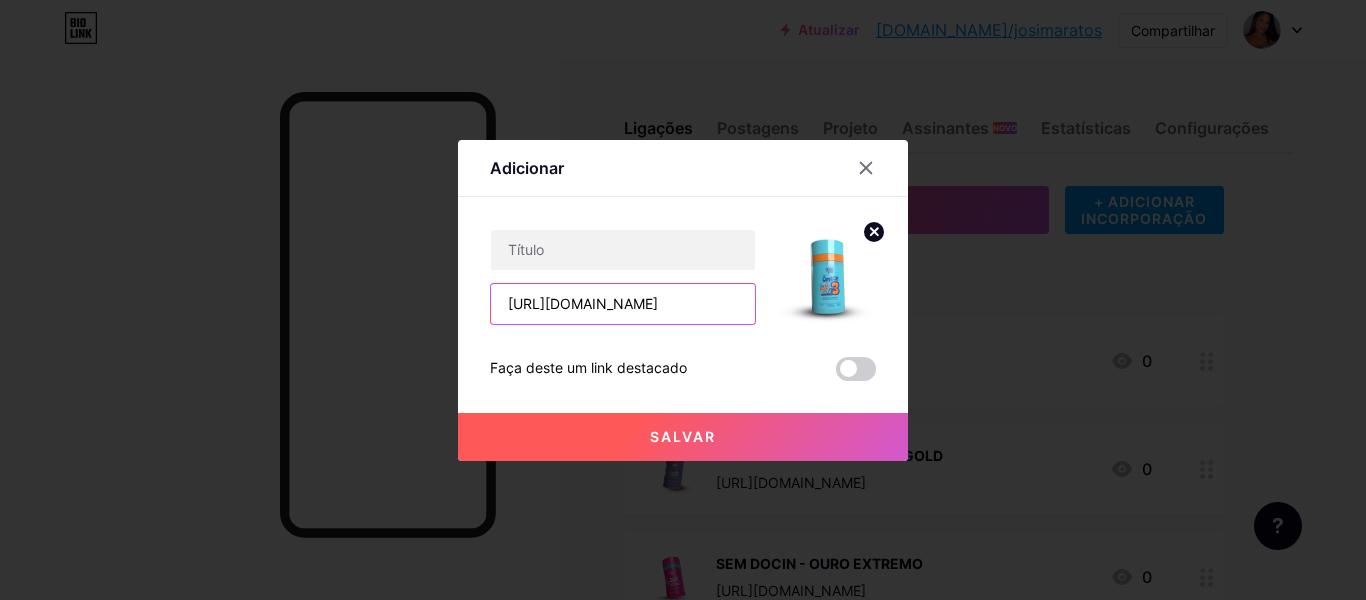 scroll, scrollTop: 0, scrollLeft: 77, axis: horizontal 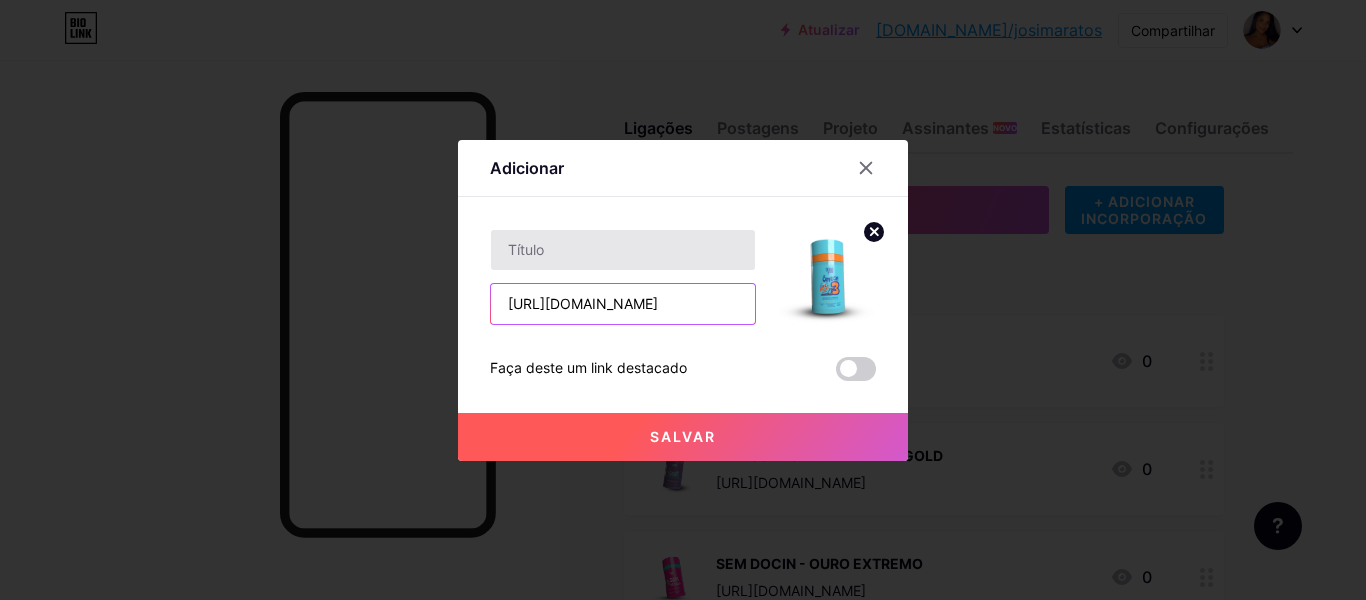 type on "[URL][DOMAIN_NAME]" 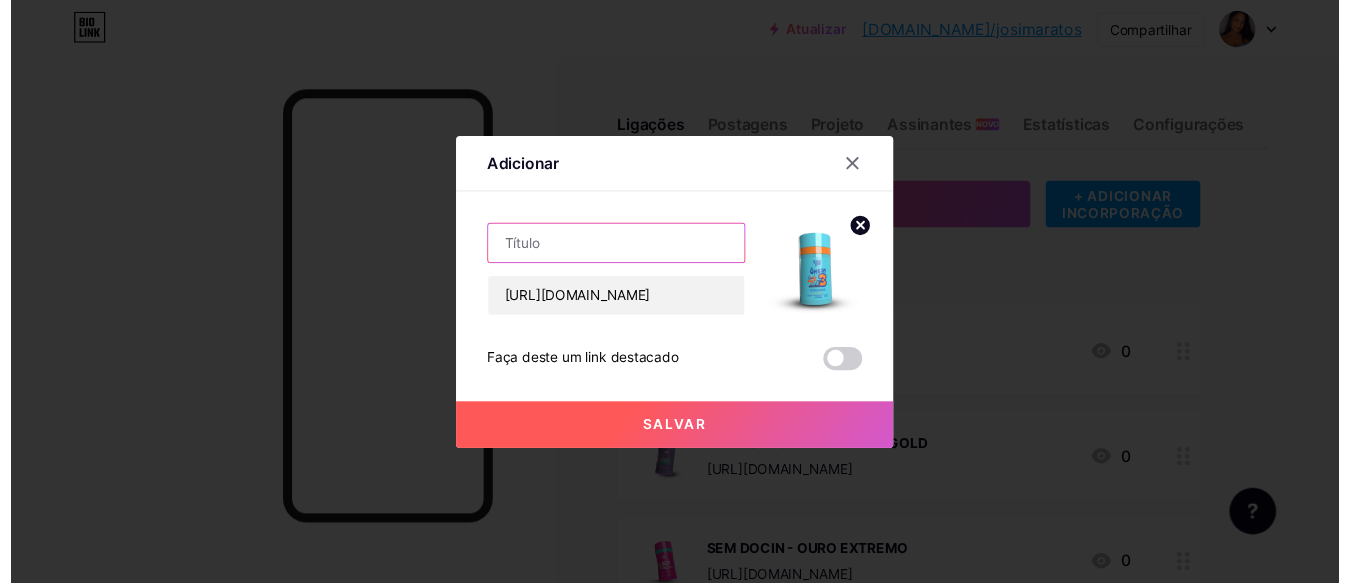 scroll, scrollTop: 0, scrollLeft: 0, axis: both 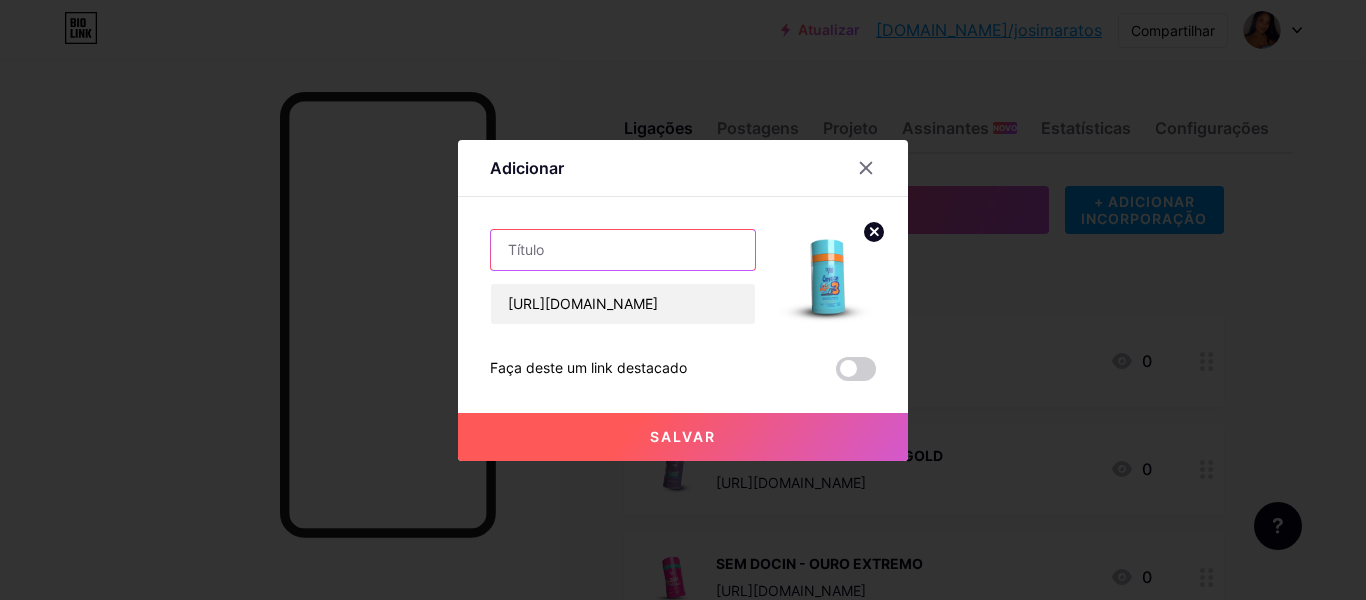 click at bounding box center (623, 250) 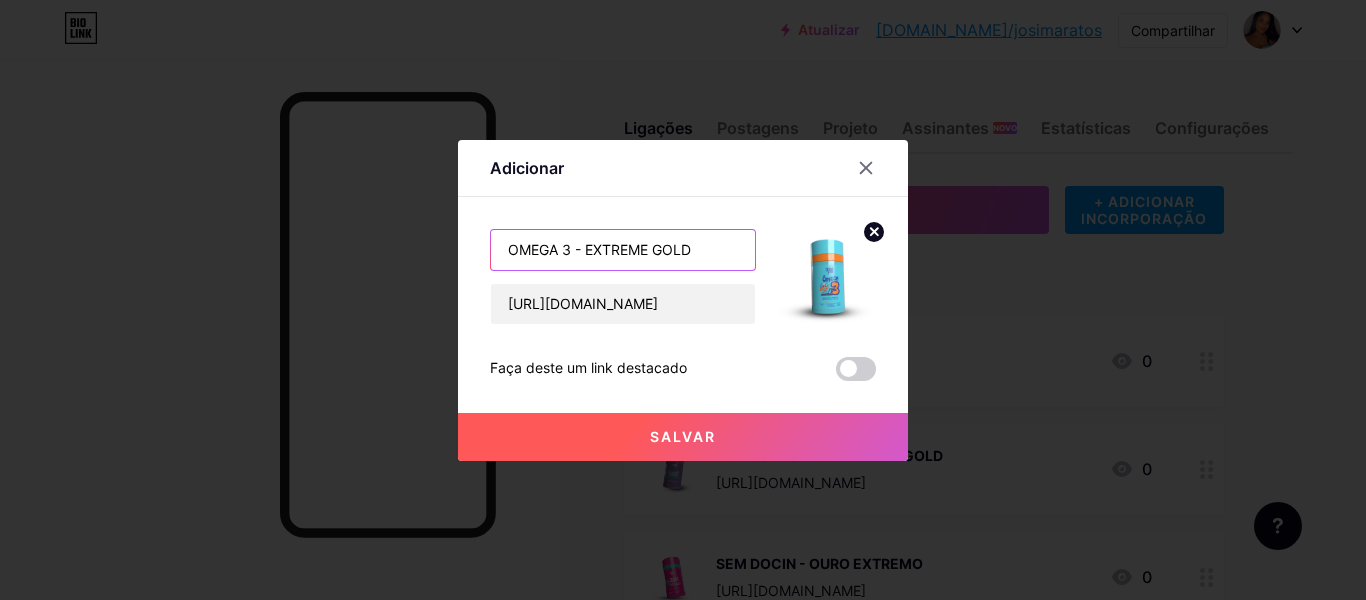 type on "OMEGA 3 - EXTREME GOLD" 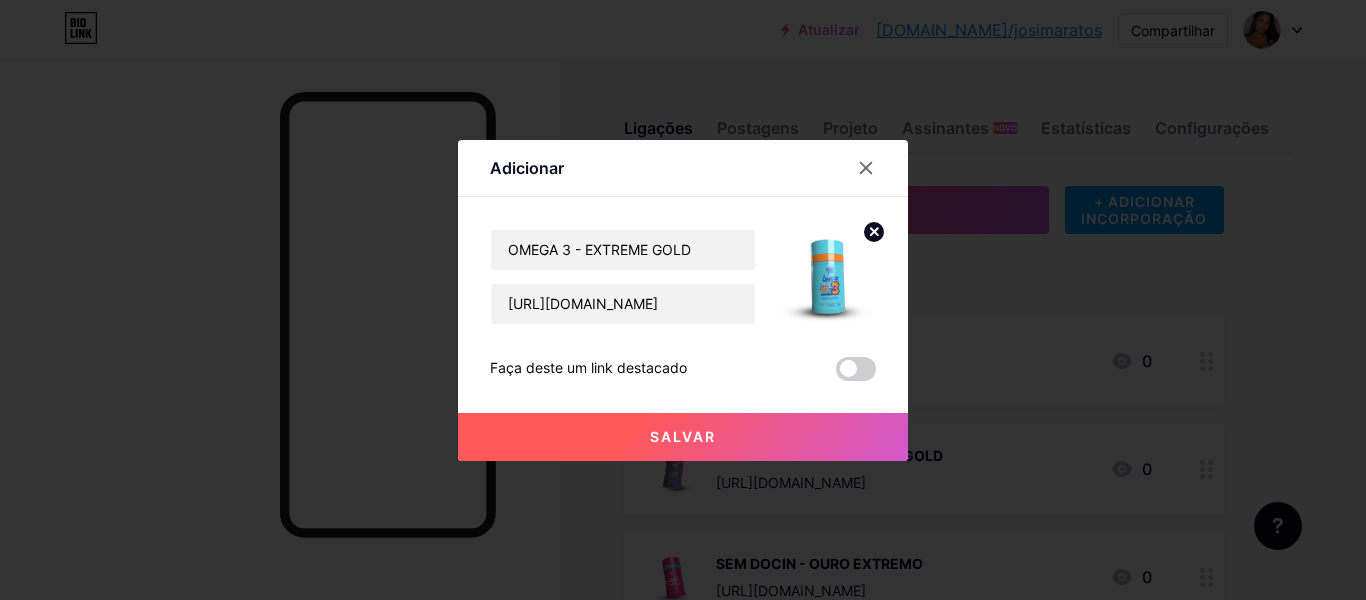 click on "Salvar" at bounding box center (683, 437) 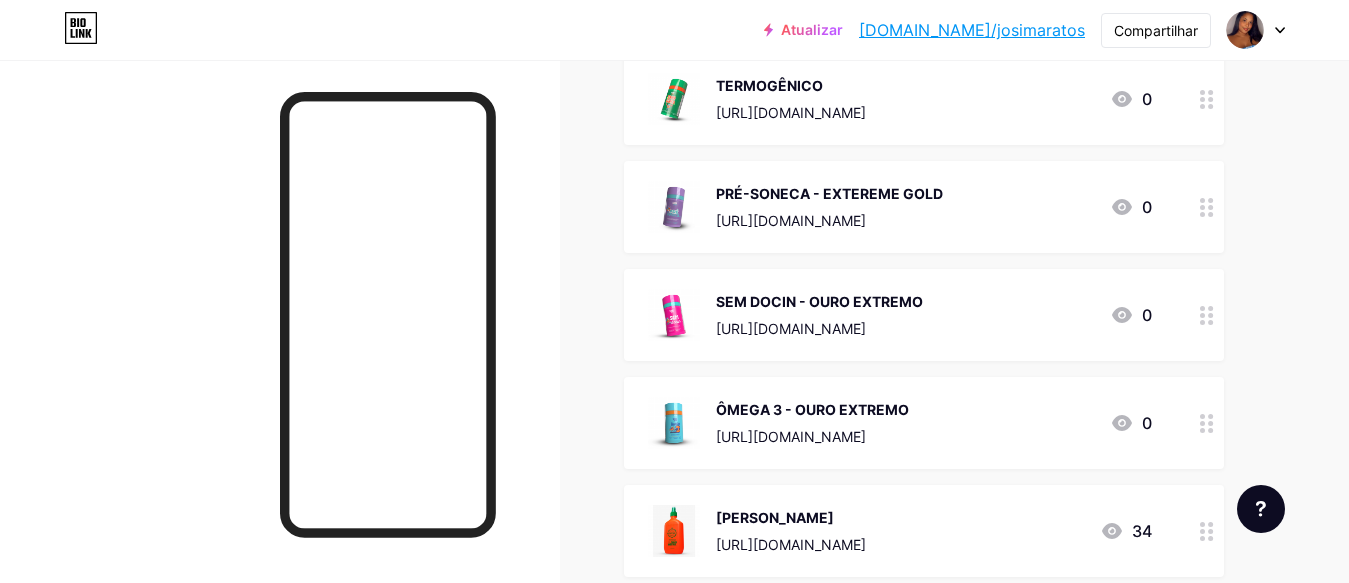 scroll, scrollTop: 229, scrollLeft: 0, axis: vertical 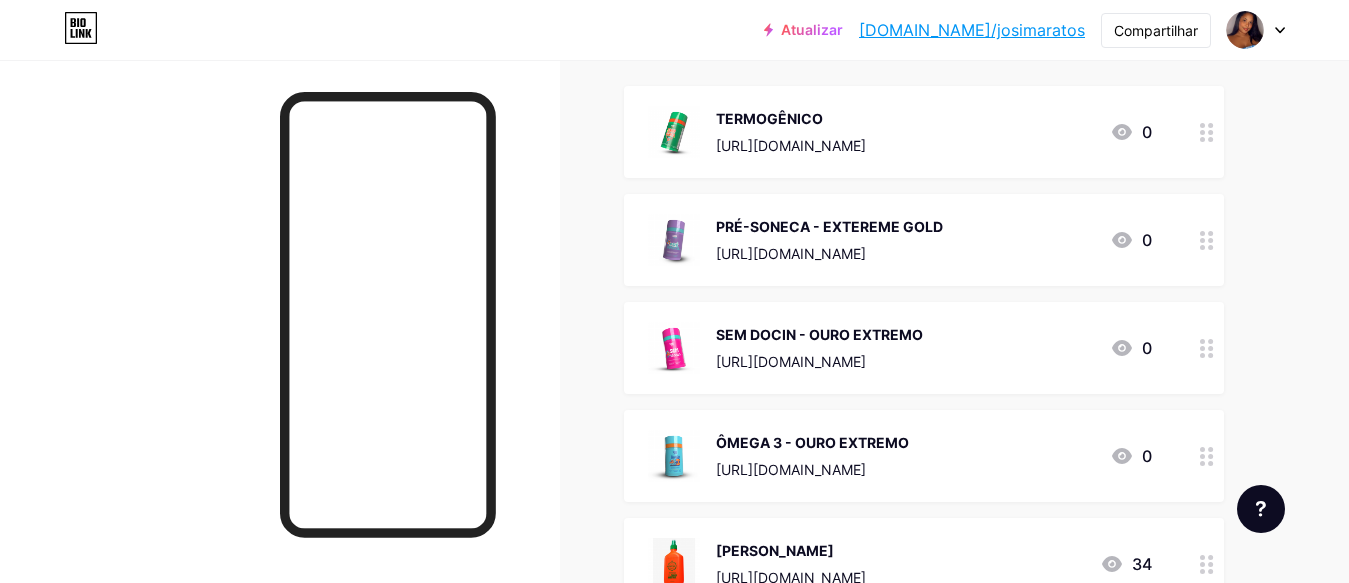 click 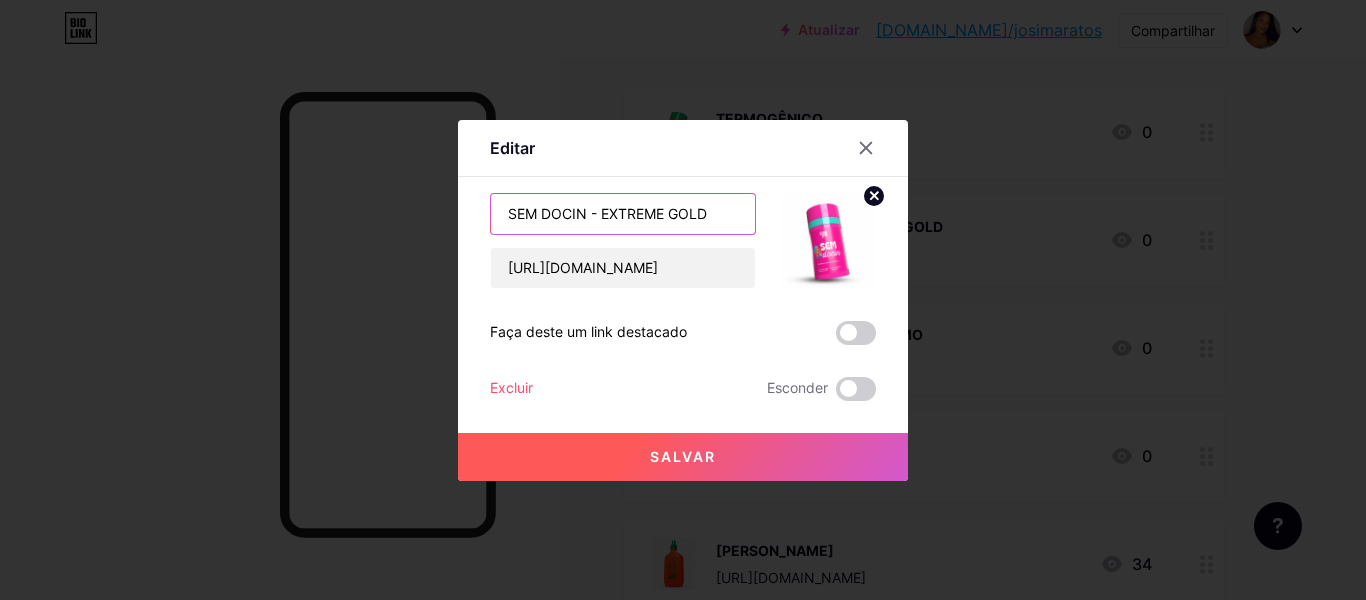 click on "SEM DOCIN - EXTREME GOLD" at bounding box center [623, 214] 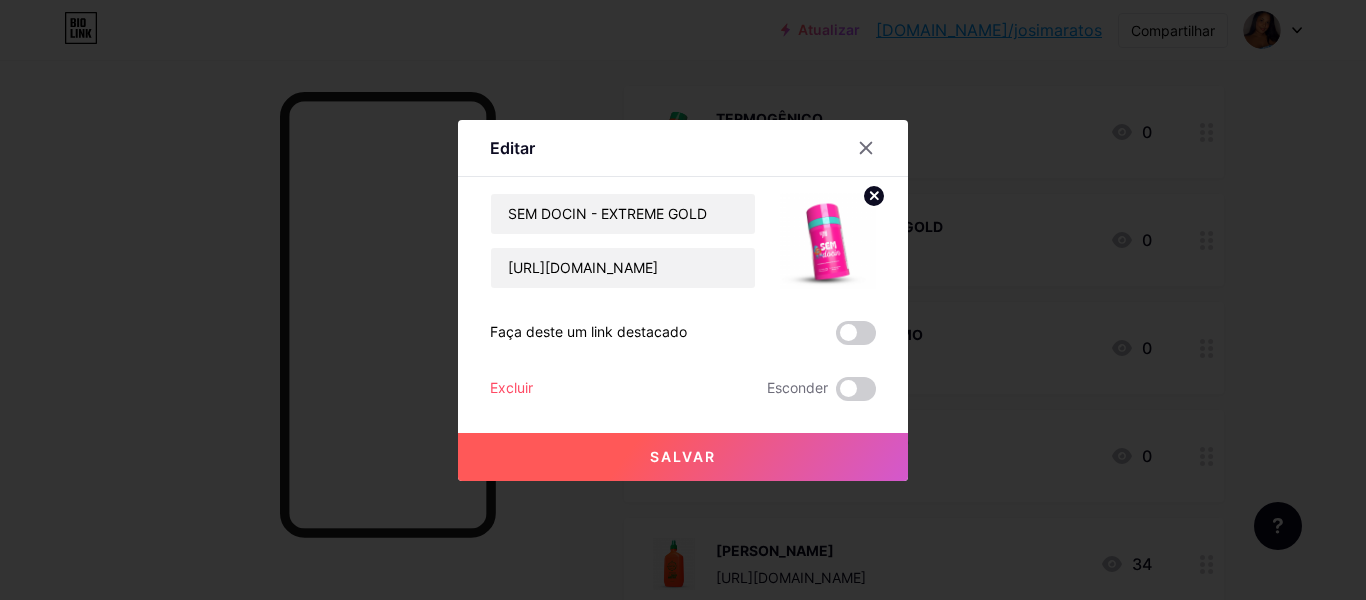 click on "Salvar" at bounding box center [683, 456] 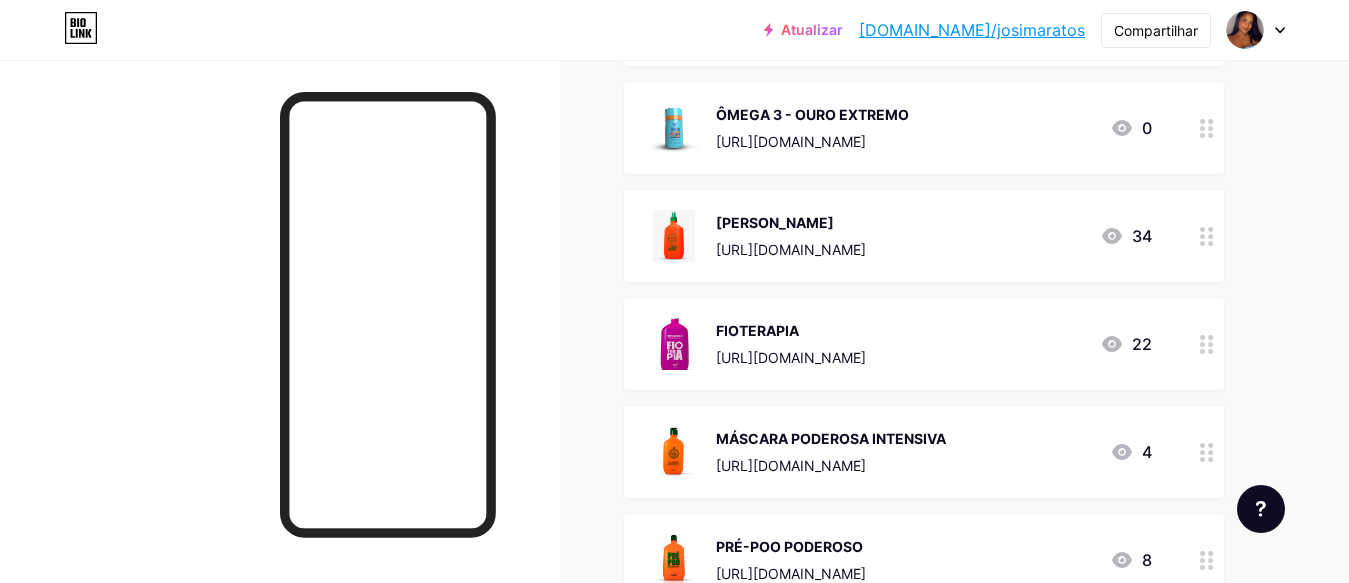 scroll, scrollTop: 579, scrollLeft: 0, axis: vertical 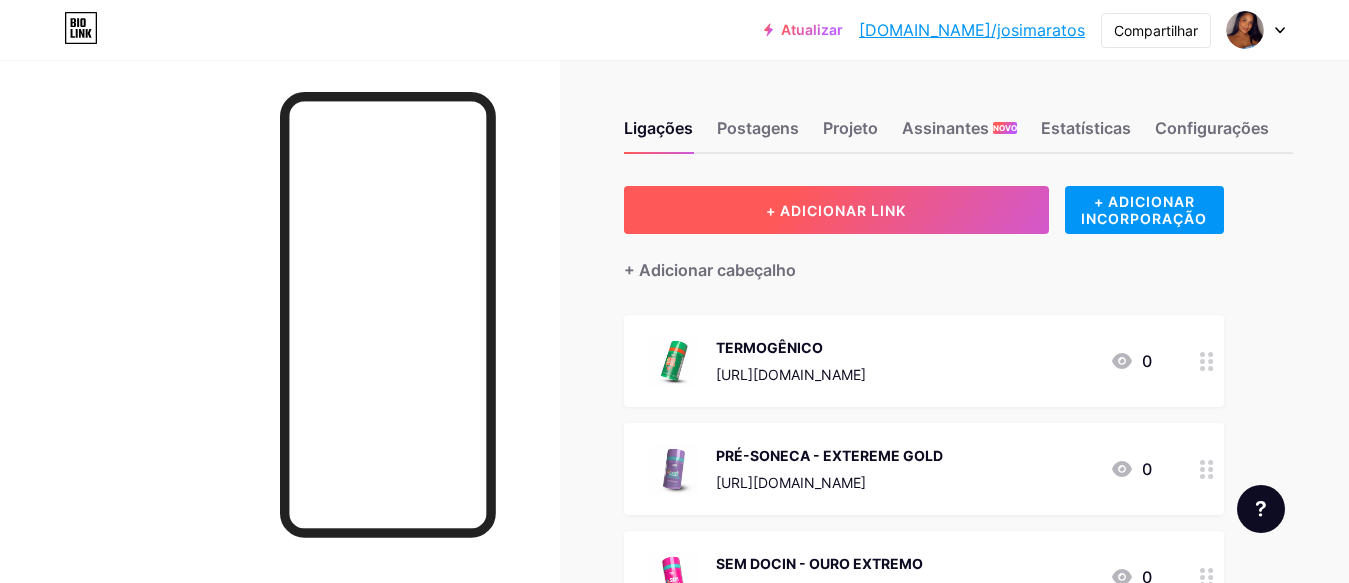 click on "+ ADICIONAR LINK" at bounding box center [836, 210] 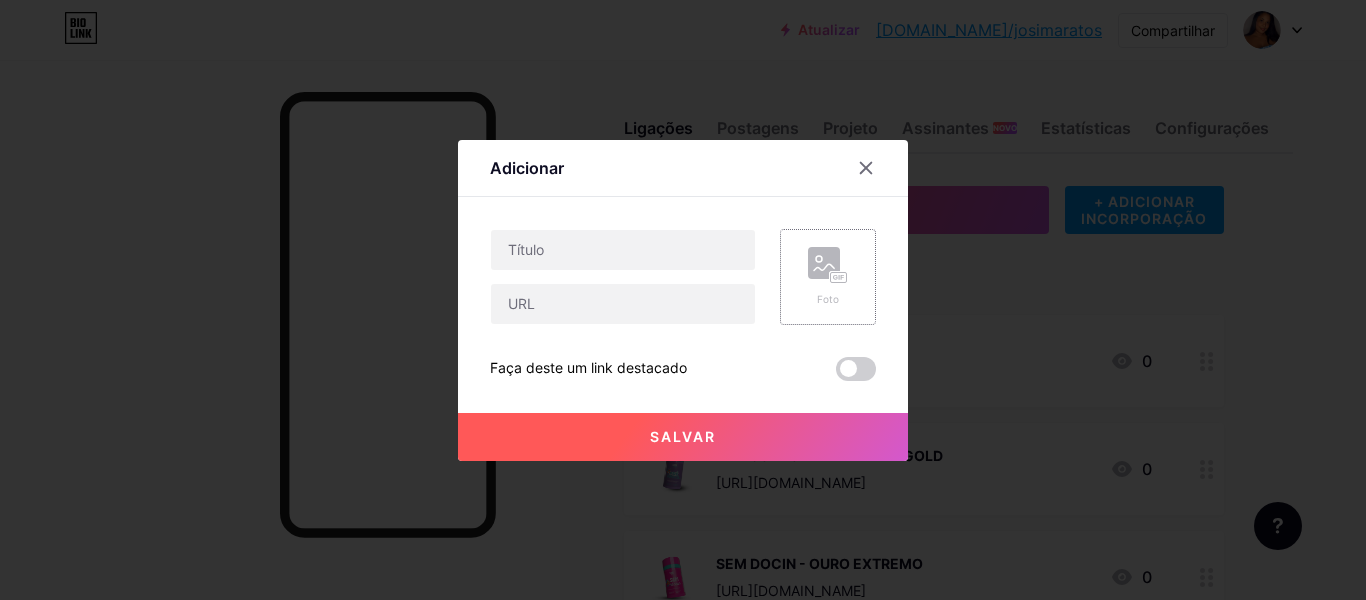 click on "Foto" at bounding box center [828, 277] 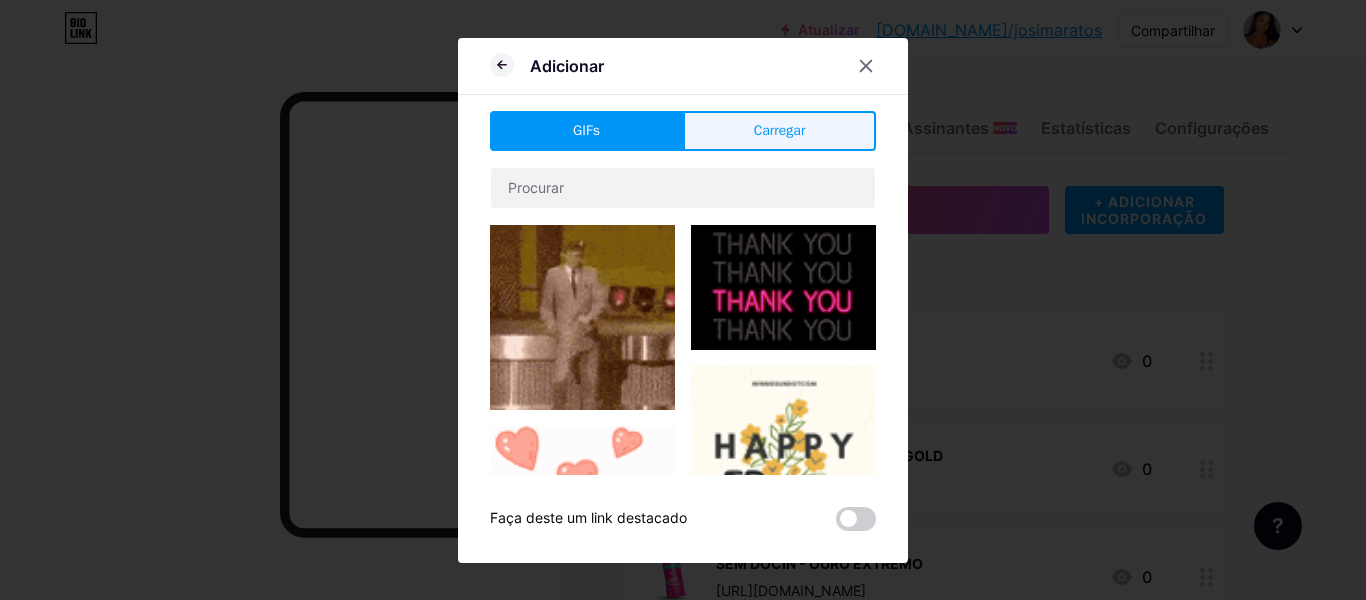 click on "Carregar" at bounding box center (780, 130) 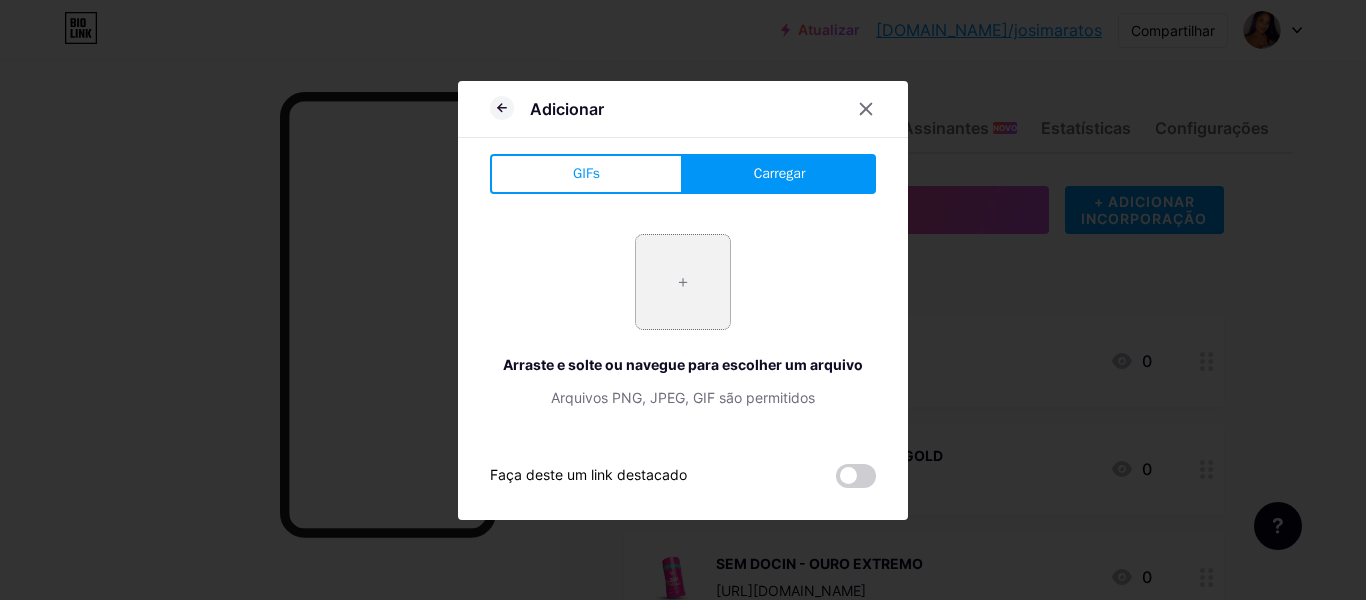 click at bounding box center (683, 282) 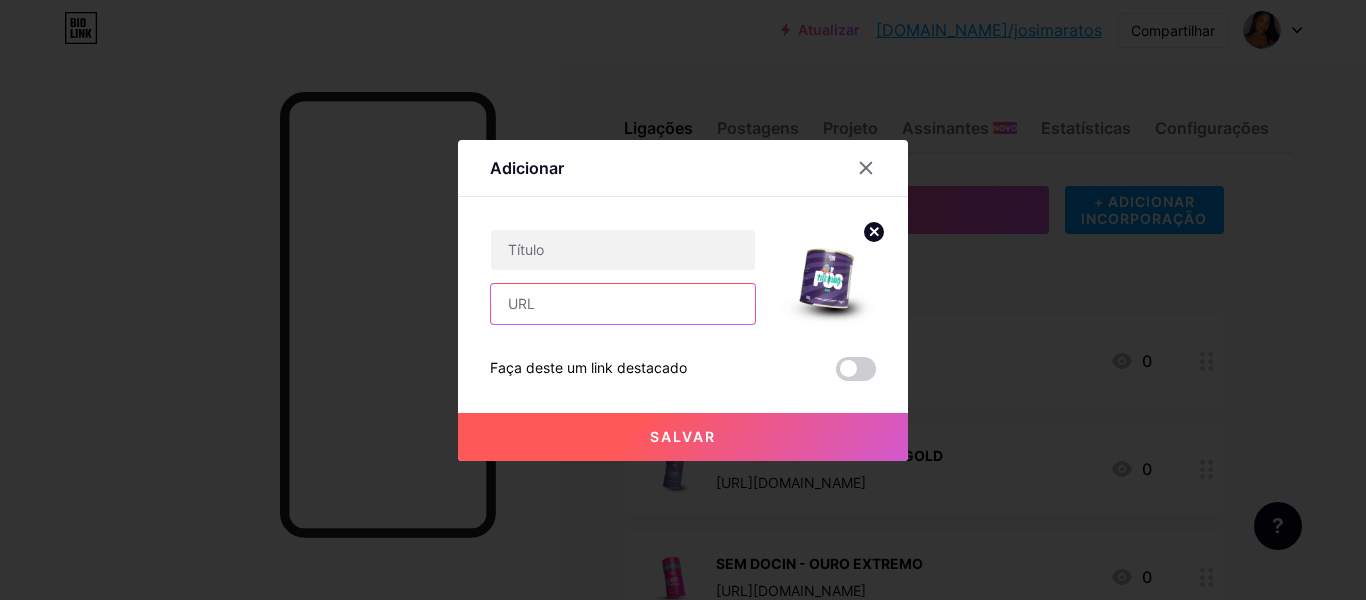 click at bounding box center (623, 304) 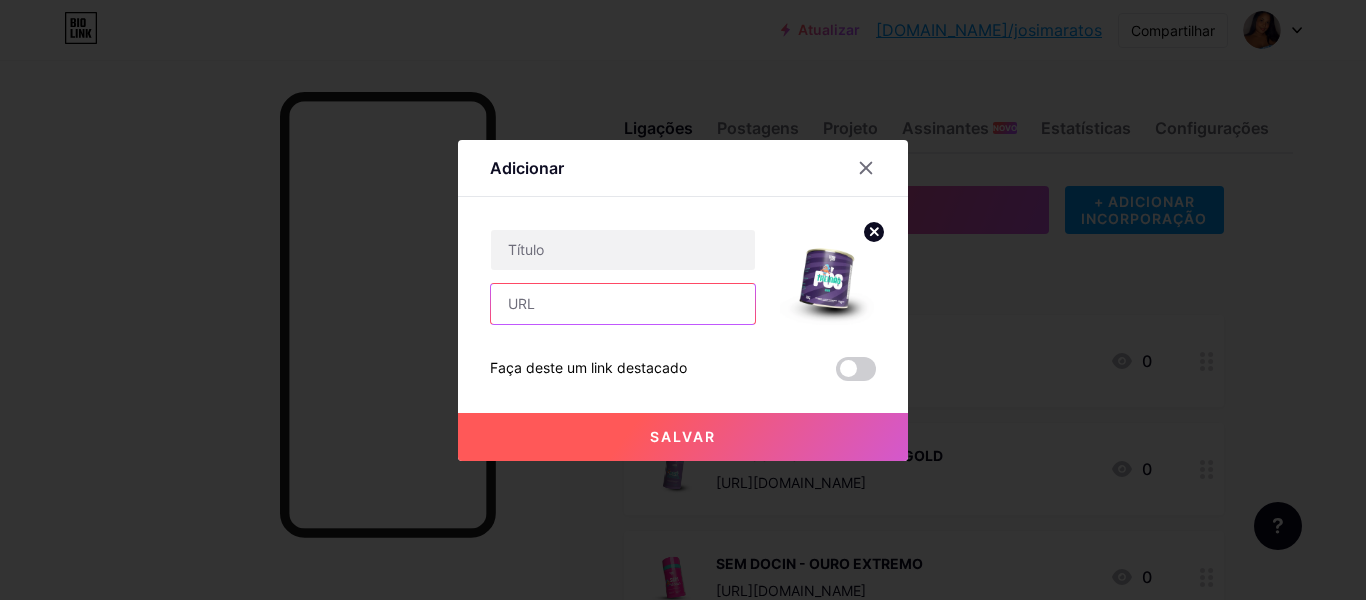 paste on "[URL][DOMAIN_NAME]" 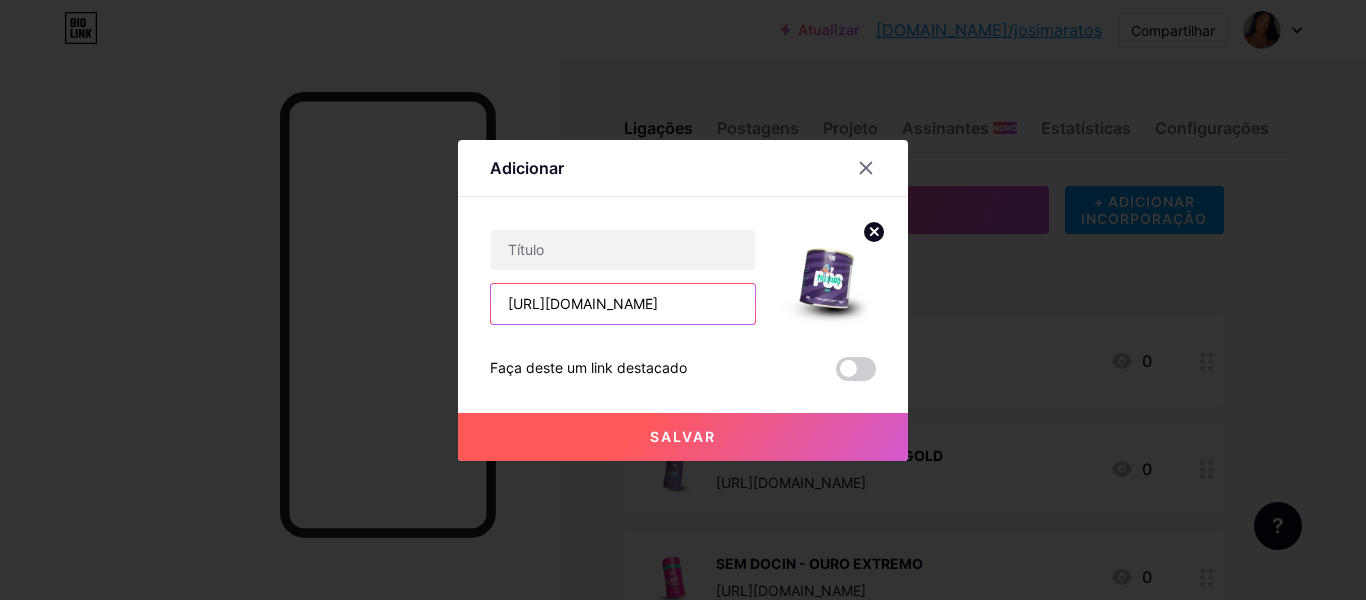 scroll, scrollTop: 0, scrollLeft: 83, axis: horizontal 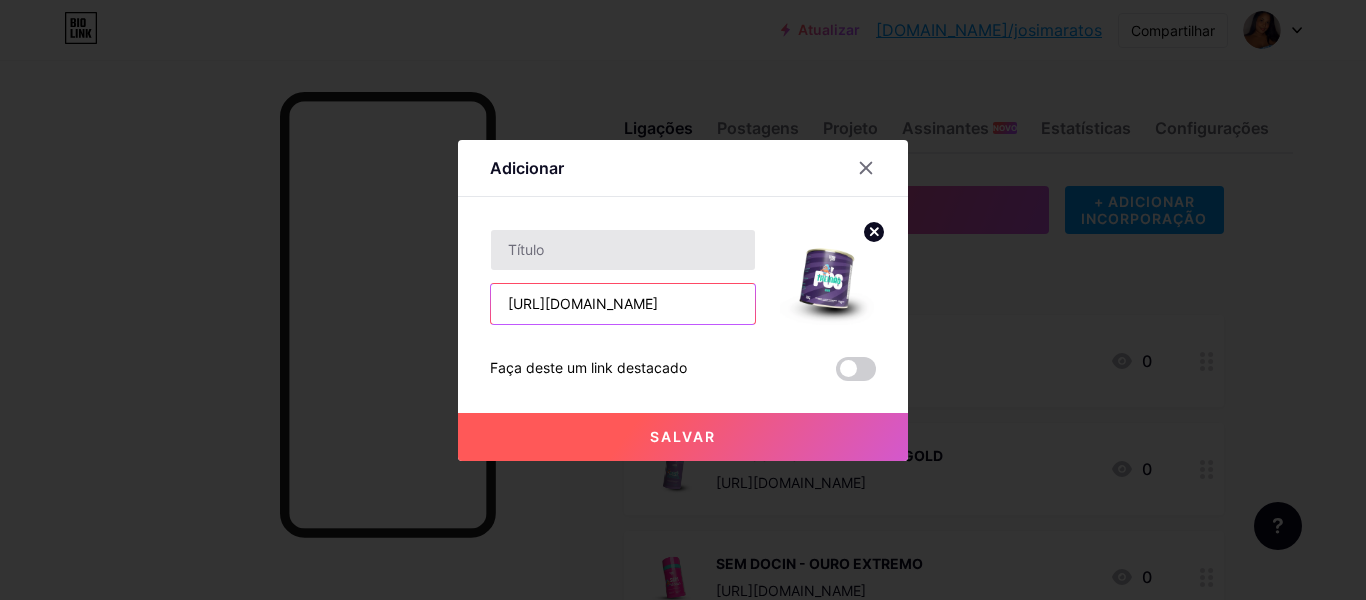 type on "[URL][DOMAIN_NAME]" 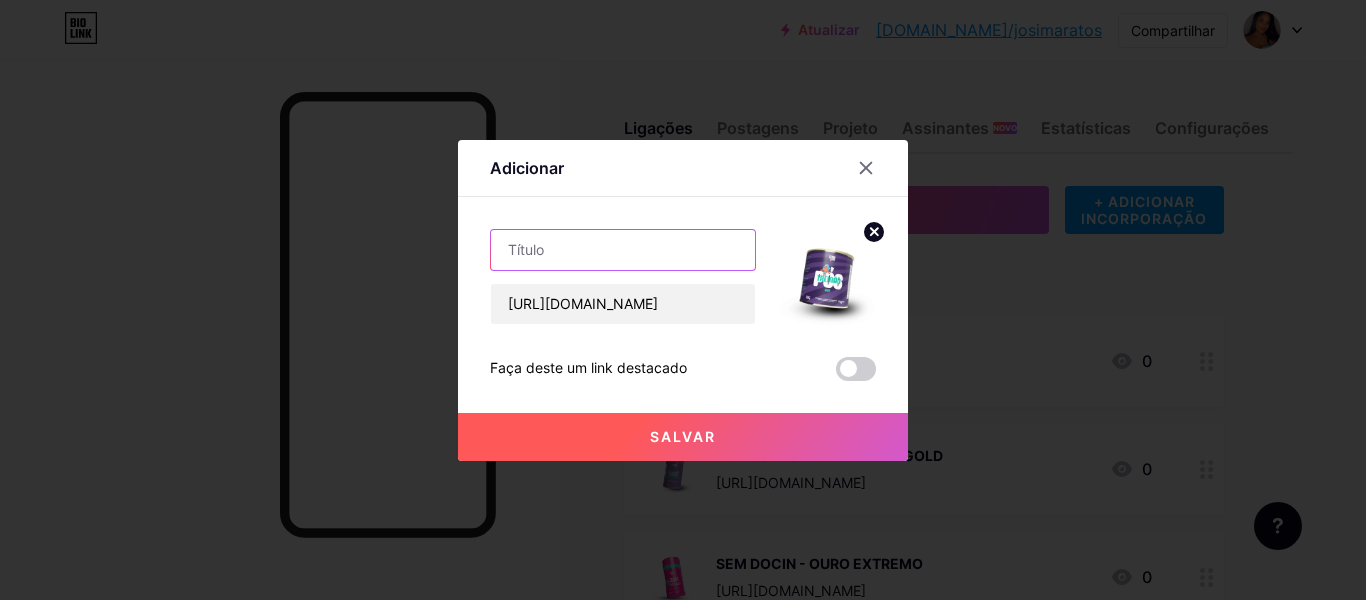 scroll, scrollTop: 0, scrollLeft: 0, axis: both 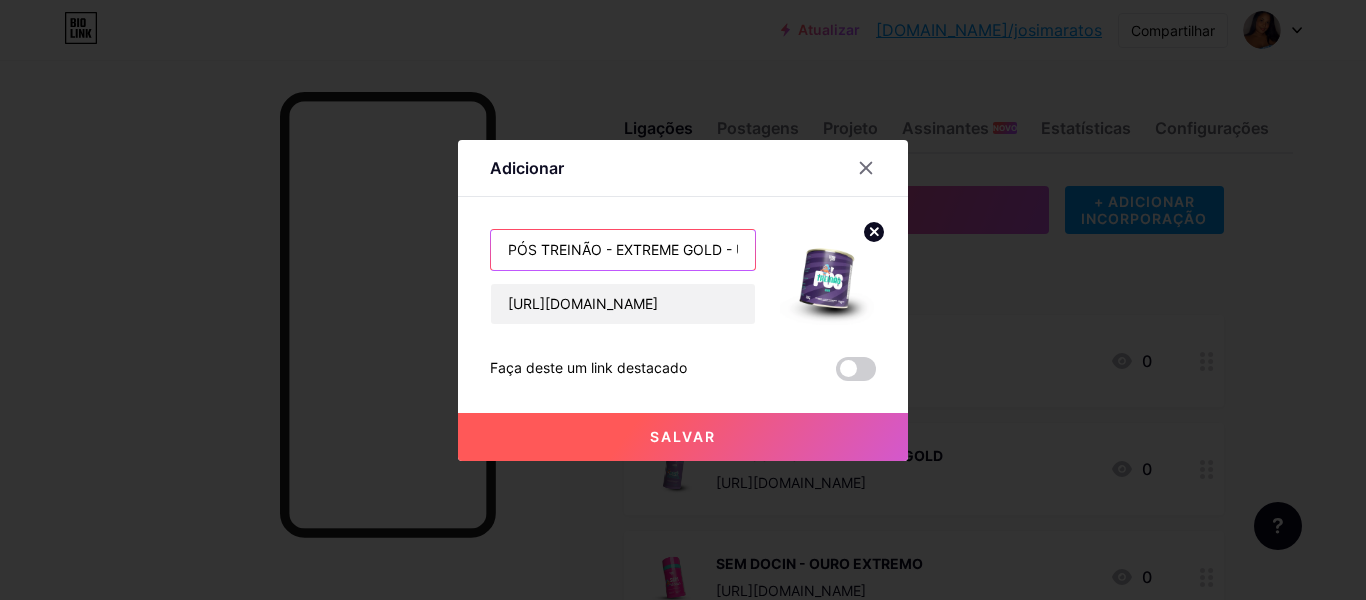 click on "PÓS TREINÃO - EXTREME GOLD - UVA" at bounding box center (623, 250) 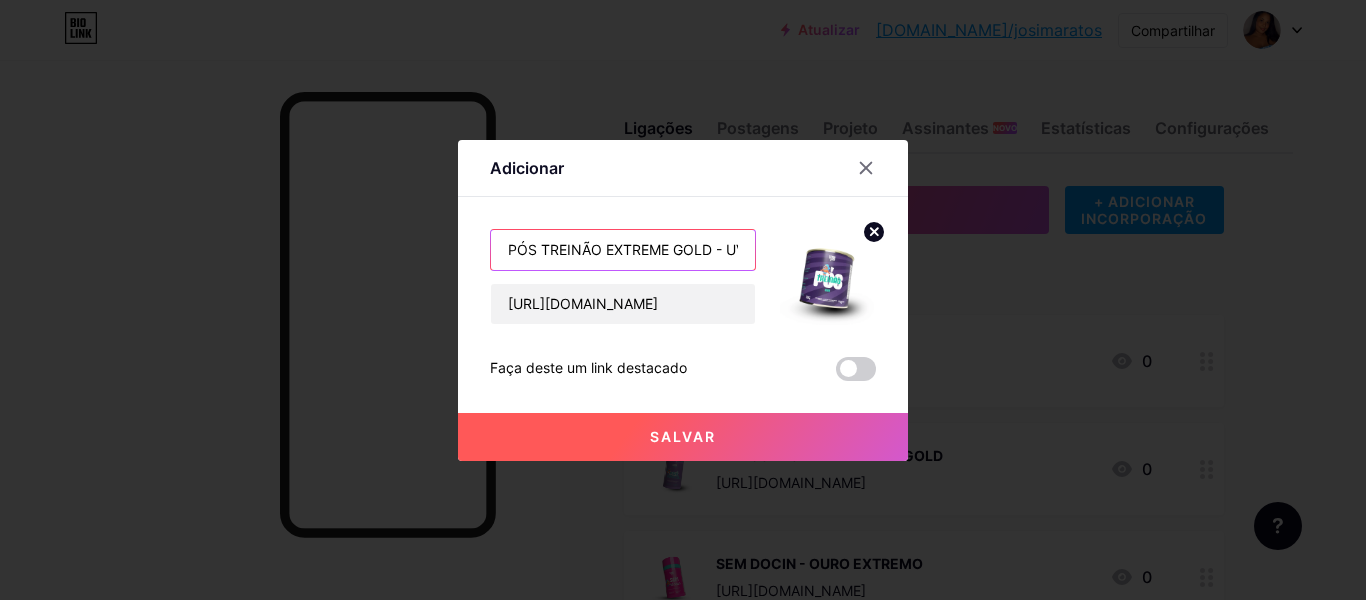type on "PÓS TREINÃO EXTREME GOLD - UVA" 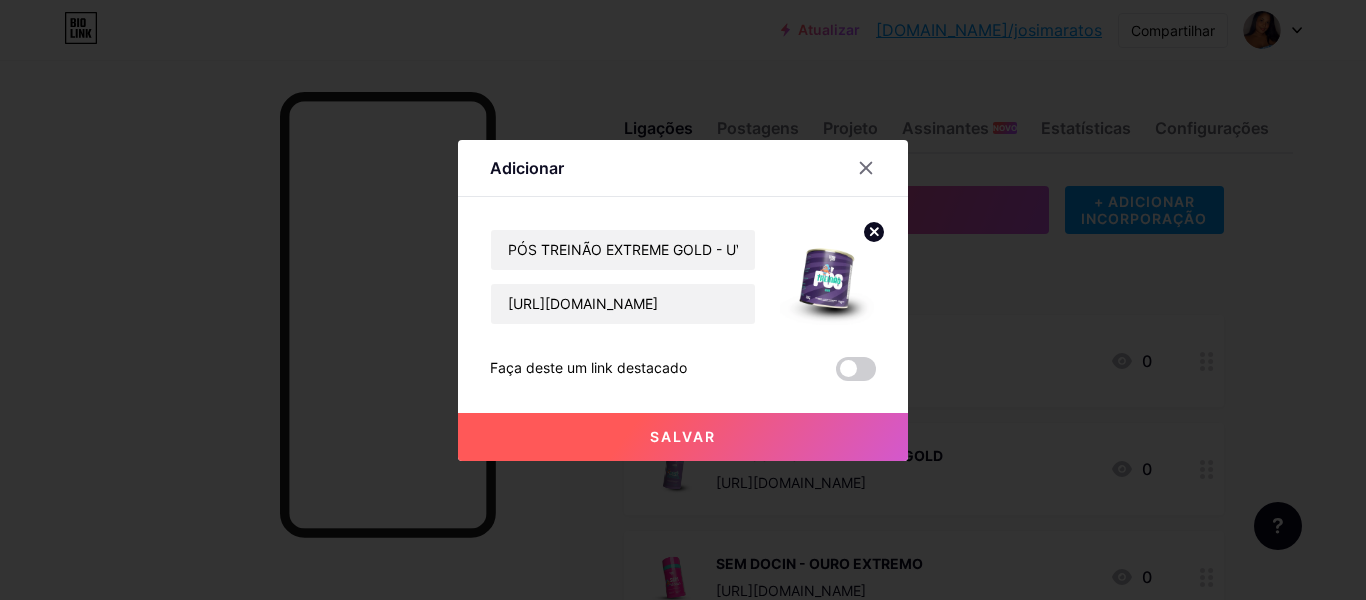 click on "Salvar" at bounding box center [683, 436] 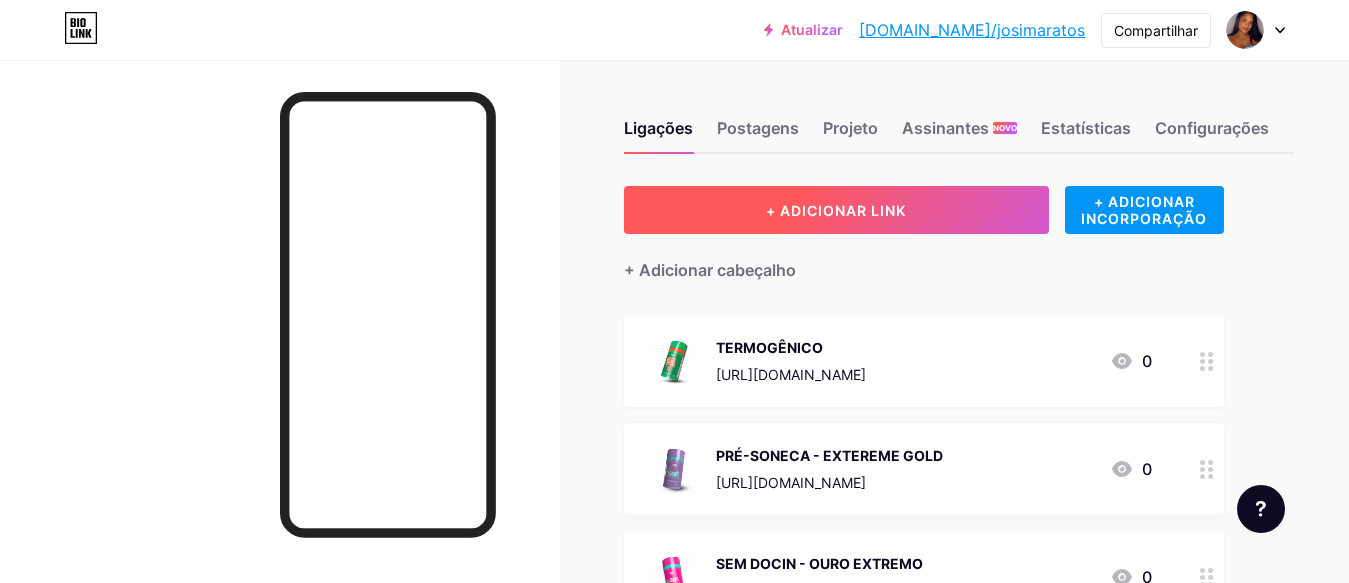 click on "+ ADICIONAR LINK" at bounding box center (836, 210) 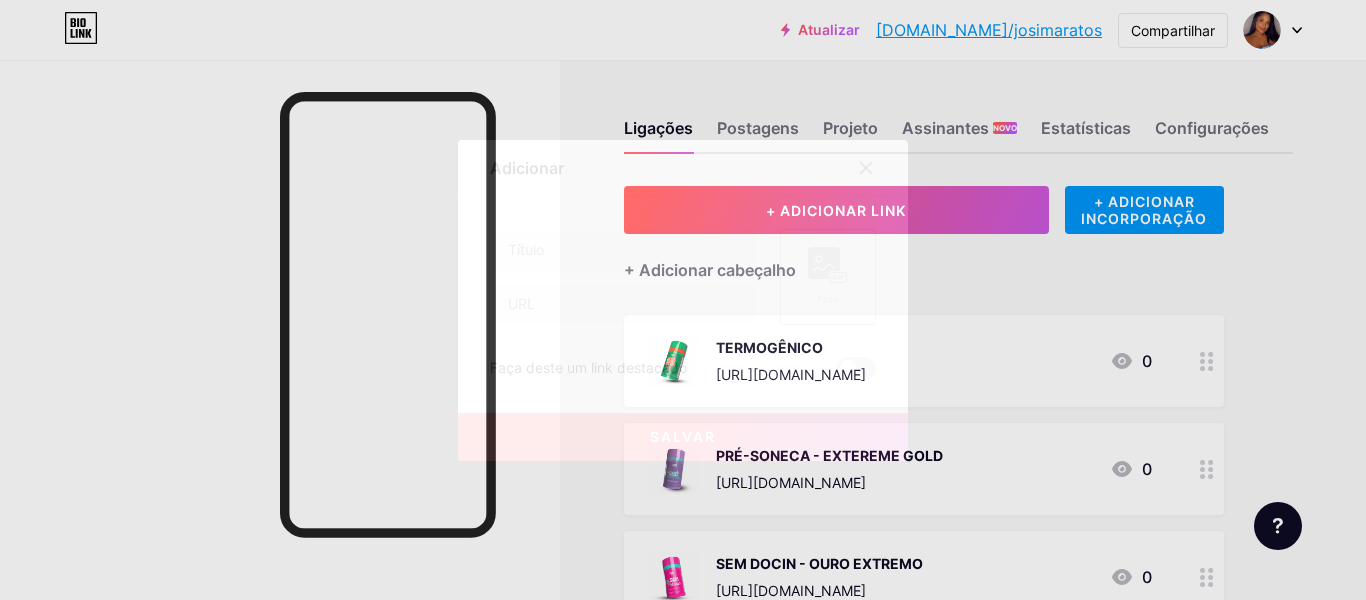 click 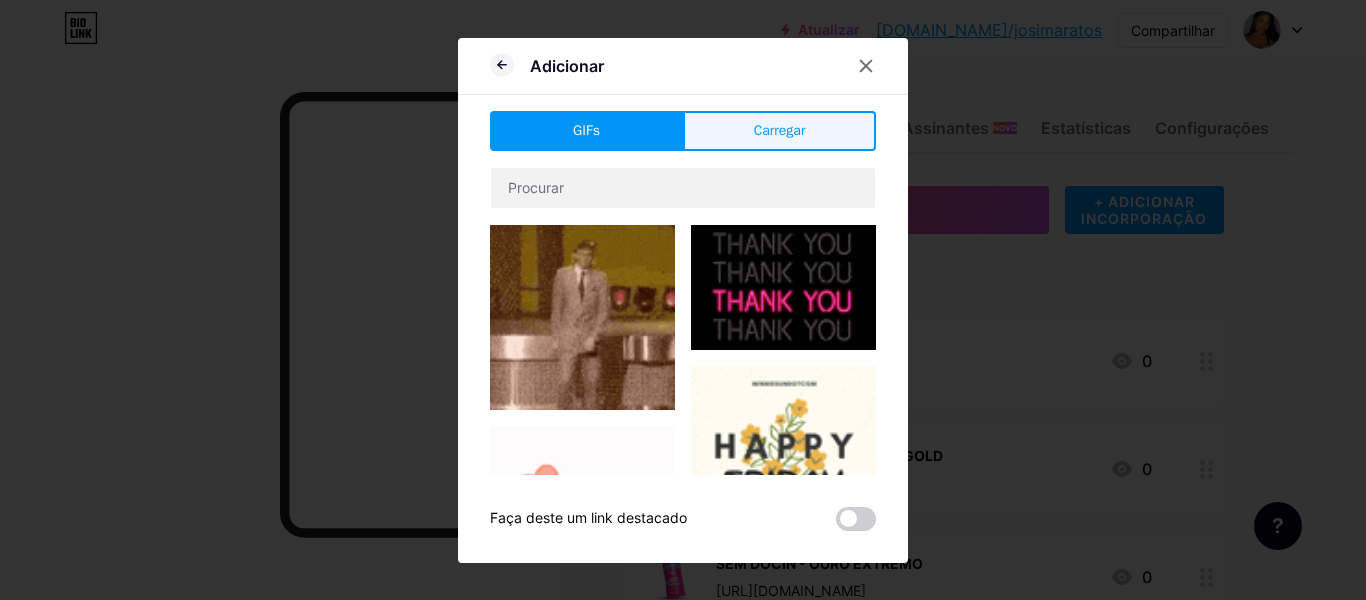 click on "Carregar" at bounding box center (780, 130) 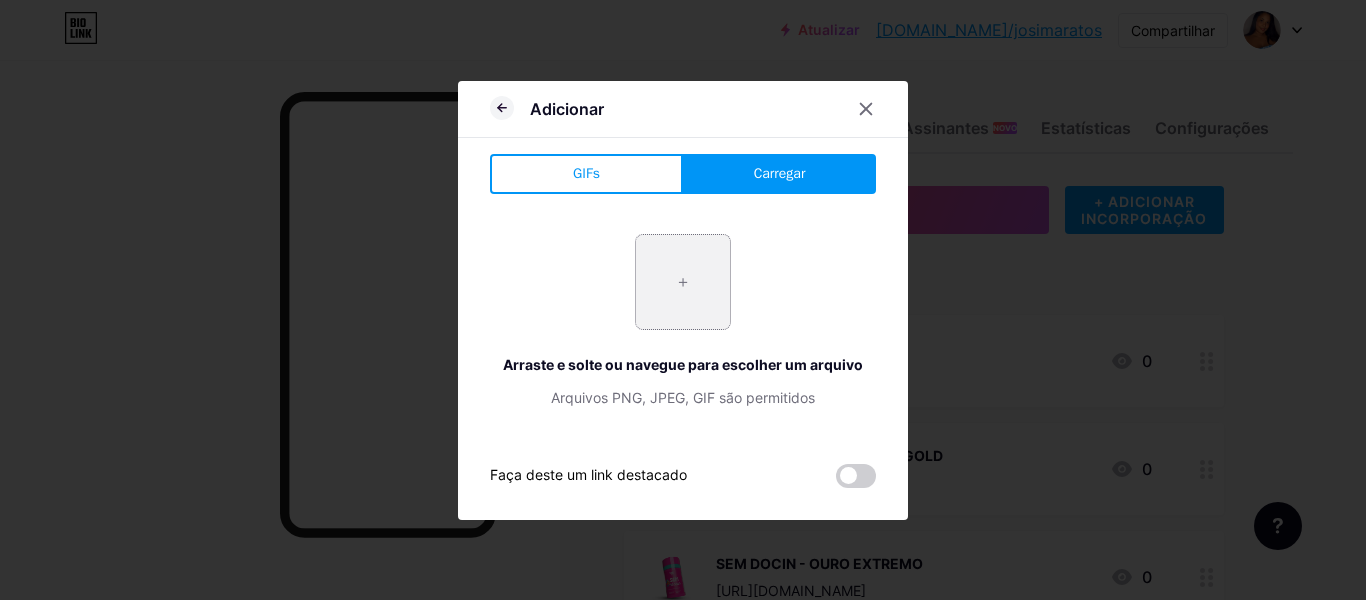 click at bounding box center (683, 282) 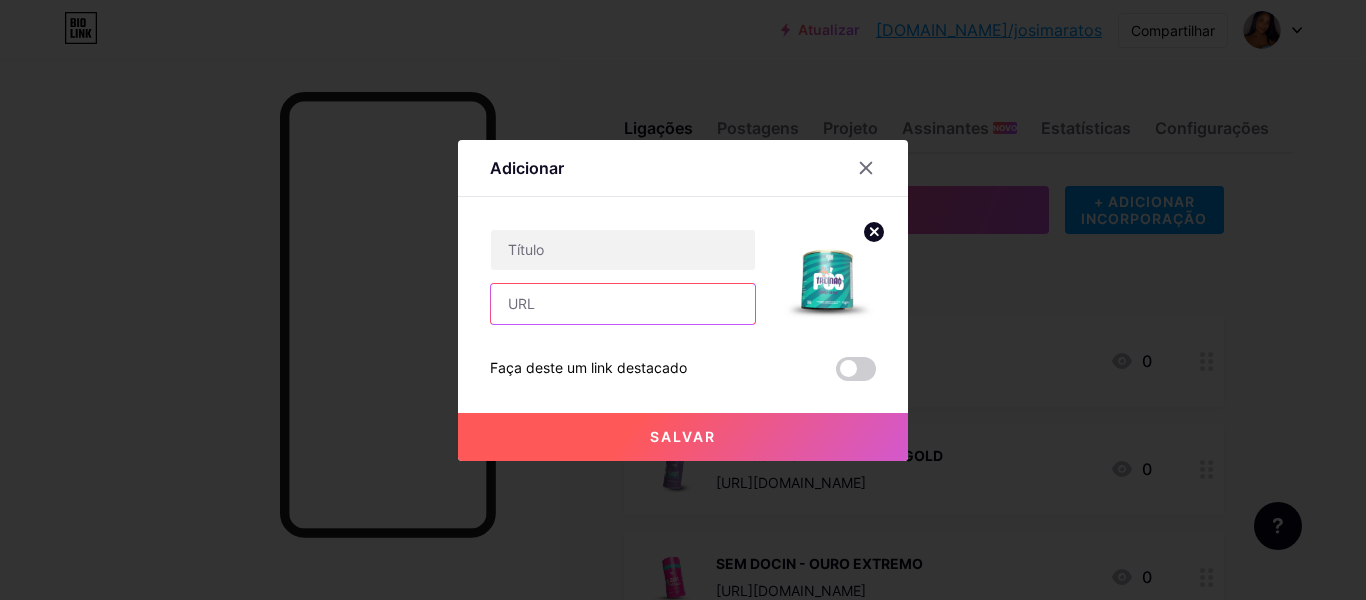 paste on "[URL][DOMAIN_NAME]" 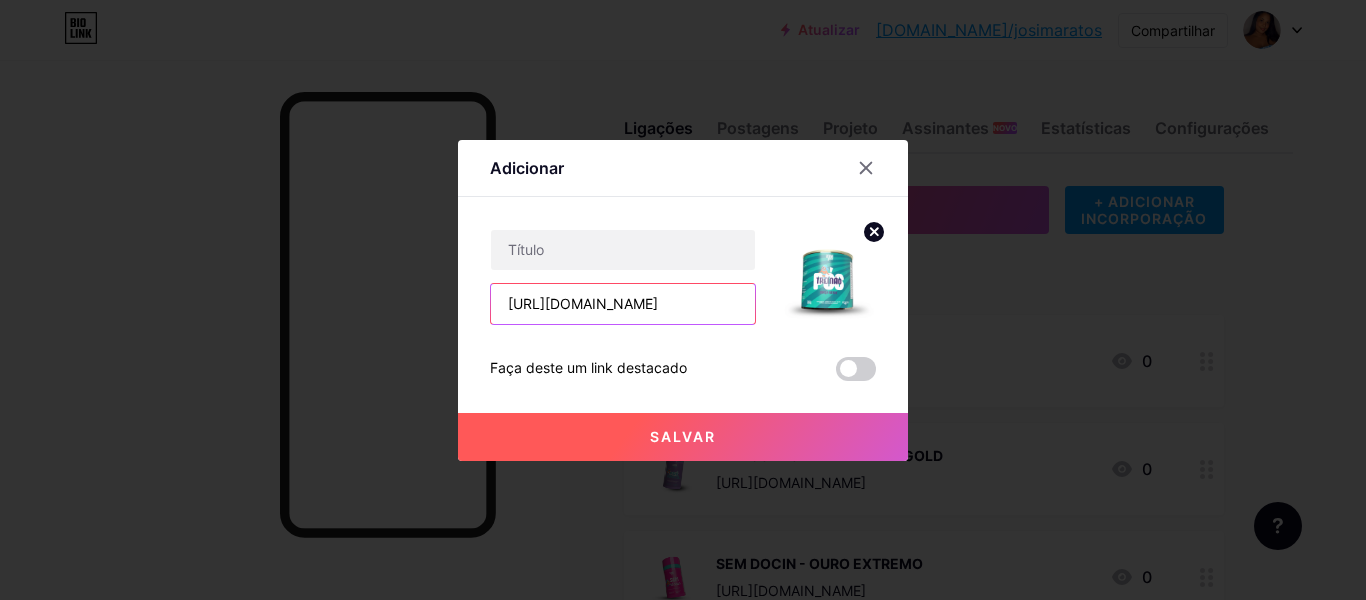 scroll, scrollTop: 0, scrollLeft: 80, axis: horizontal 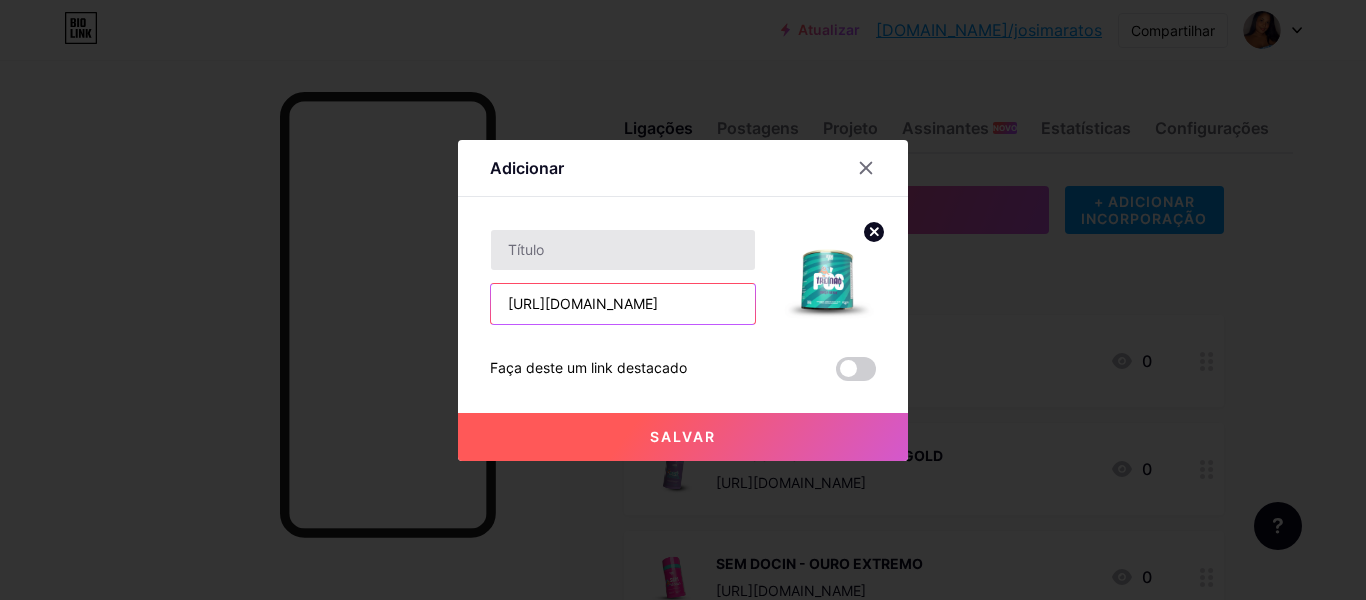 type on "[URL][DOMAIN_NAME]" 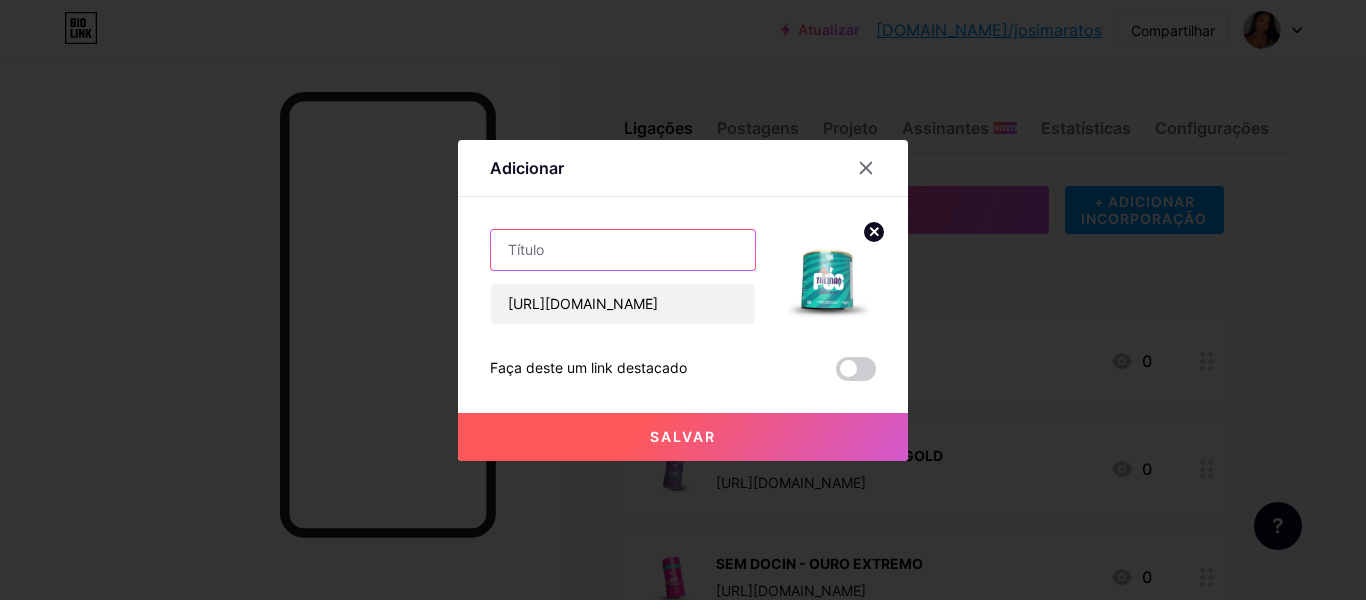 scroll, scrollTop: 0, scrollLeft: 0, axis: both 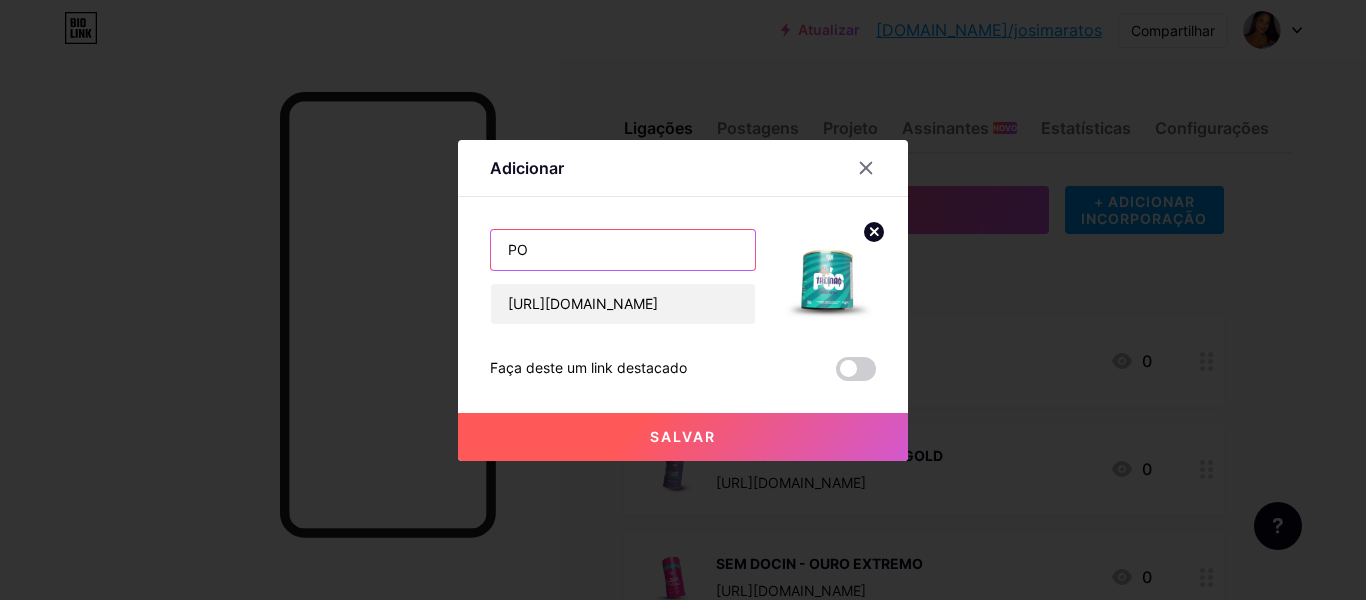 type on "P" 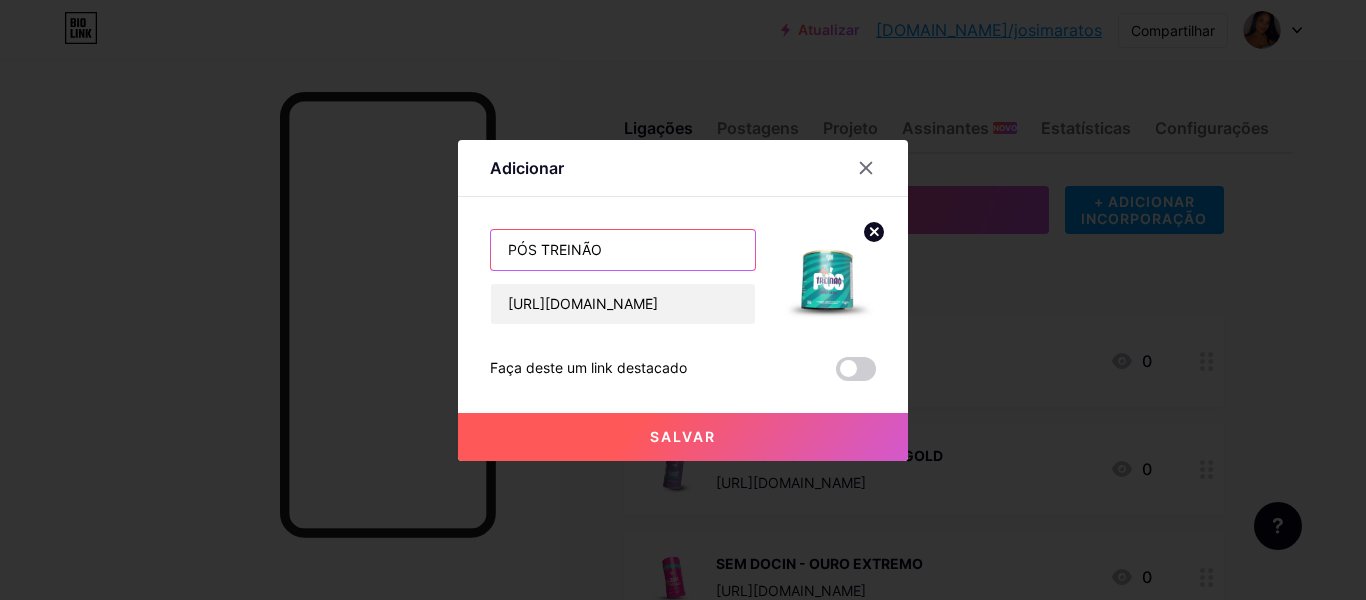 click on "PÓS TREINÃO" at bounding box center (623, 250) 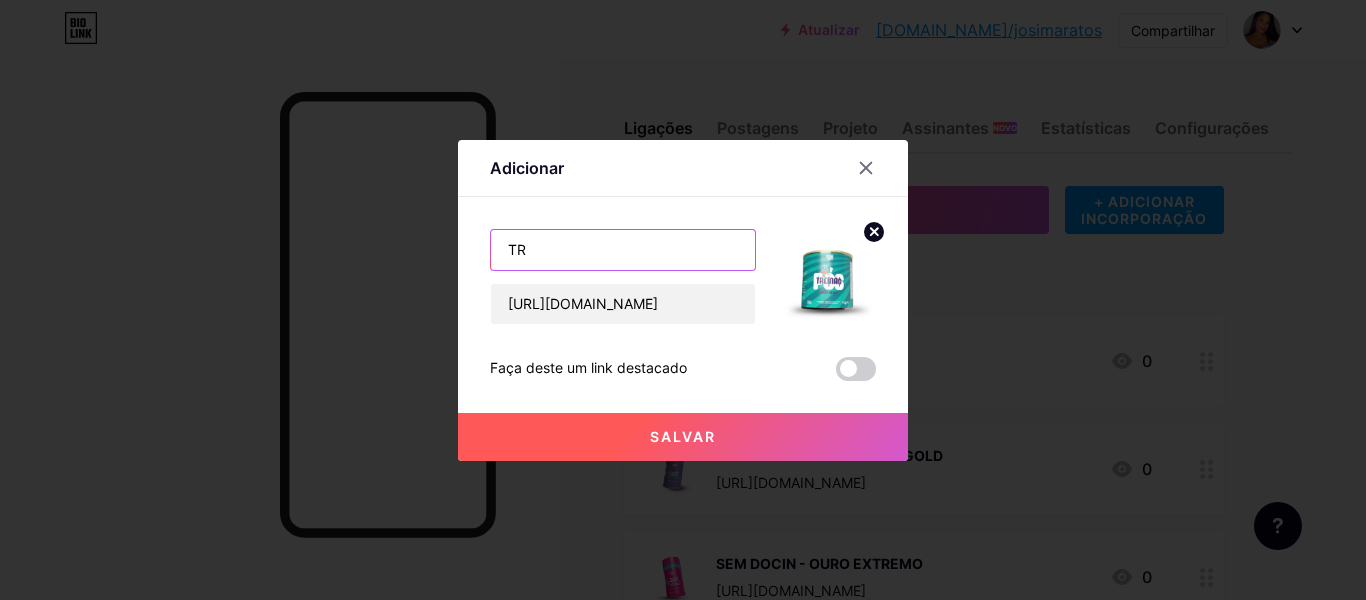 type on "T" 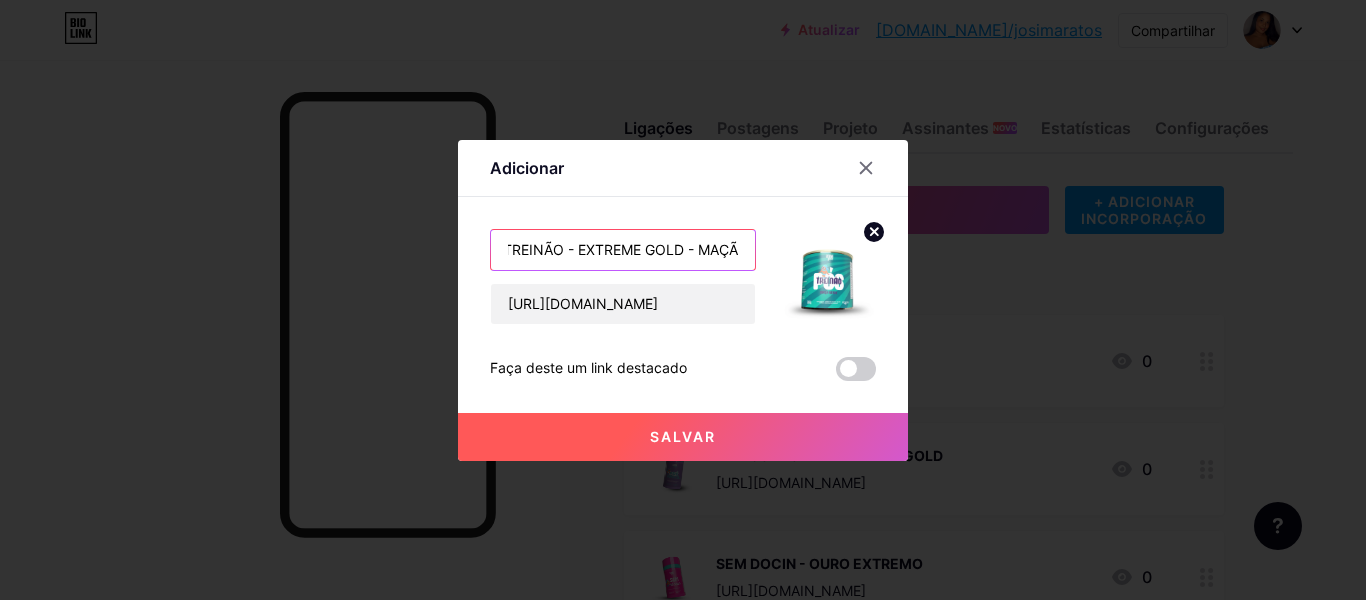 scroll, scrollTop: 0, scrollLeft: 45, axis: horizontal 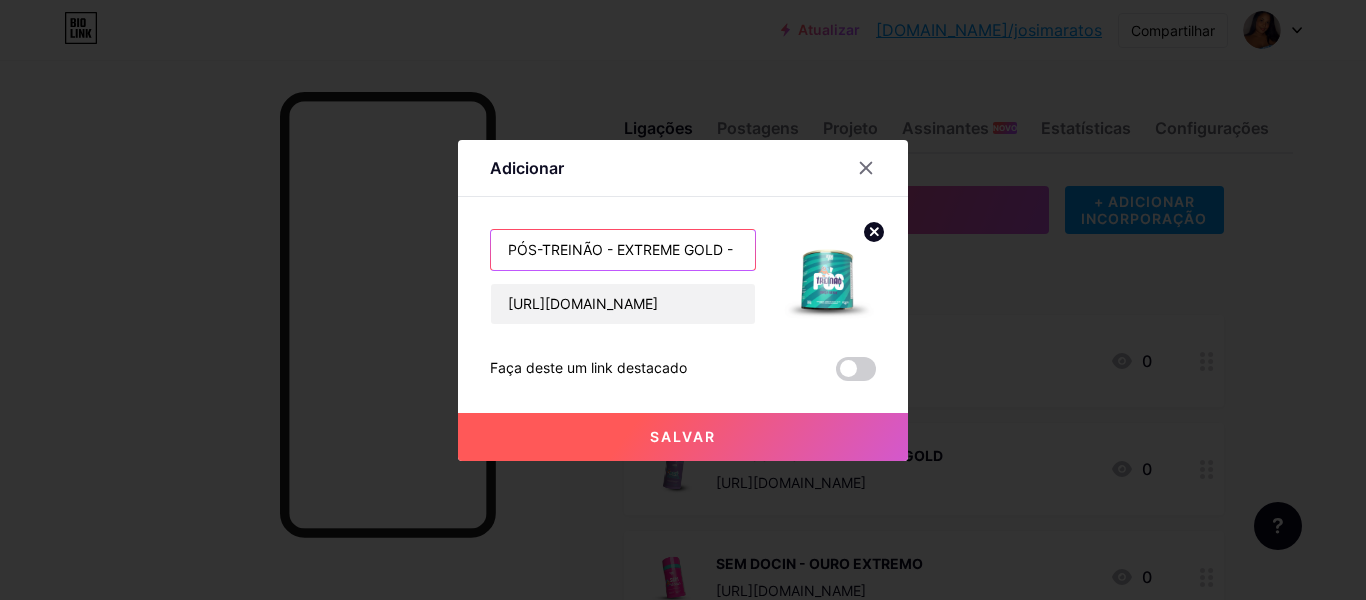 click on "PÓS-TREINÃO - EXTREME GOLD - MAÇÃ" at bounding box center [623, 250] 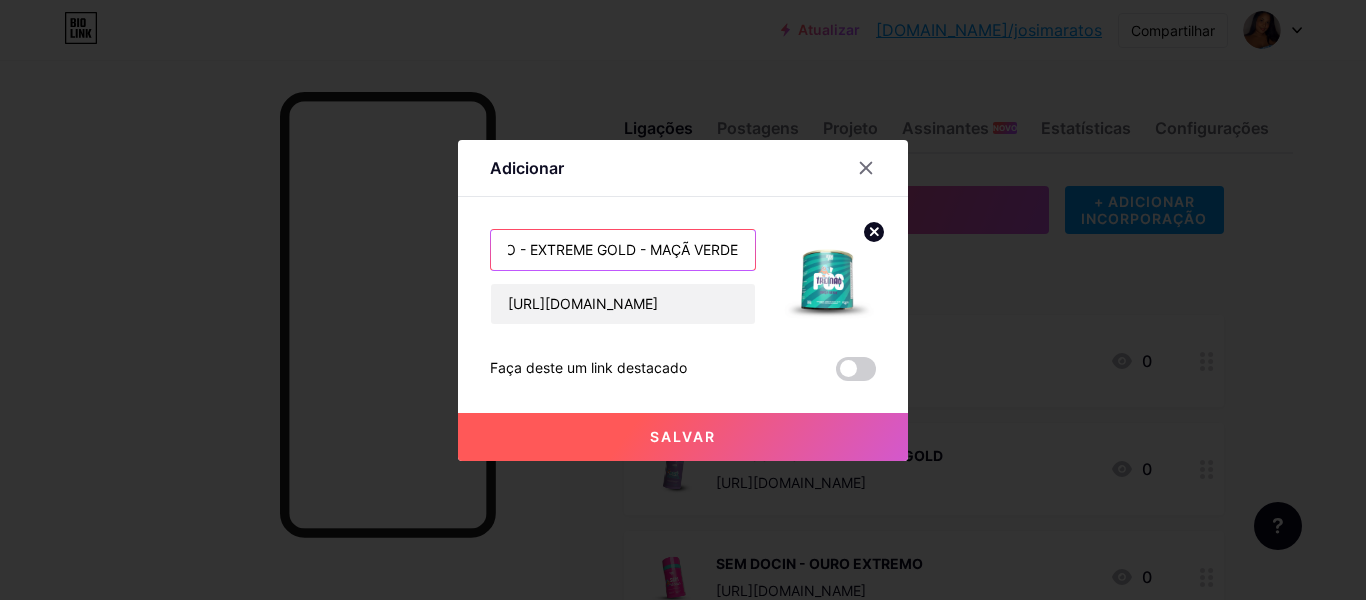 scroll, scrollTop: 0, scrollLeft: 94, axis: horizontal 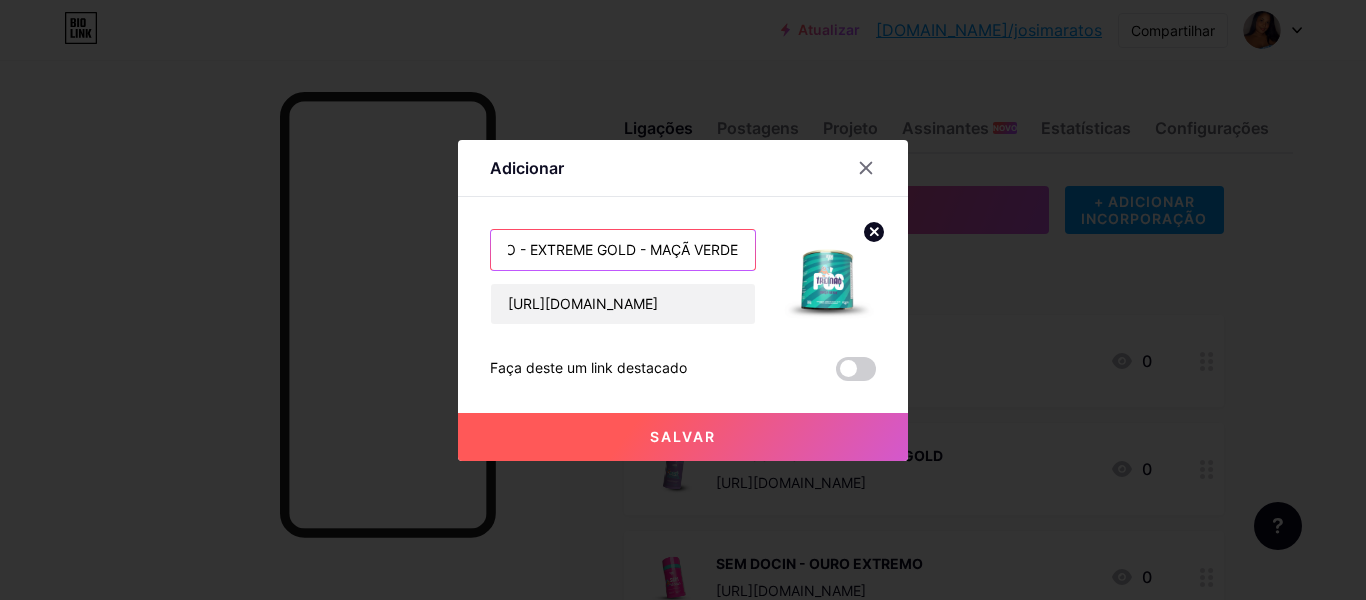 type on "PÓS-TREINÃO - EXTREME GOLD - MAÇÃ VERDE" 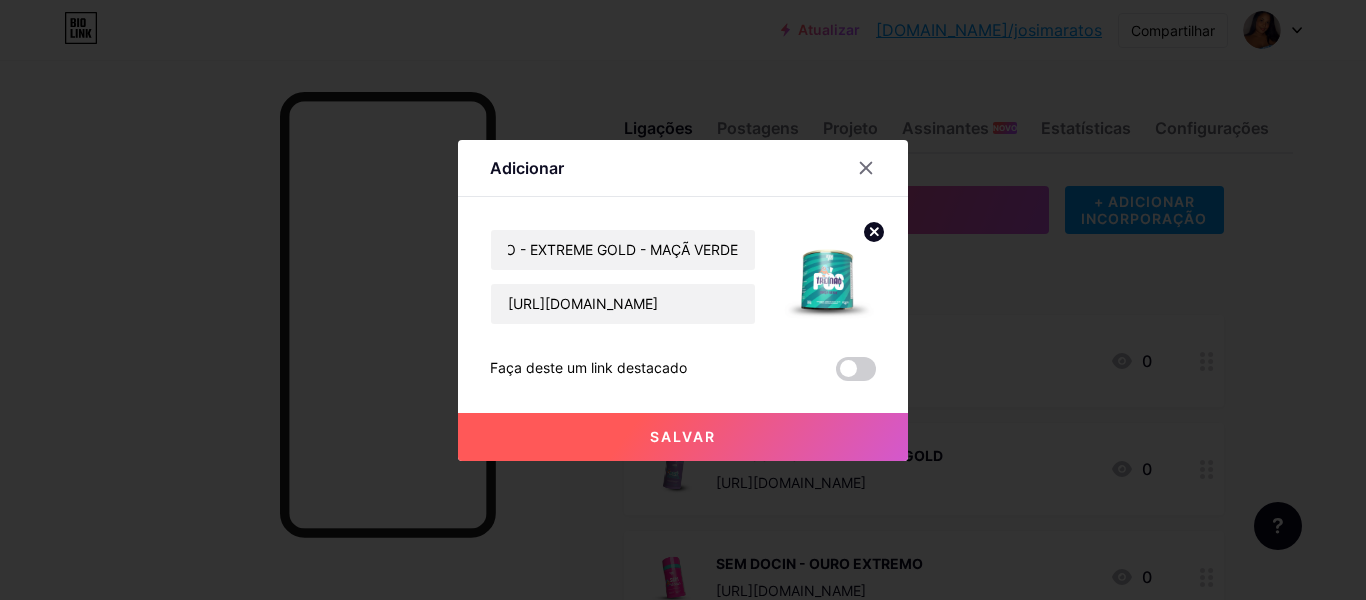 scroll, scrollTop: 0, scrollLeft: 0, axis: both 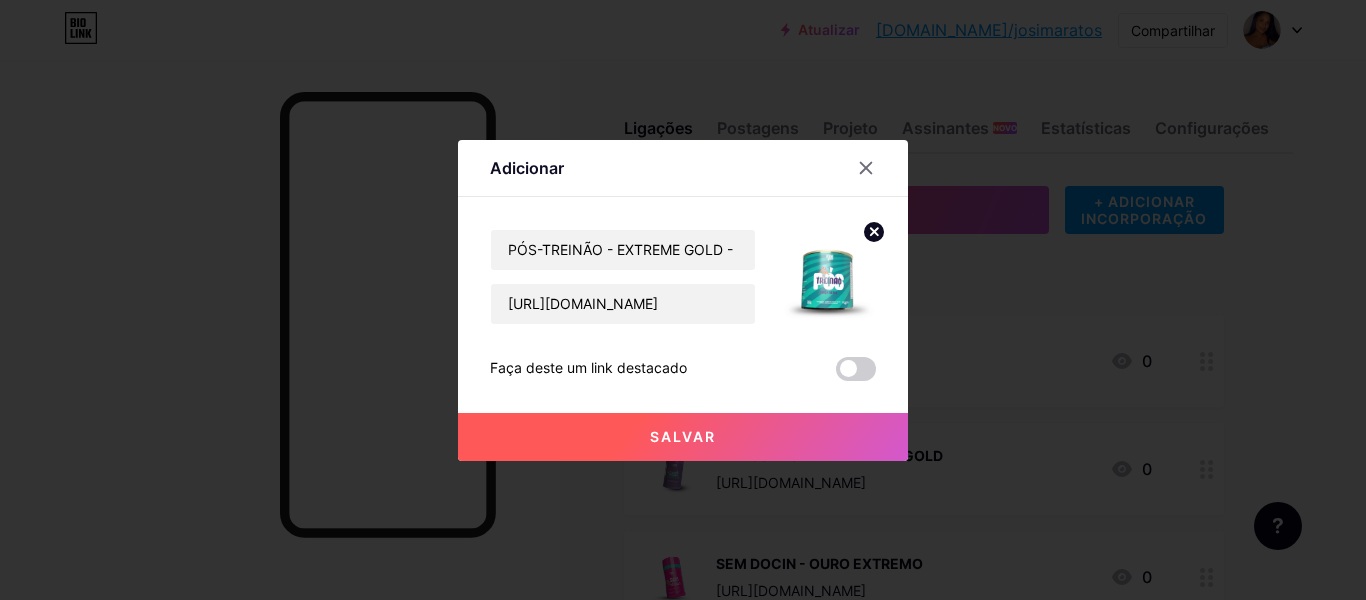 click on "Salvar" at bounding box center [683, 436] 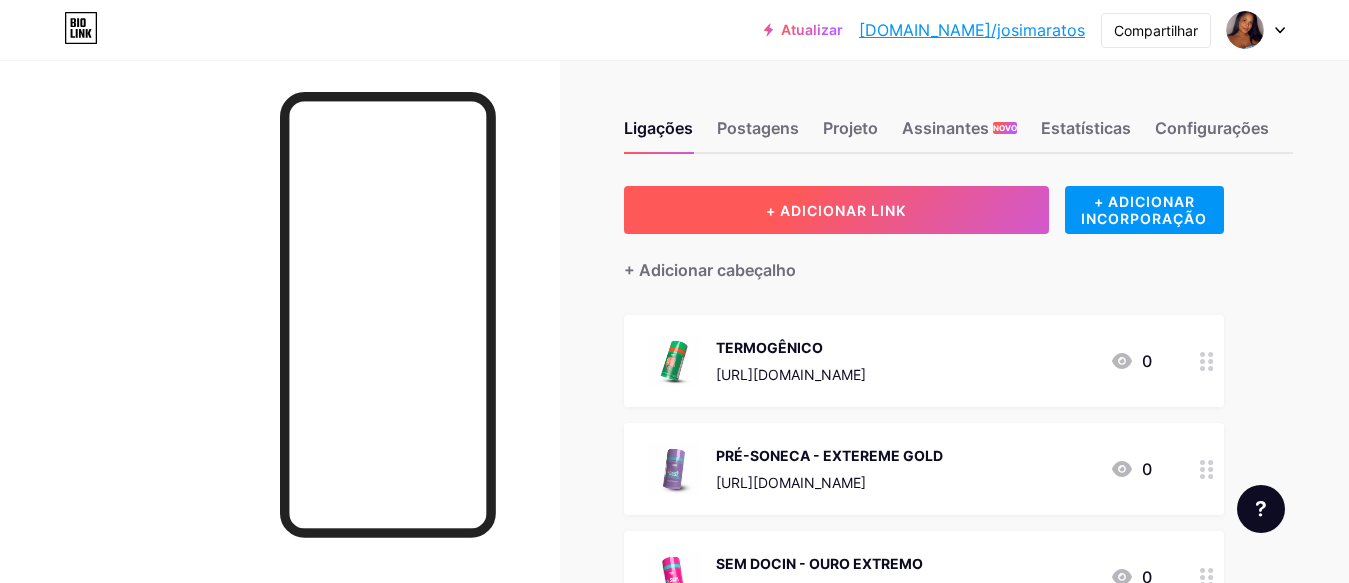 click on "+ ADICIONAR LINK" at bounding box center [836, 210] 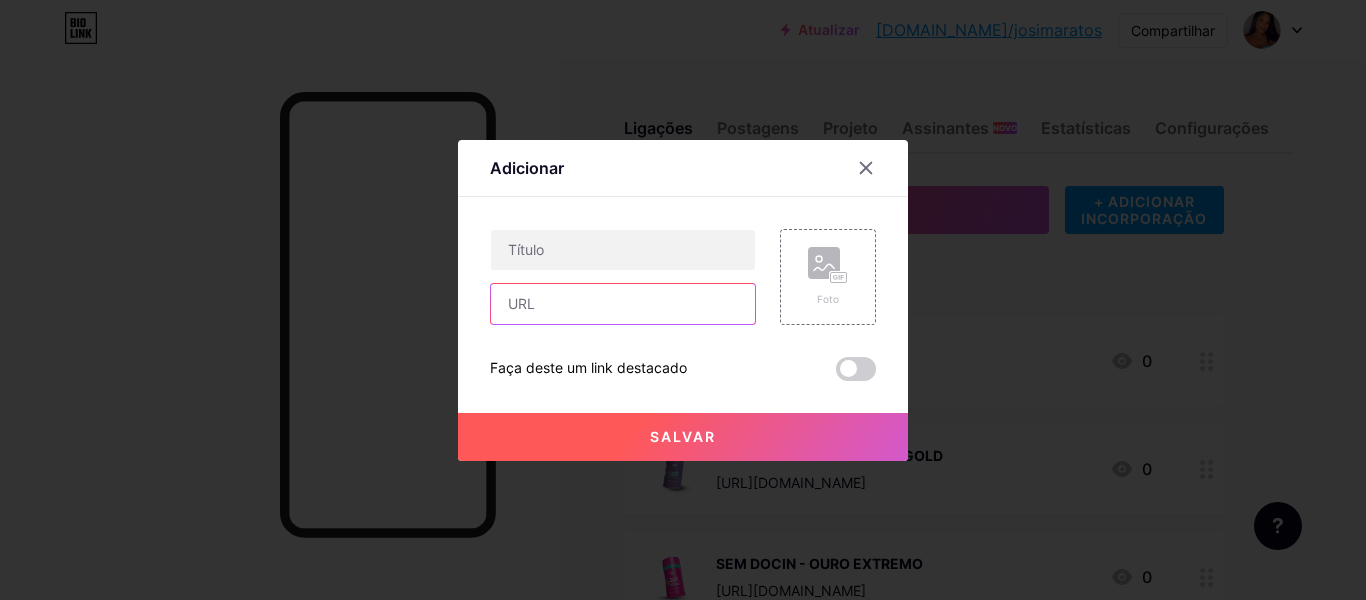 click at bounding box center (623, 304) 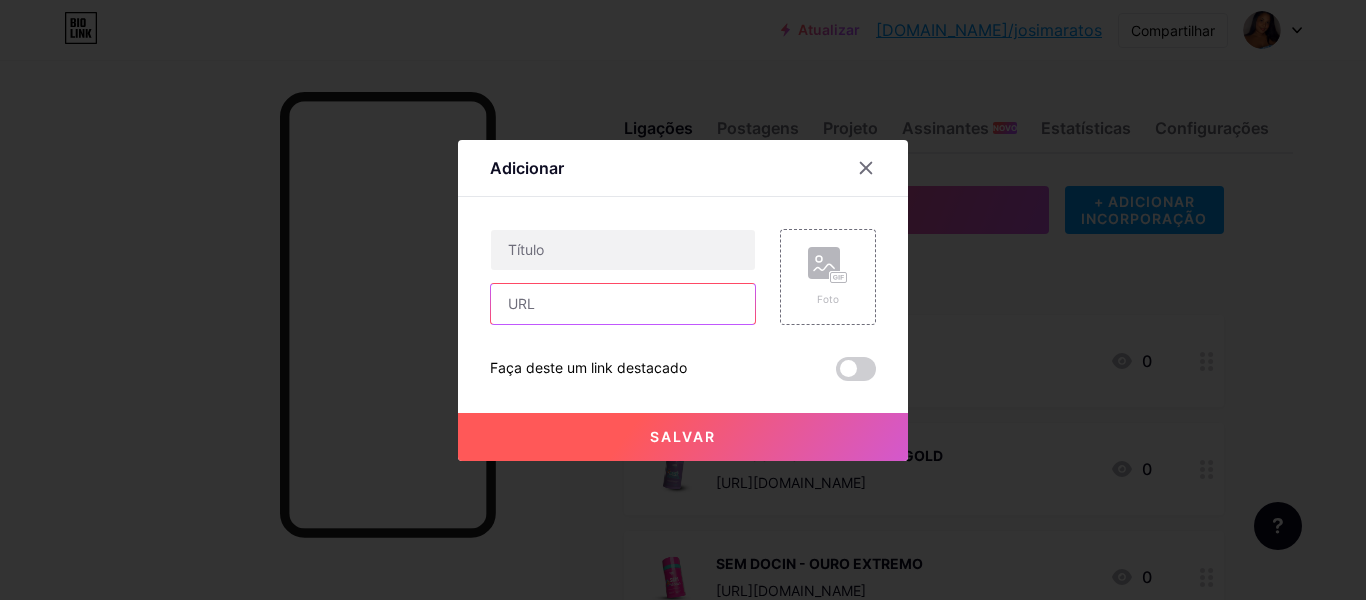 paste on "[URL][DOMAIN_NAME]" 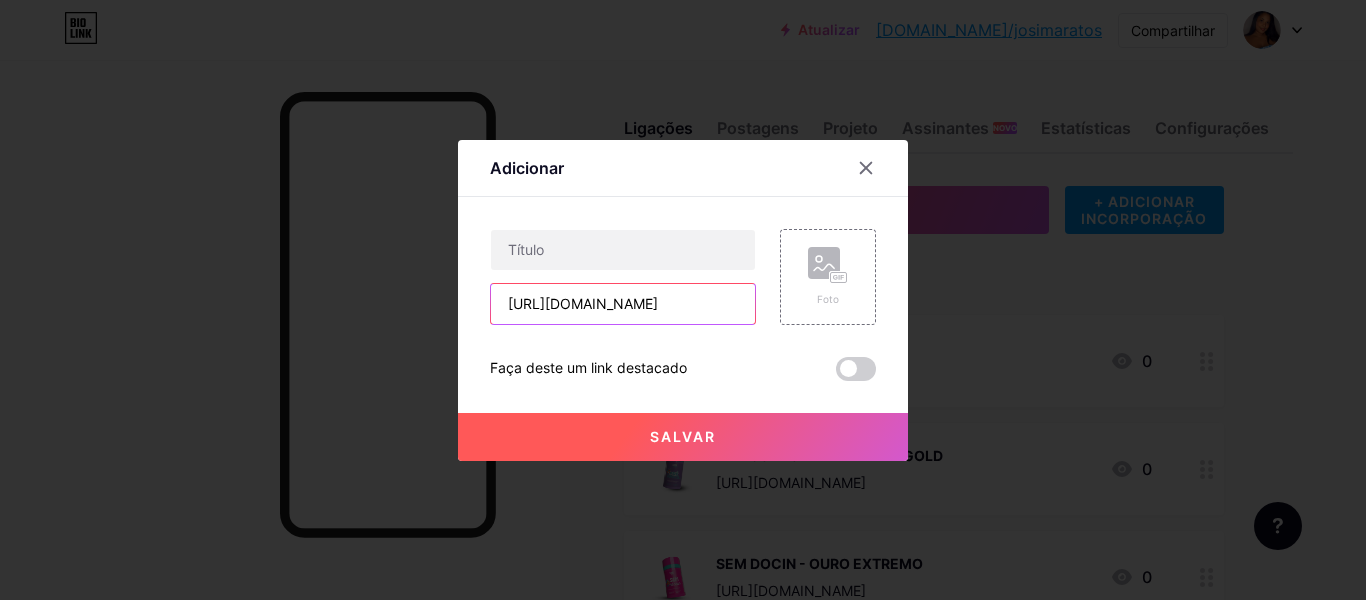 scroll, scrollTop: 0, scrollLeft: 84, axis: horizontal 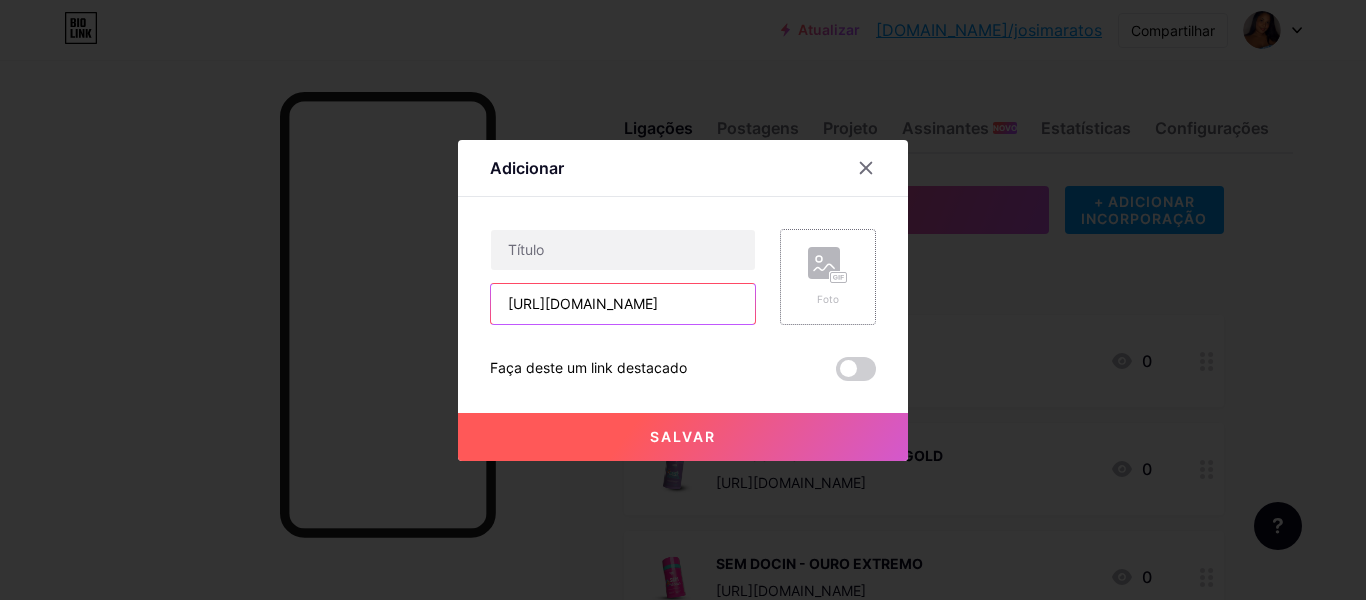type on "[URL][DOMAIN_NAME]" 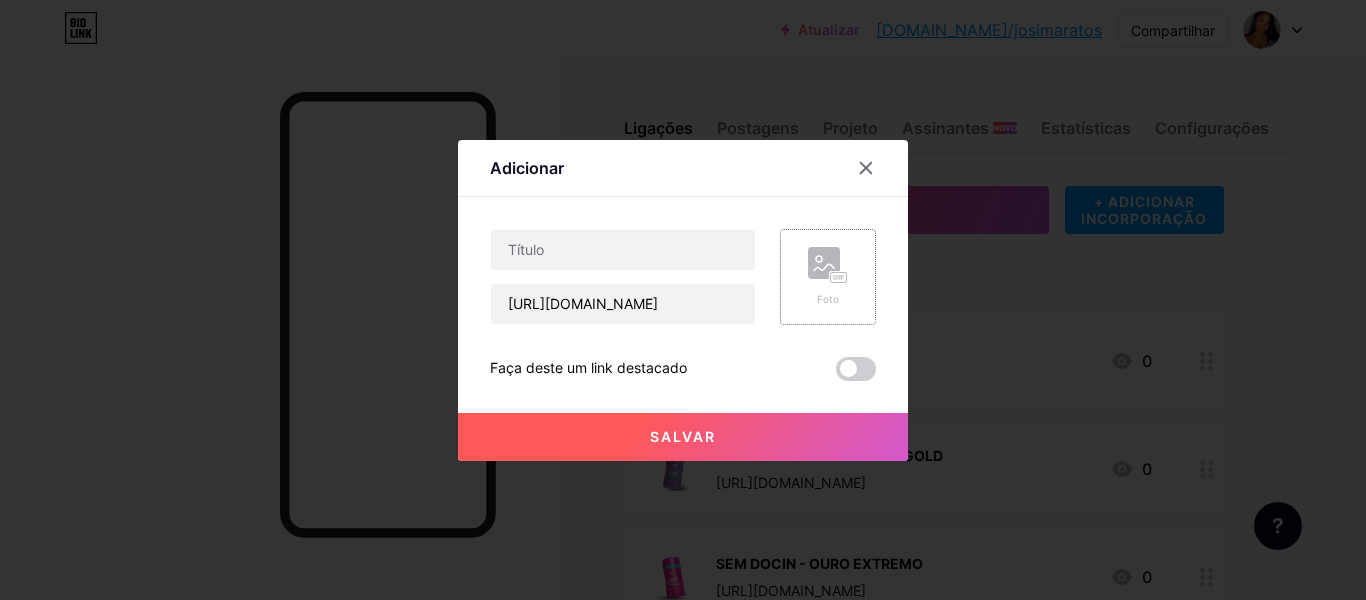 scroll, scrollTop: 0, scrollLeft: 0, axis: both 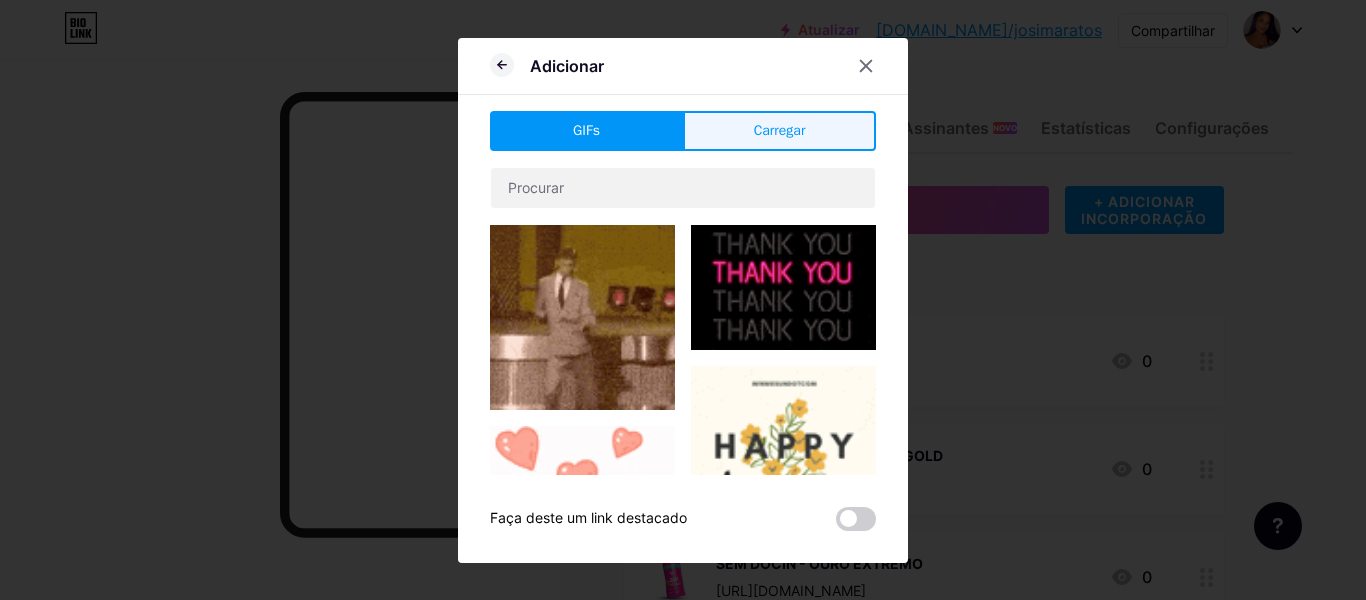 click on "Carregar" at bounding box center (780, 130) 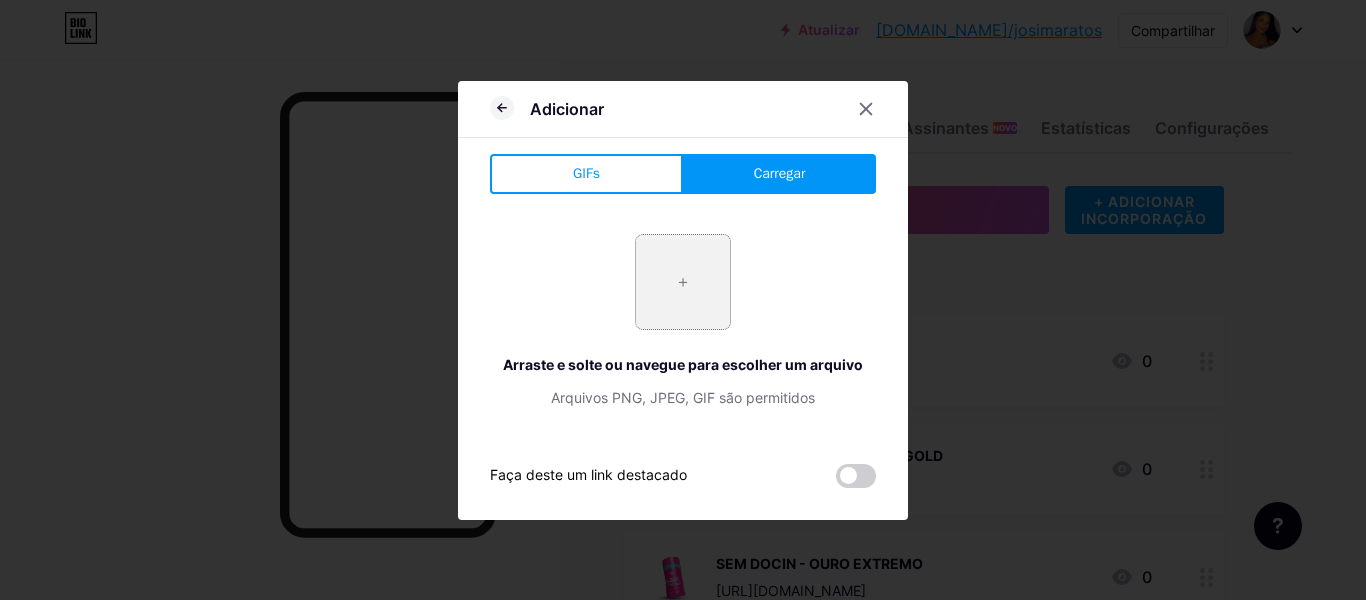 click at bounding box center [683, 282] 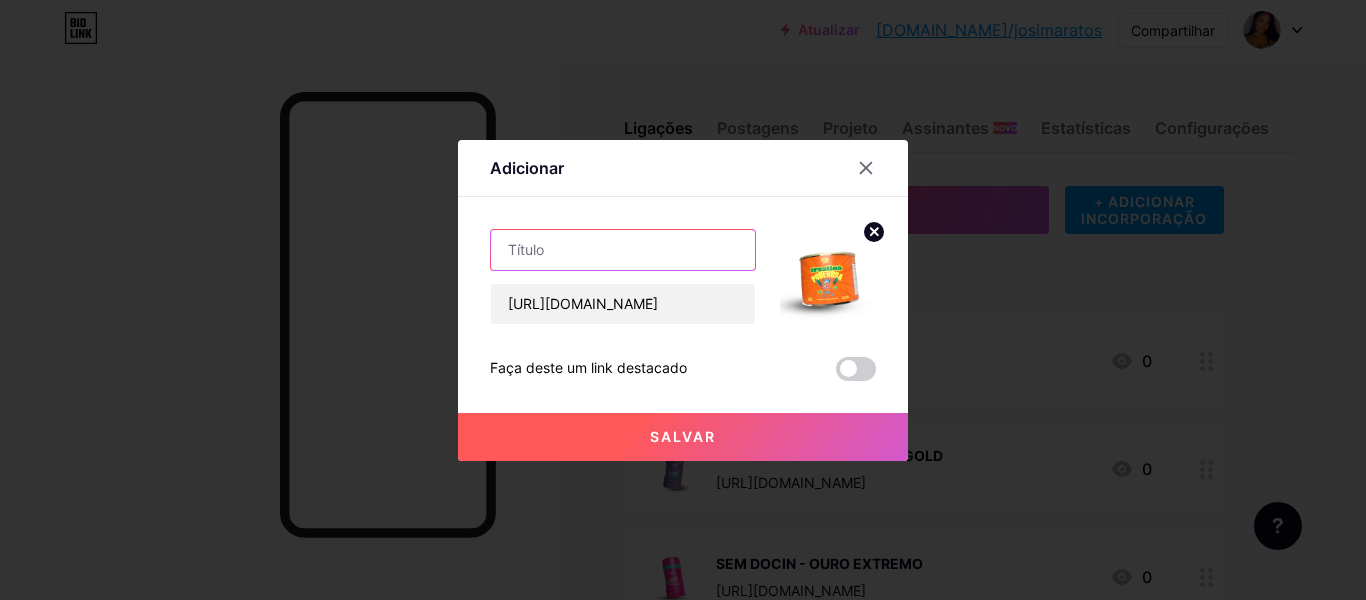 click at bounding box center [623, 250] 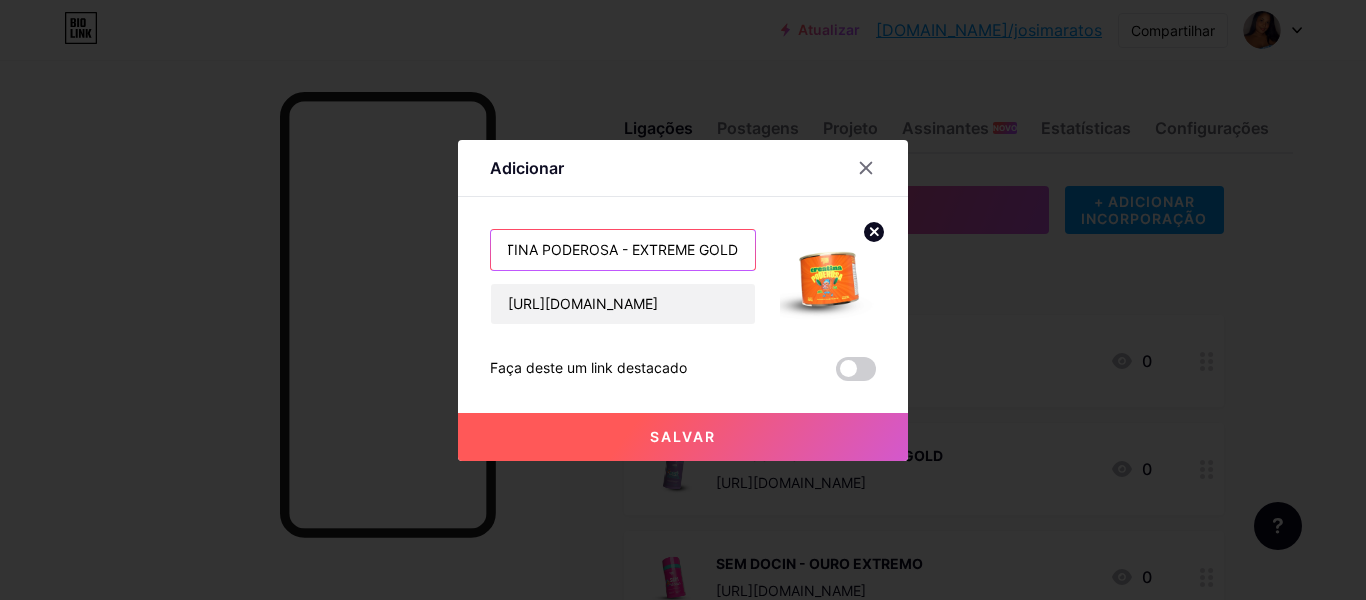 scroll, scrollTop: 0, scrollLeft: 44, axis: horizontal 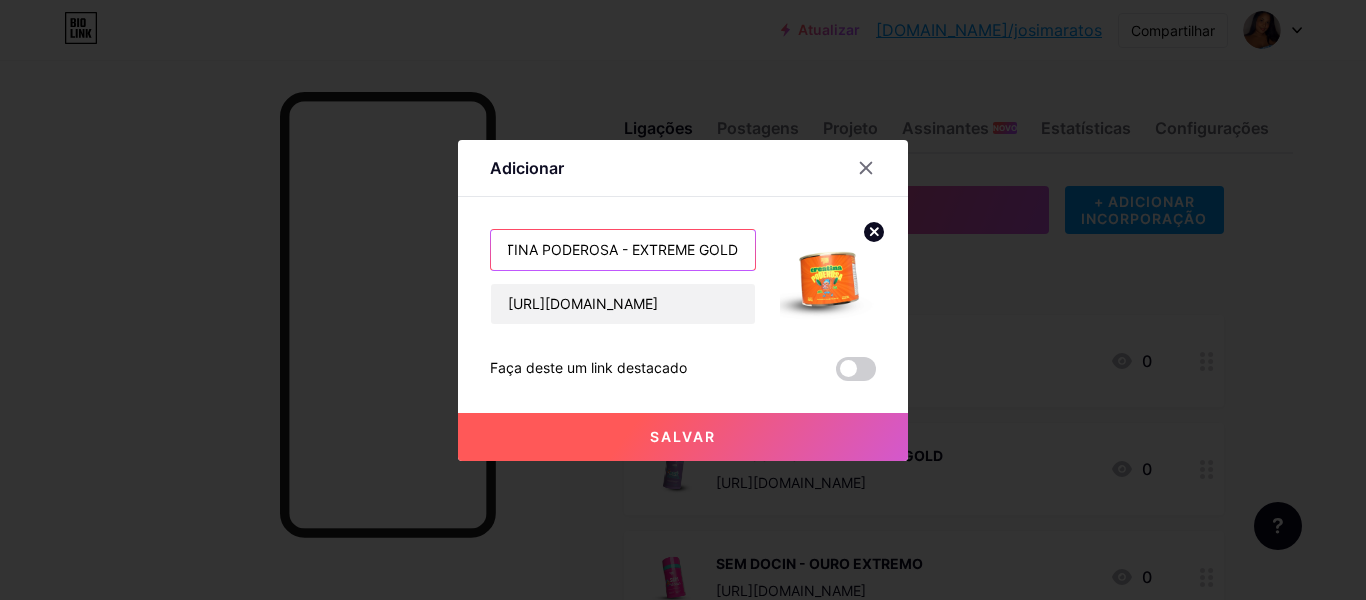 type on "CREATINA PODEROSA - EXTREME GOLD" 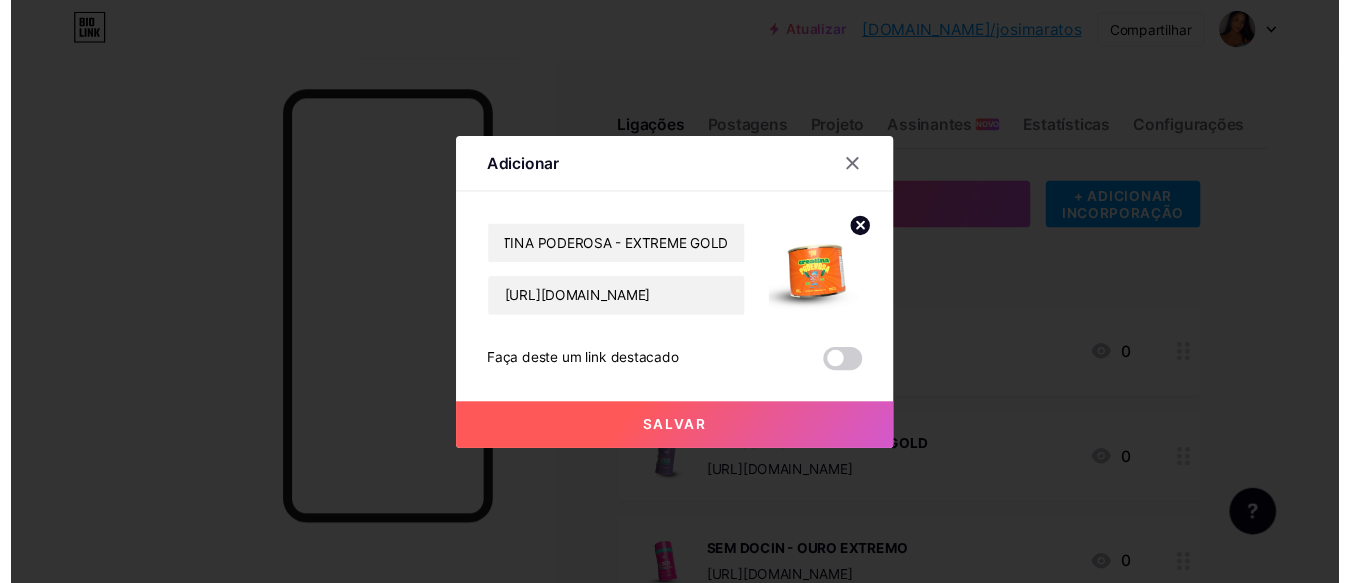 scroll, scrollTop: 0, scrollLeft: 0, axis: both 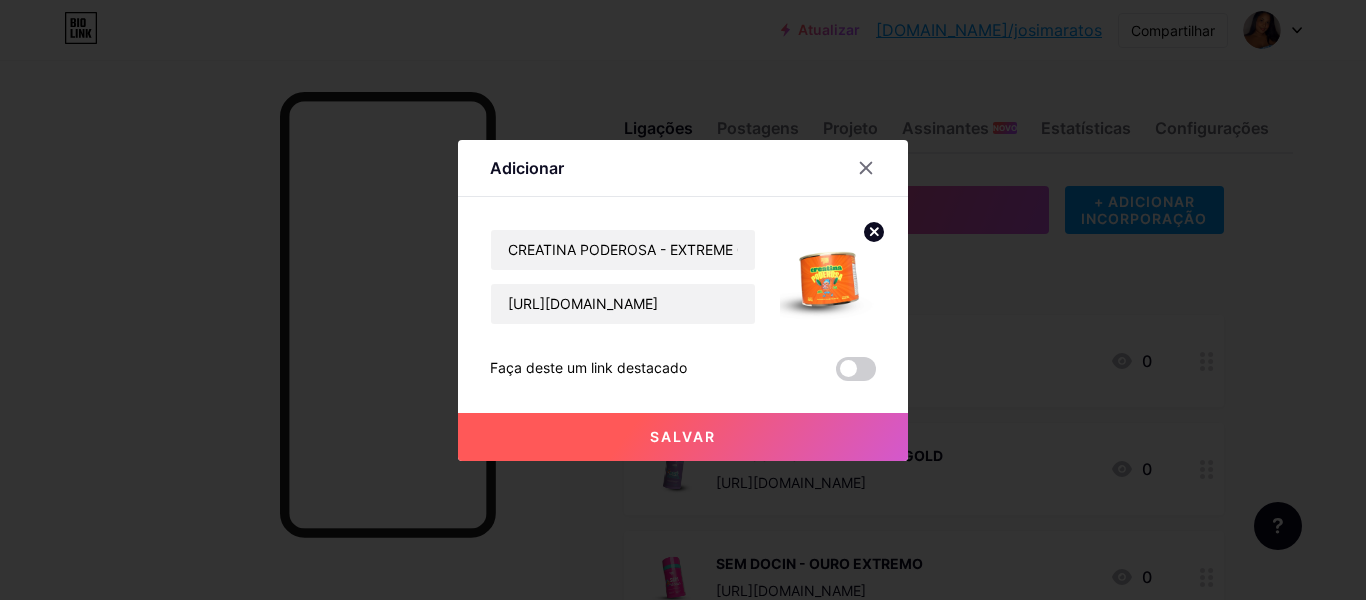 click on "Salvar" at bounding box center (683, 437) 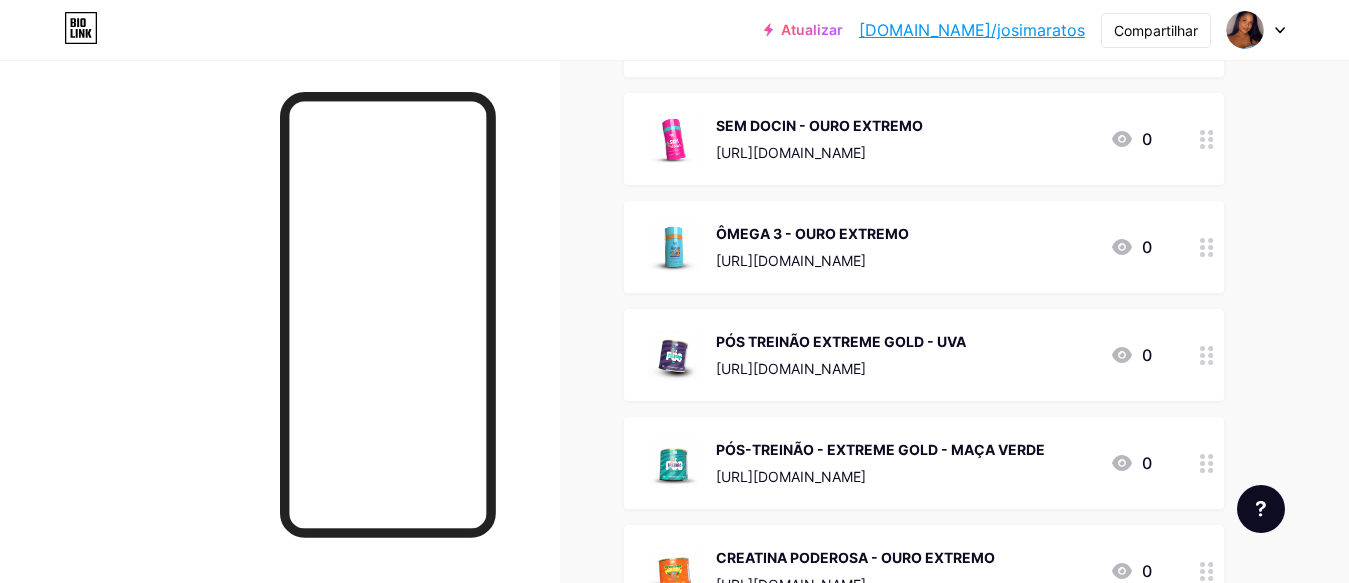 scroll, scrollTop: 588, scrollLeft: 0, axis: vertical 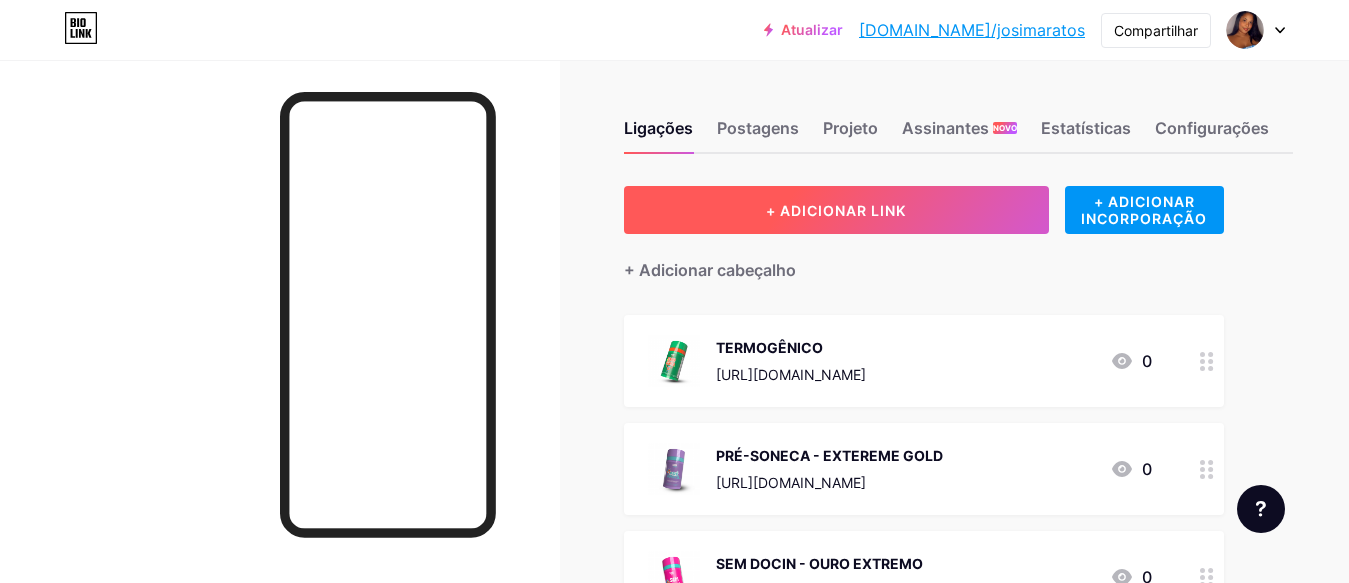click on "+ ADICIONAR LINK" at bounding box center (836, 210) 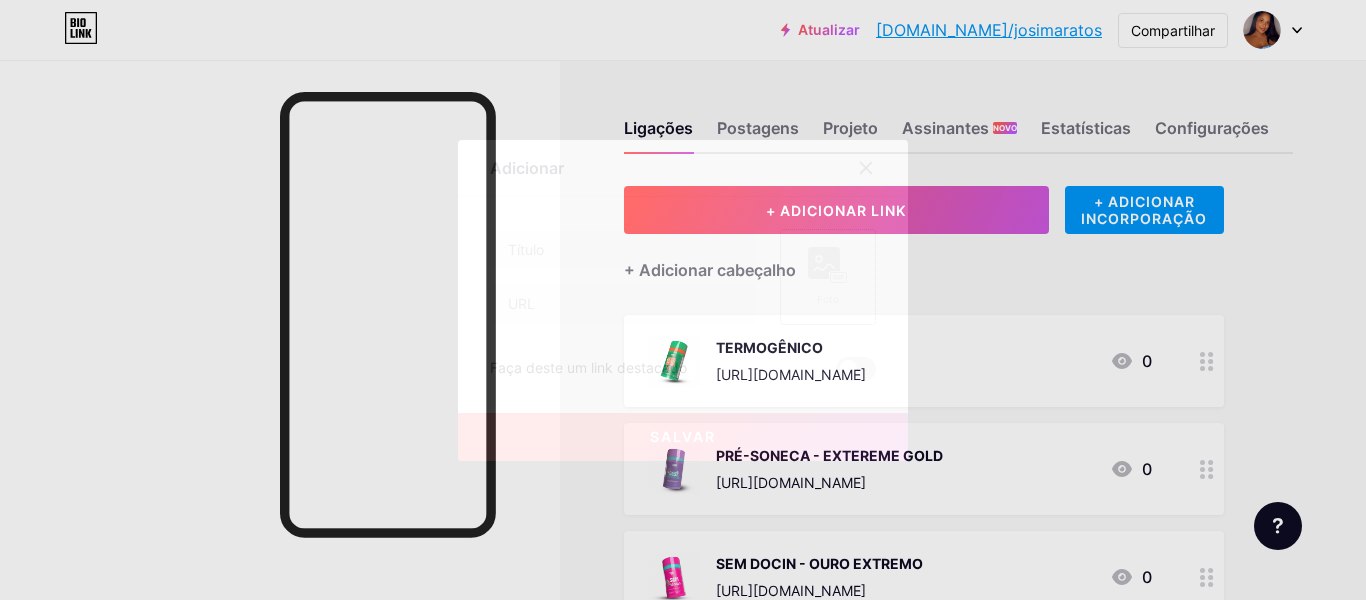 click 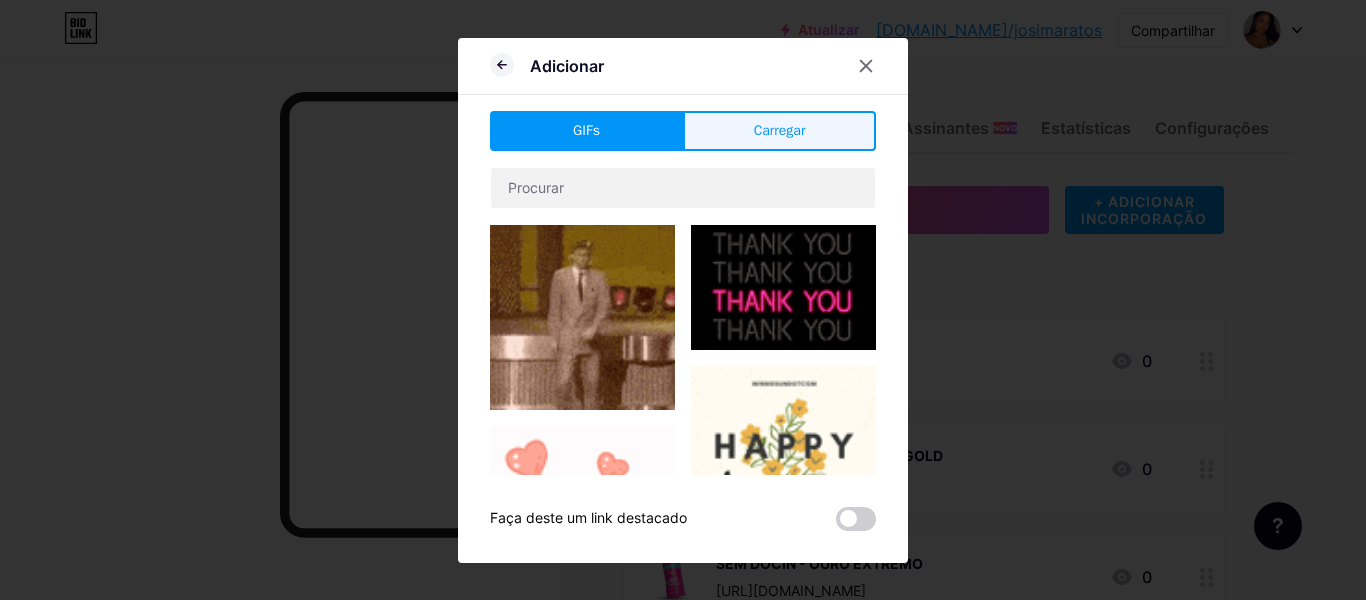 click on "Carregar" at bounding box center [780, 130] 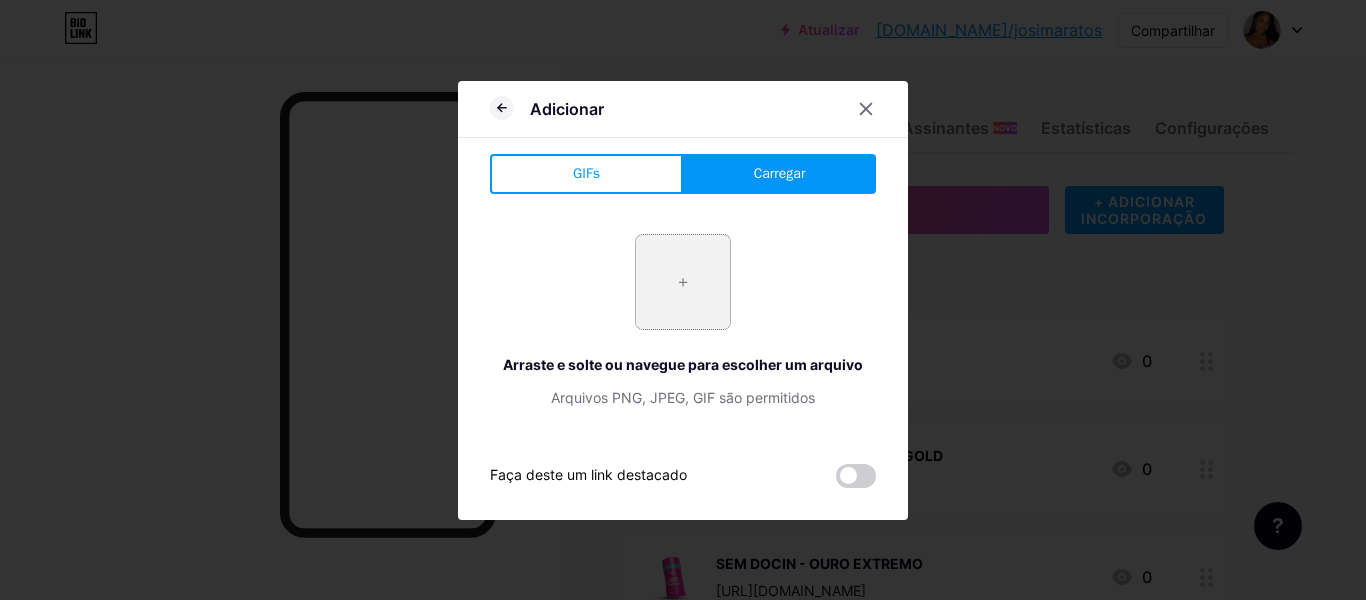 click at bounding box center (683, 282) 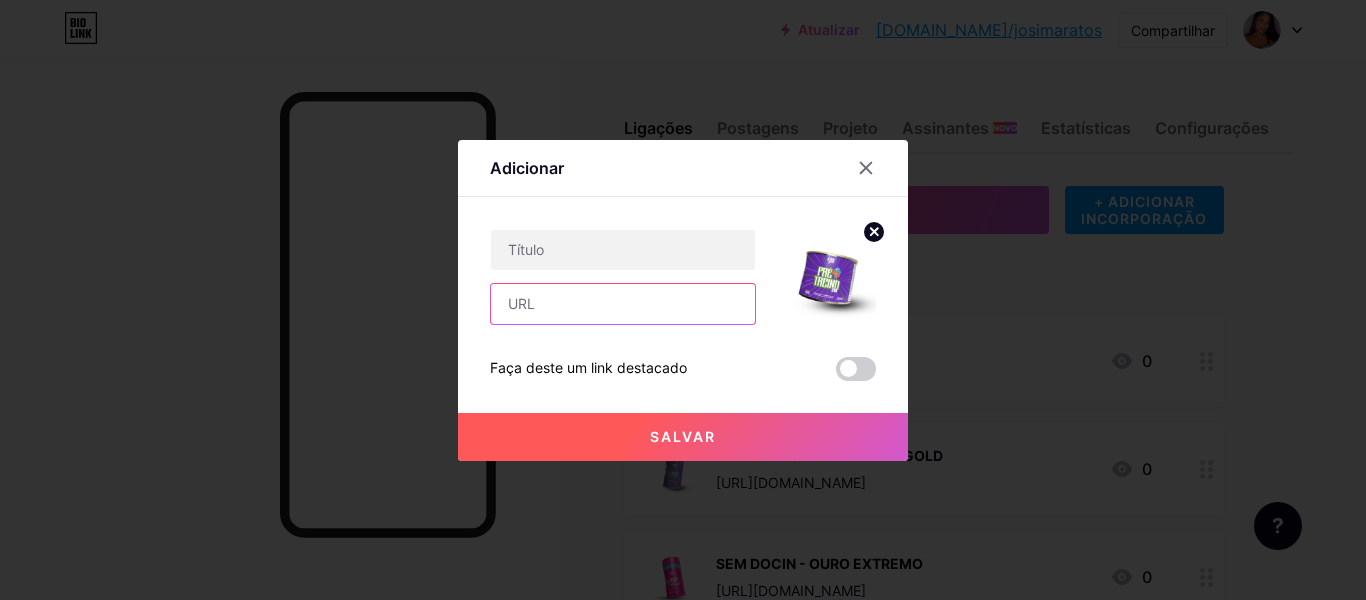 click at bounding box center [623, 304] 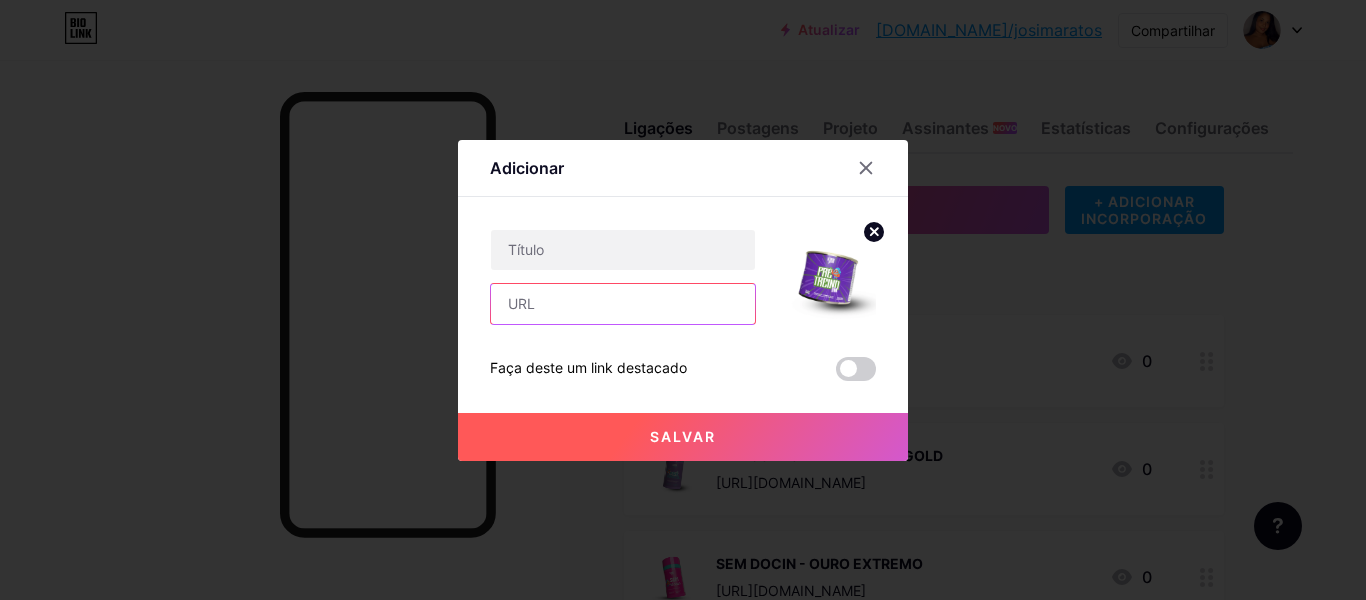 paste on "[URL][DOMAIN_NAME]" 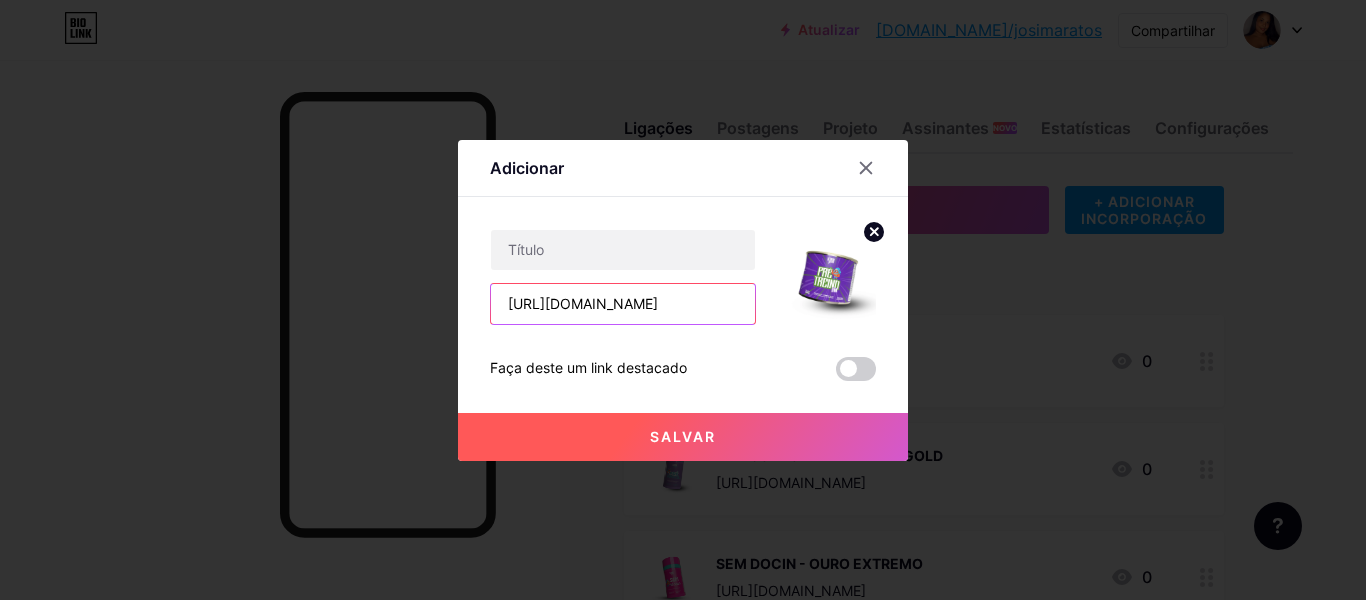 scroll, scrollTop: 0, scrollLeft: 81, axis: horizontal 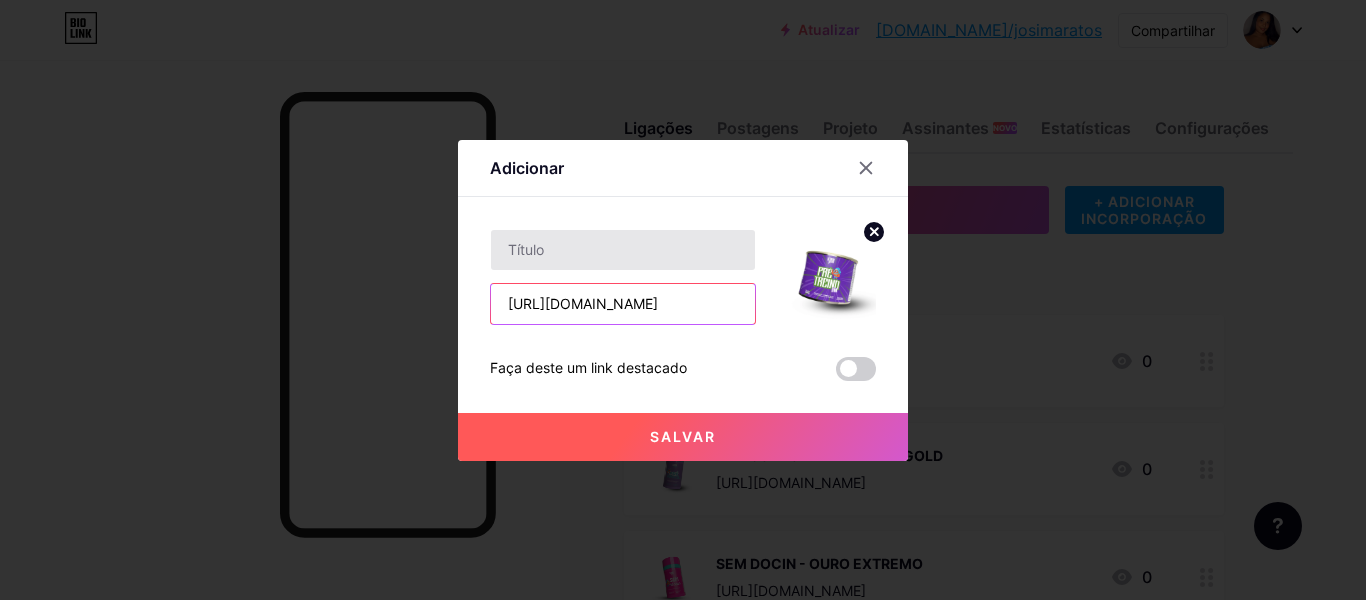 type on "[URL][DOMAIN_NAME]" 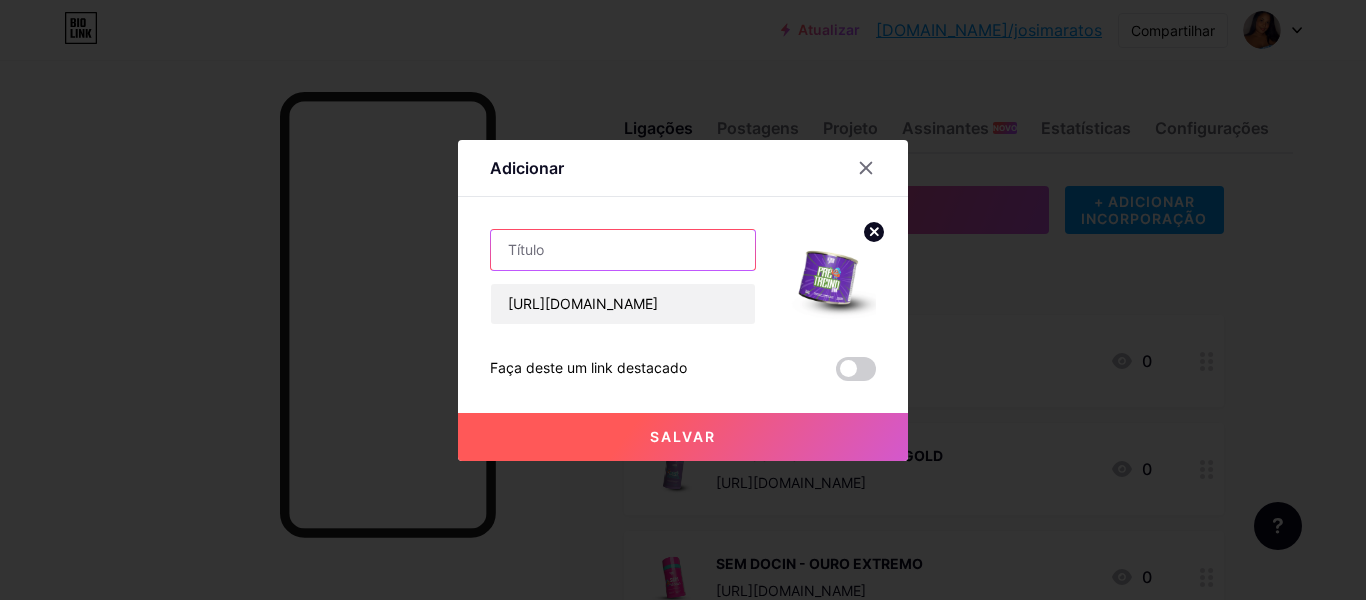 scroll, scrollTop: 0, scrollLeft: 0, axis: both 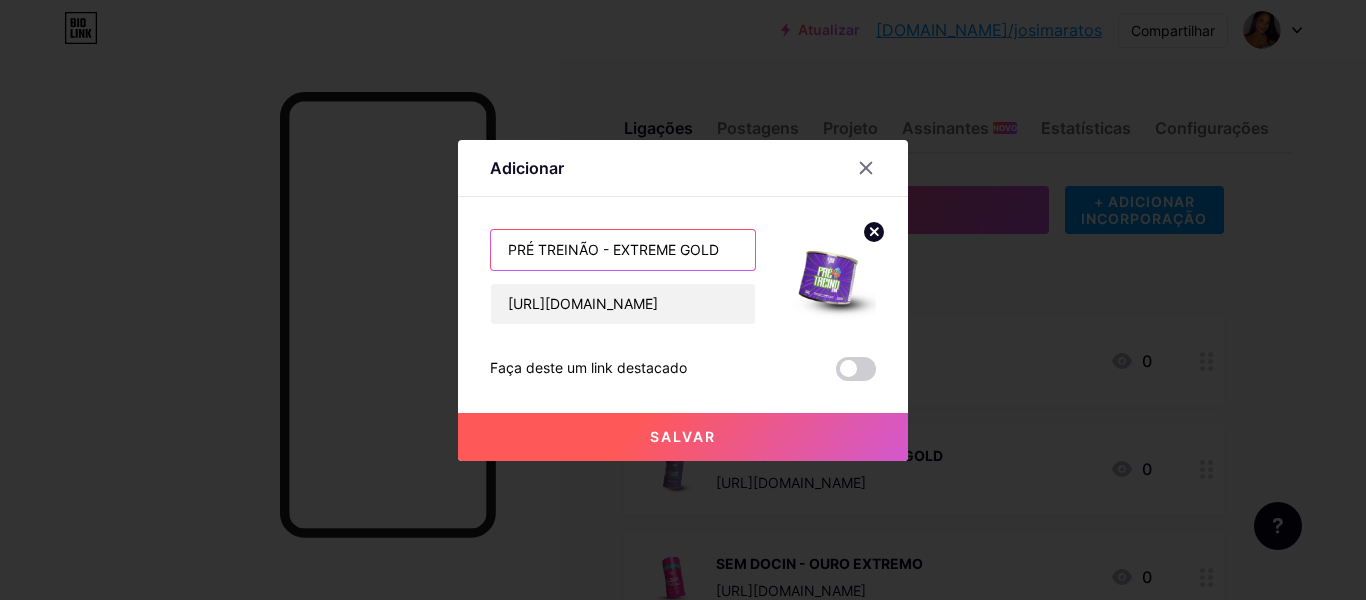 click on "PRÉ TREINÃO - EXTREME GOLD" at bounding box center (623, 250) 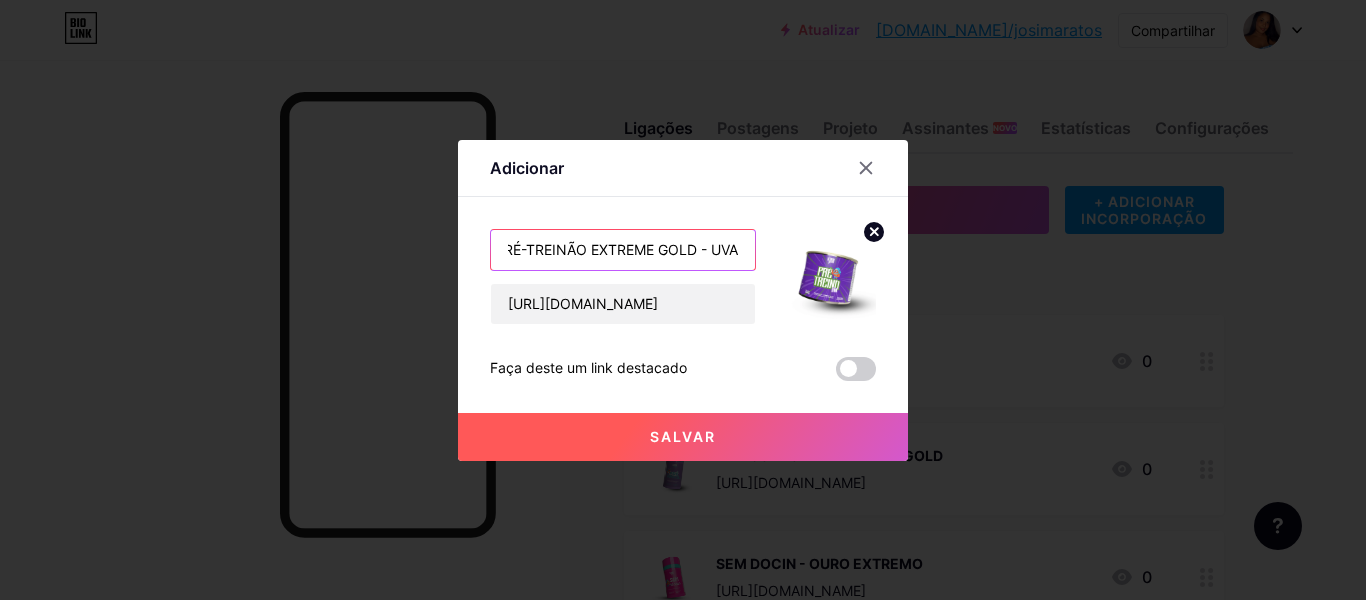 scroll, scrollTop: 0, scrollLeft: 21, axis: horizontal 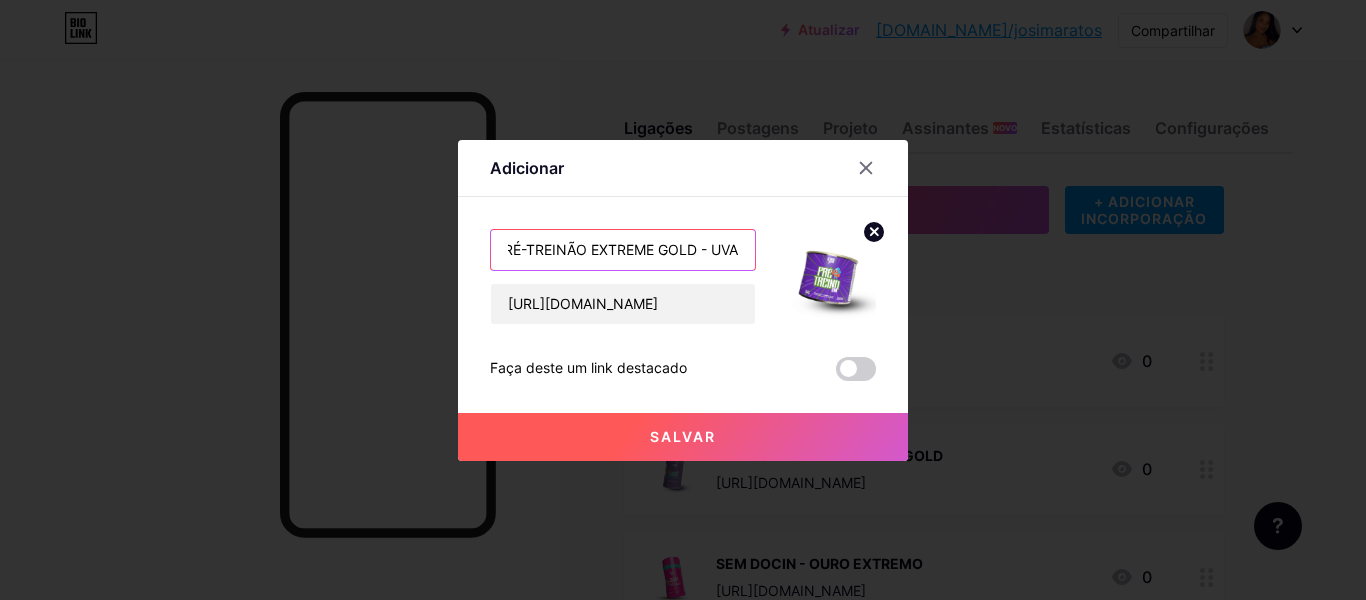 type on "PRÉ-TREINÃO EXTREME GOLD - UVA" 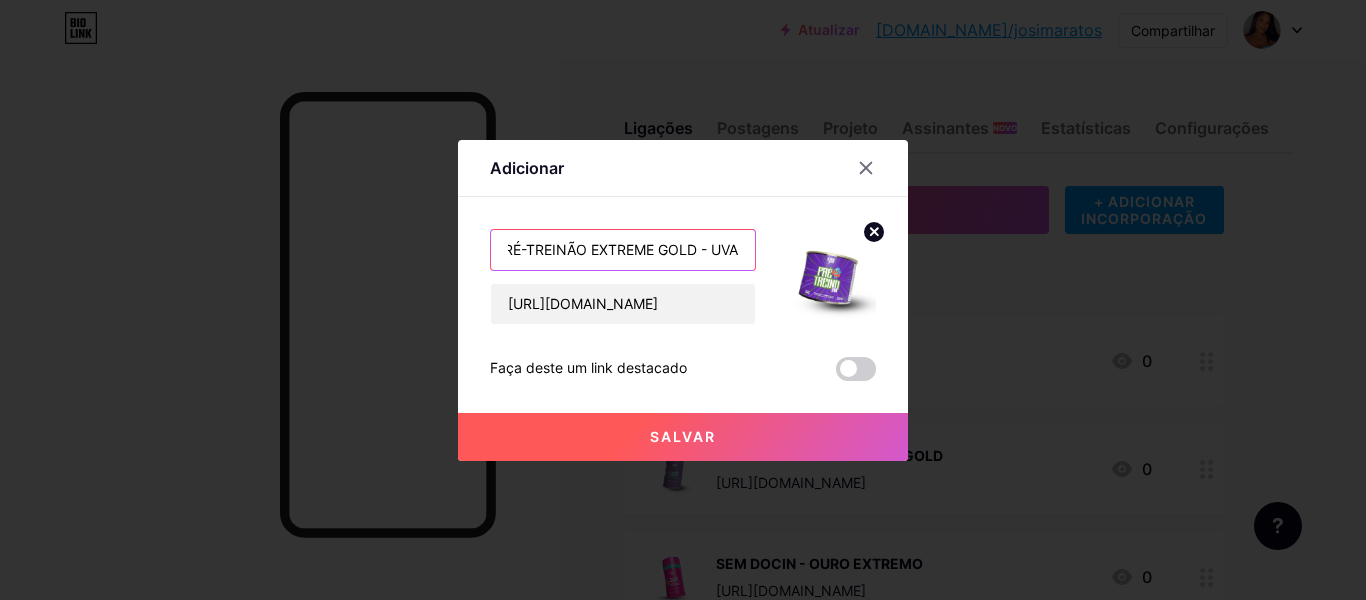 scroll, scrollTop: 0, scrollLeft: 0, axis: both 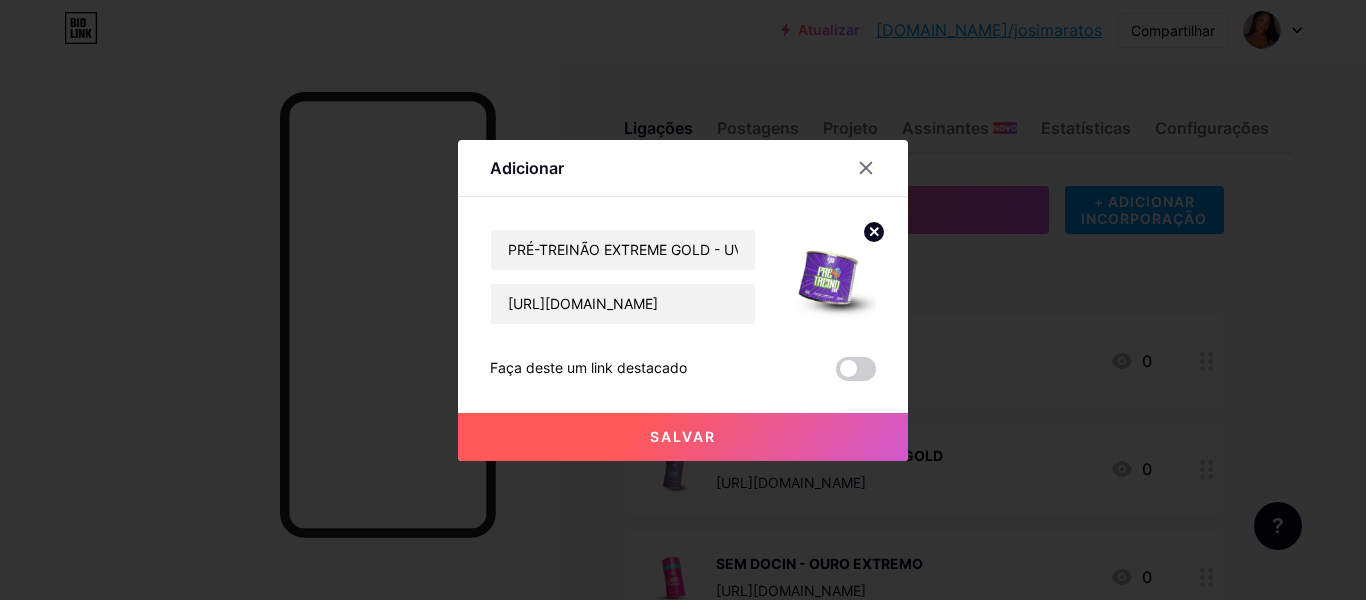 click on "Salvar" at bounding box center [683, 437] 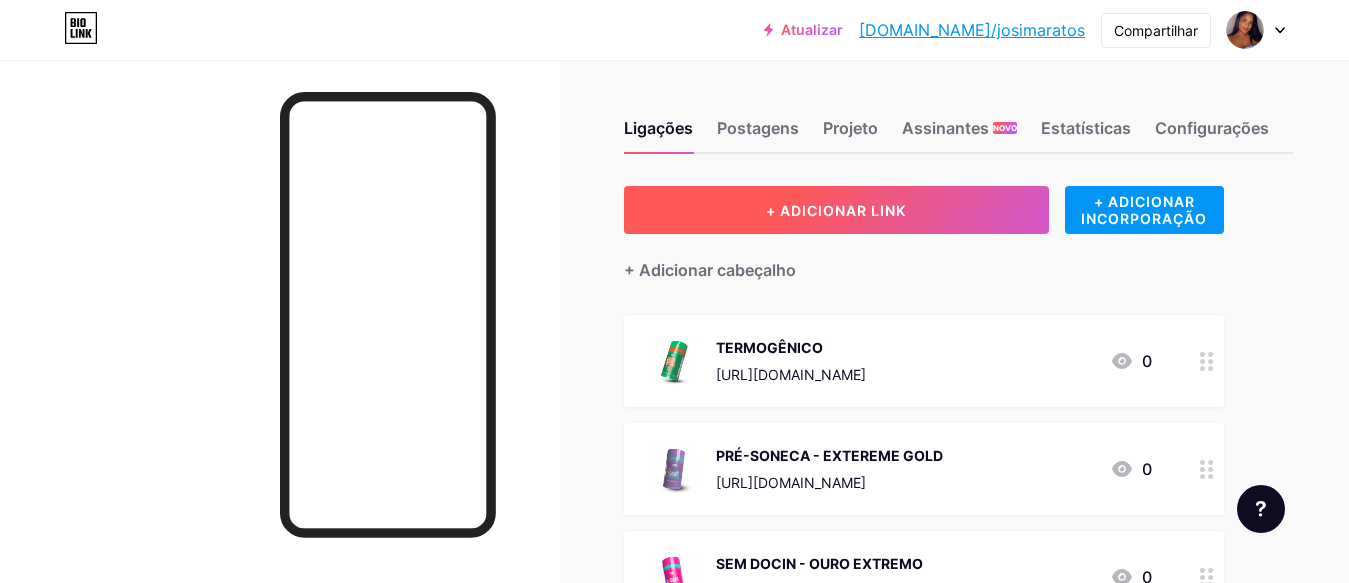 click on "+ ADICIONAR LINK" at bounding box center (836, 210) 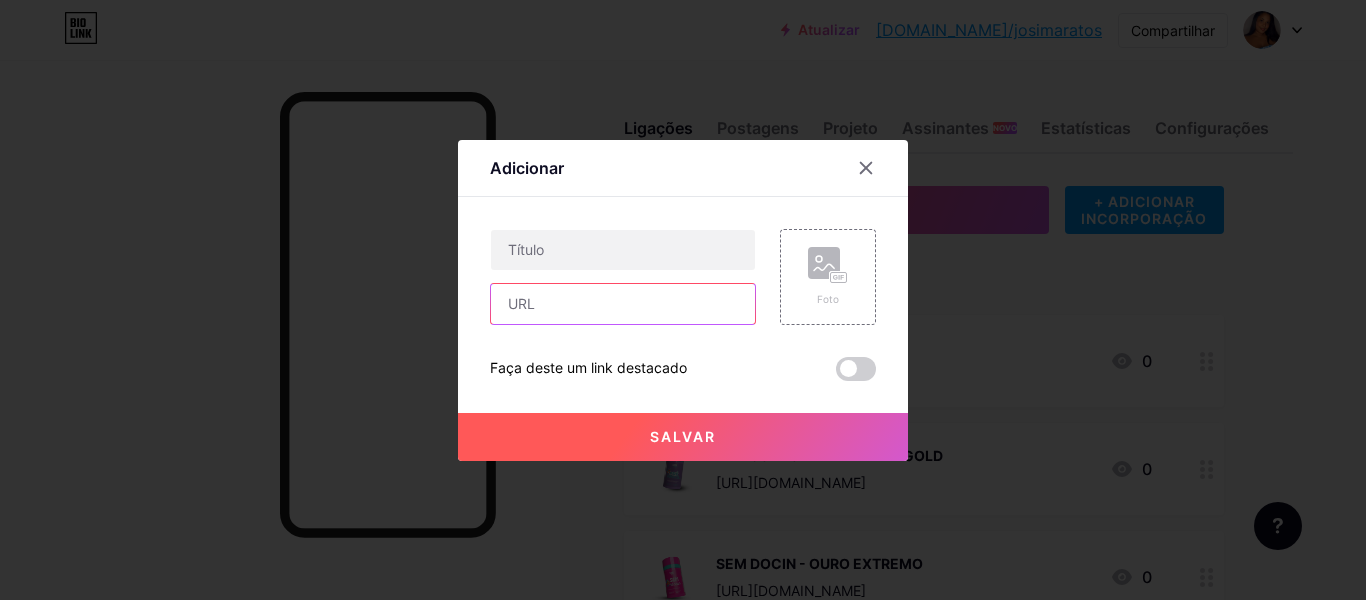 click at bounding box center (623, 304) 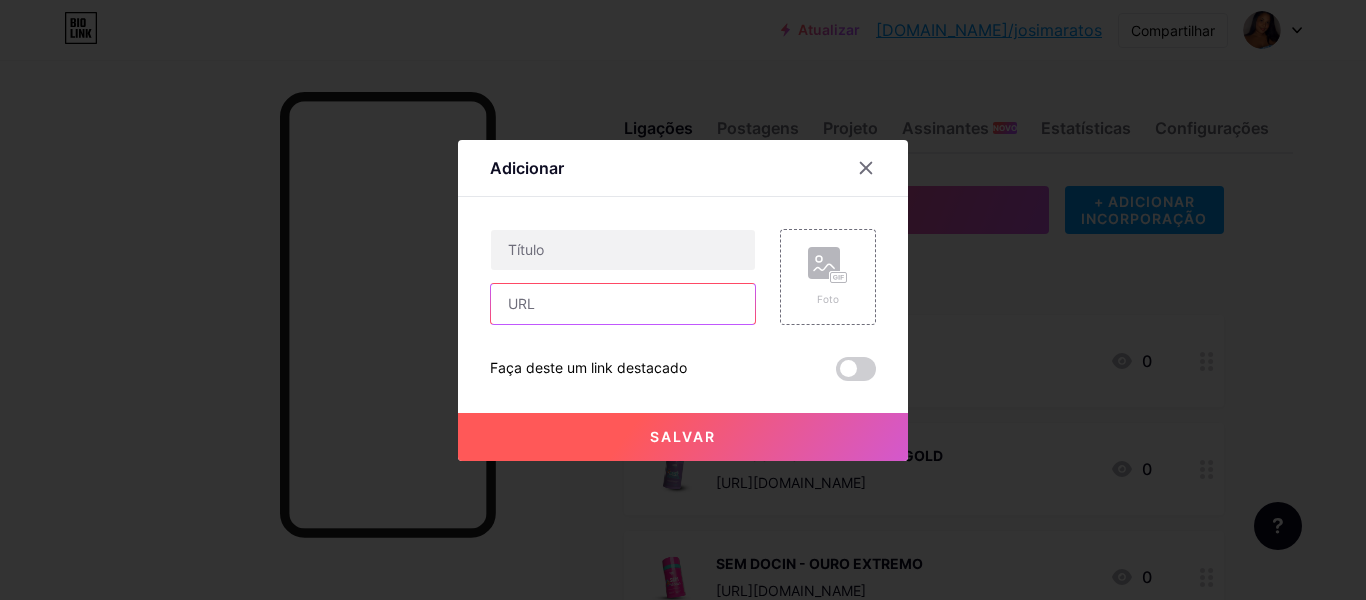 paste on "[URL][DOMAIN_NAME]" 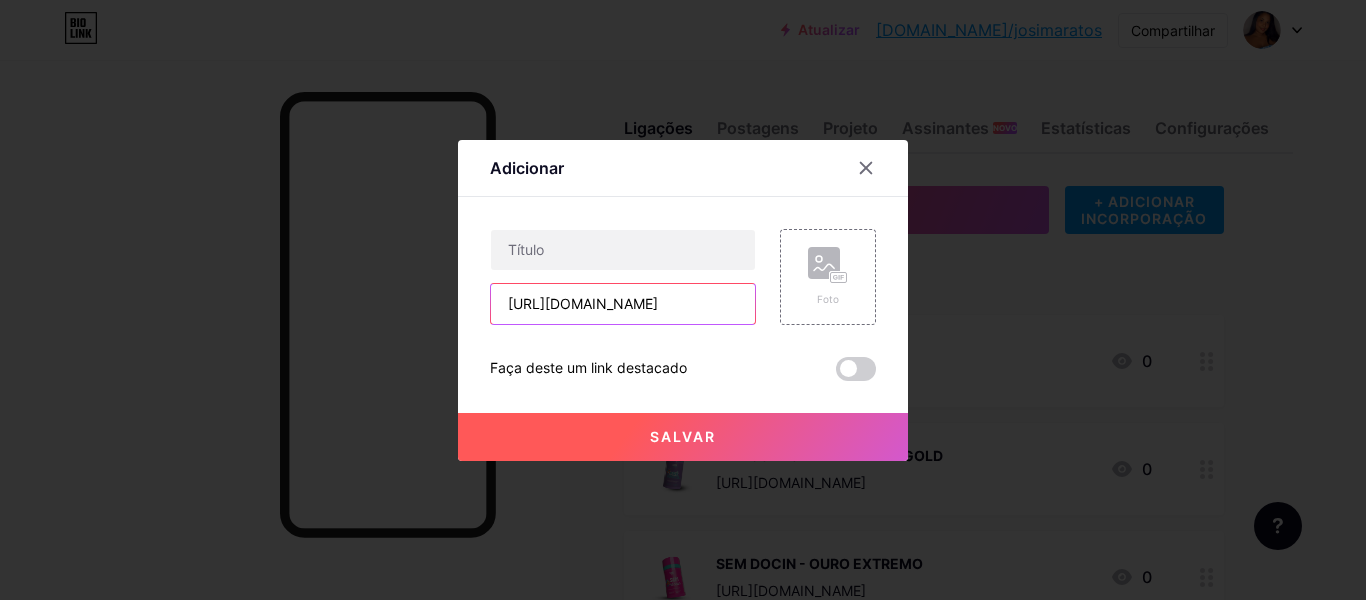 scroll, scrollTop: 0, scrollLeft: 77, axis: horizontal 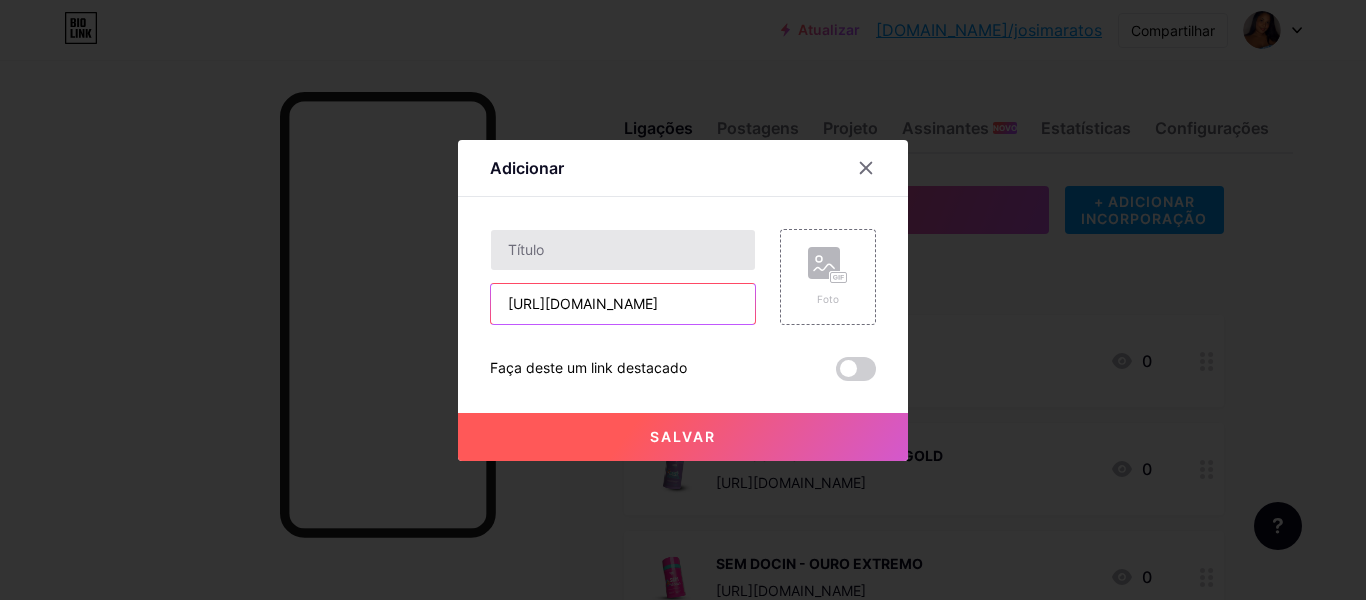 type on "[URL][DOMAIN_NAME]" 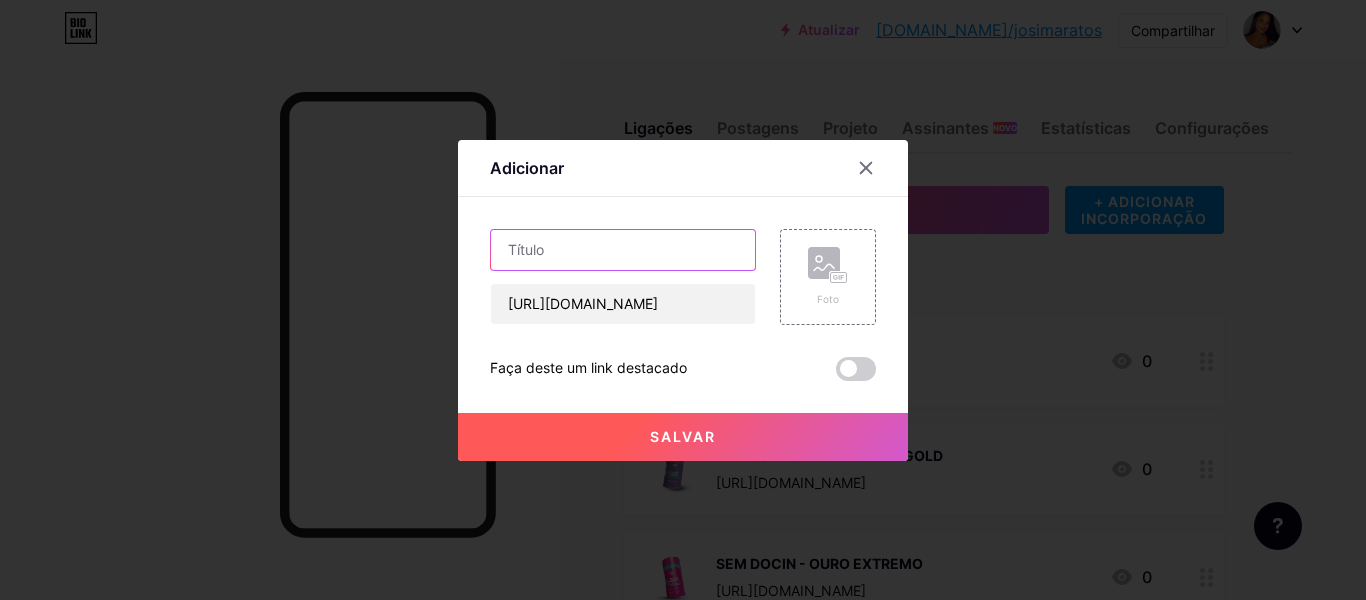 scroll, scrollTop: 0, scrollLeft: 0, axis: both 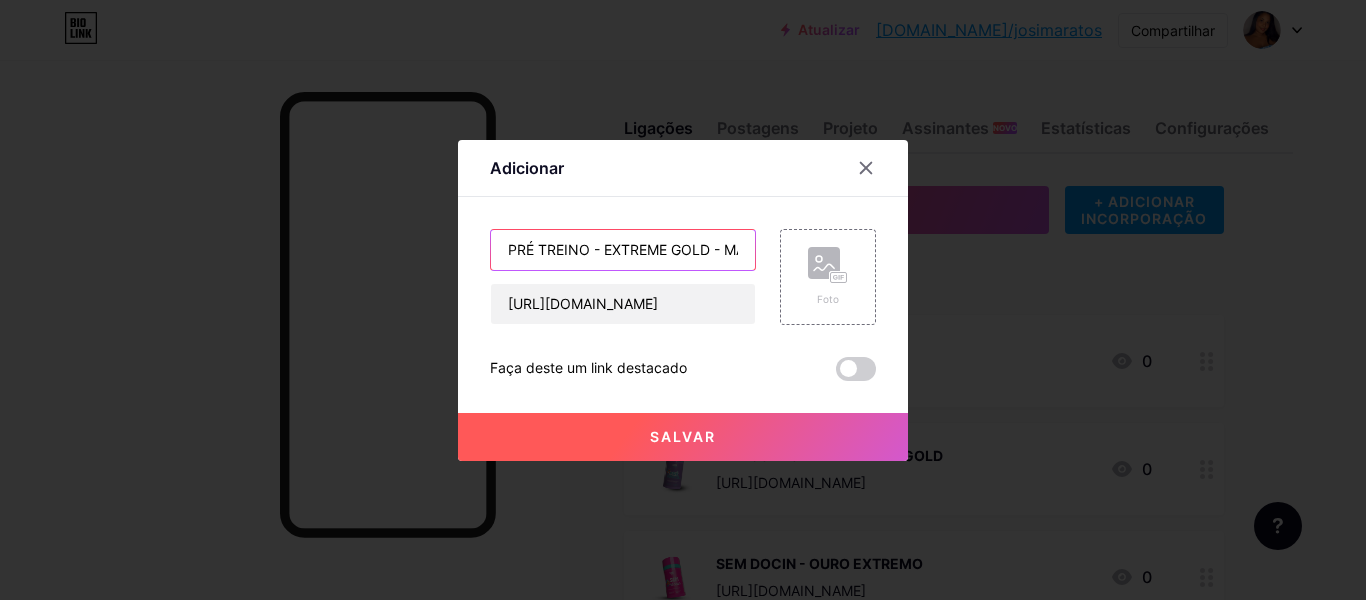 click on "PRÉ TREINO - EXTREME GOLD - MAÇÃ VERDE" at bounding box center [623, 250] 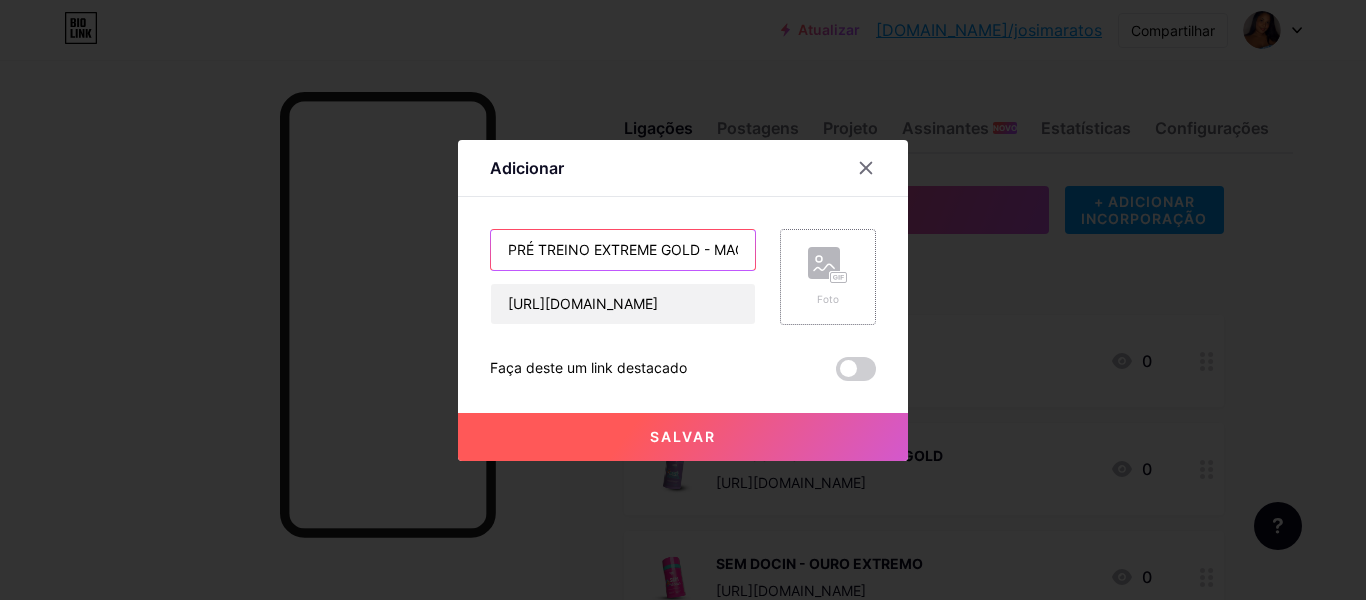 type on "PRÉ TREINO EXTREME GOLD - MAÇÃ VERDE" 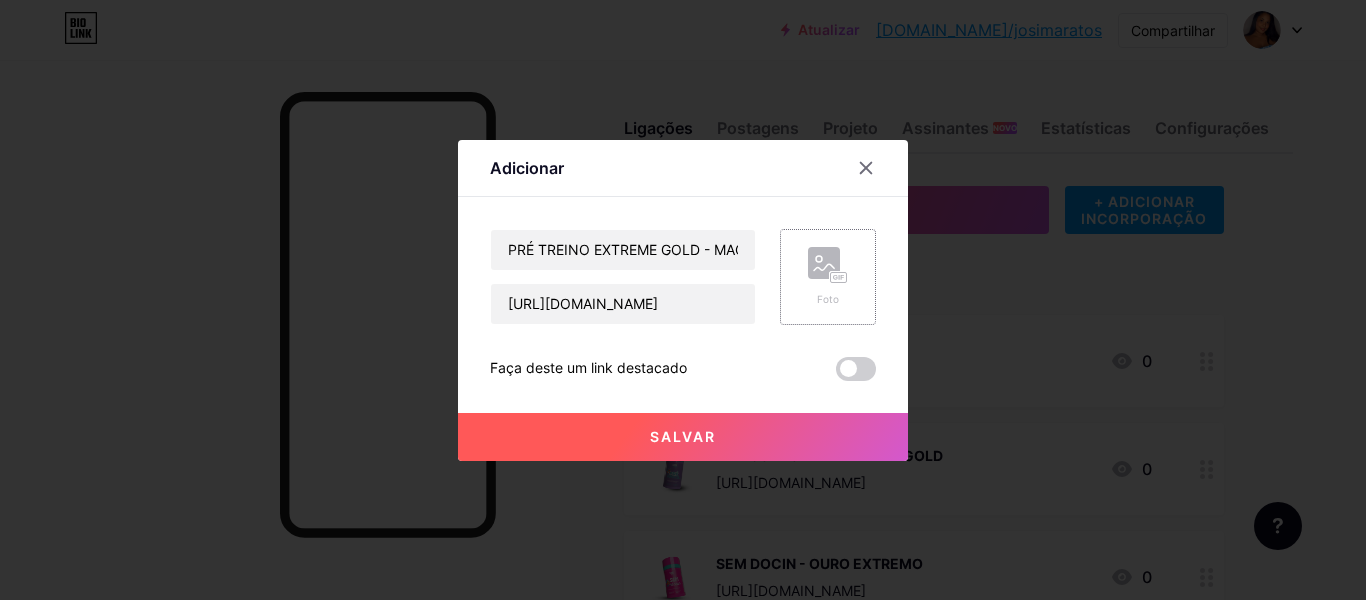 click on "Foto" at bounding box center (828, 299) 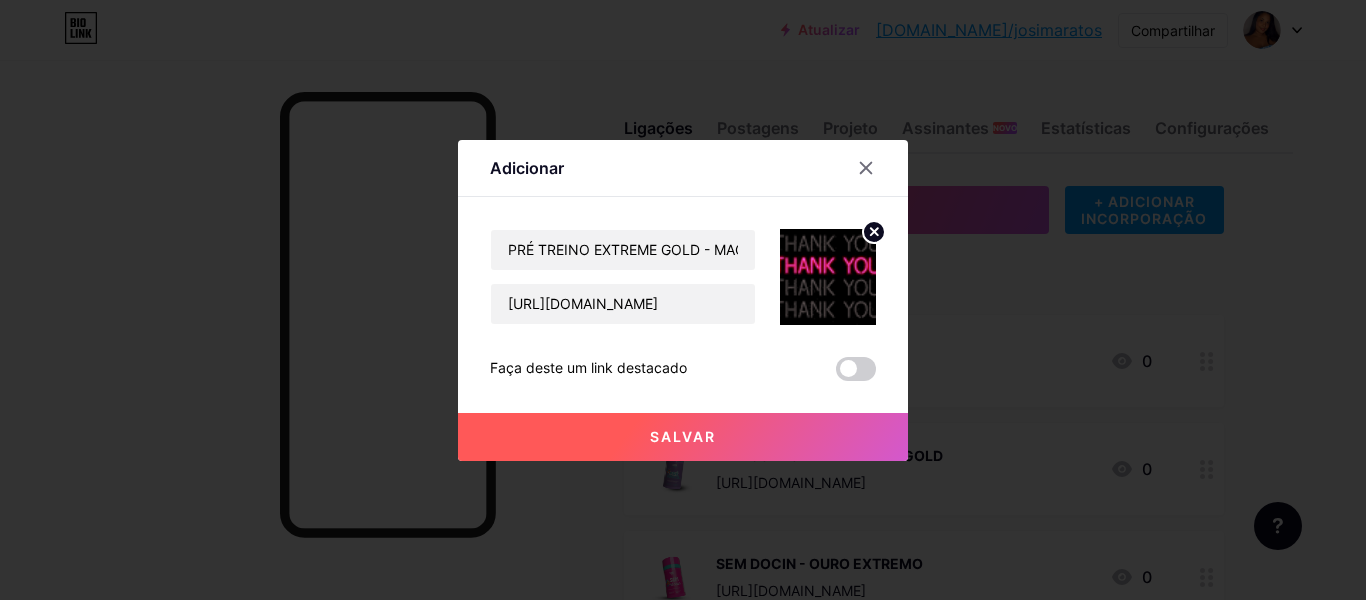 click 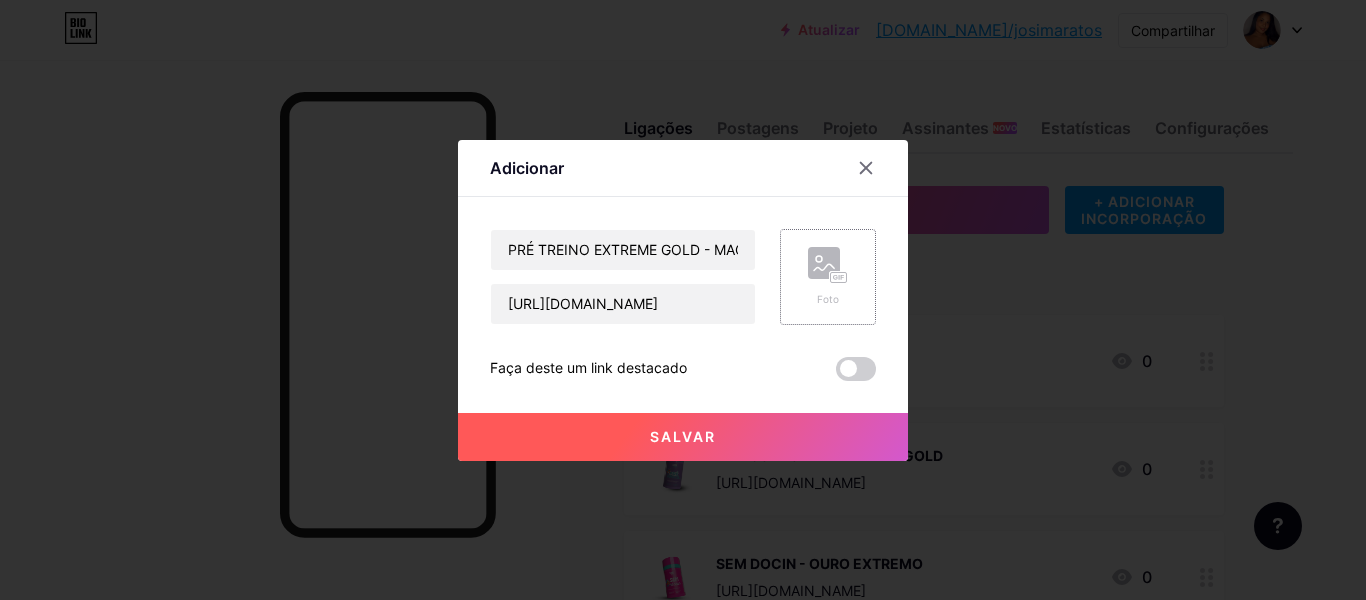 click on "Foto" at bounding box center (828, 277) 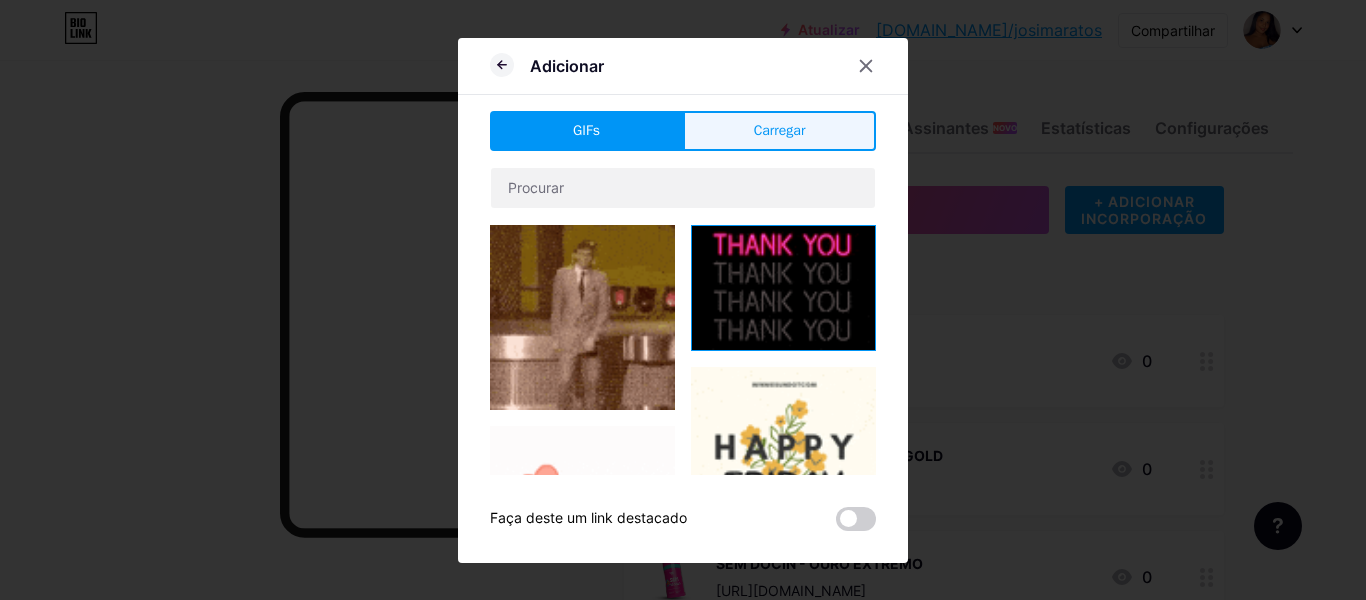 click on "Carregar" at bounding box center (780, 130) 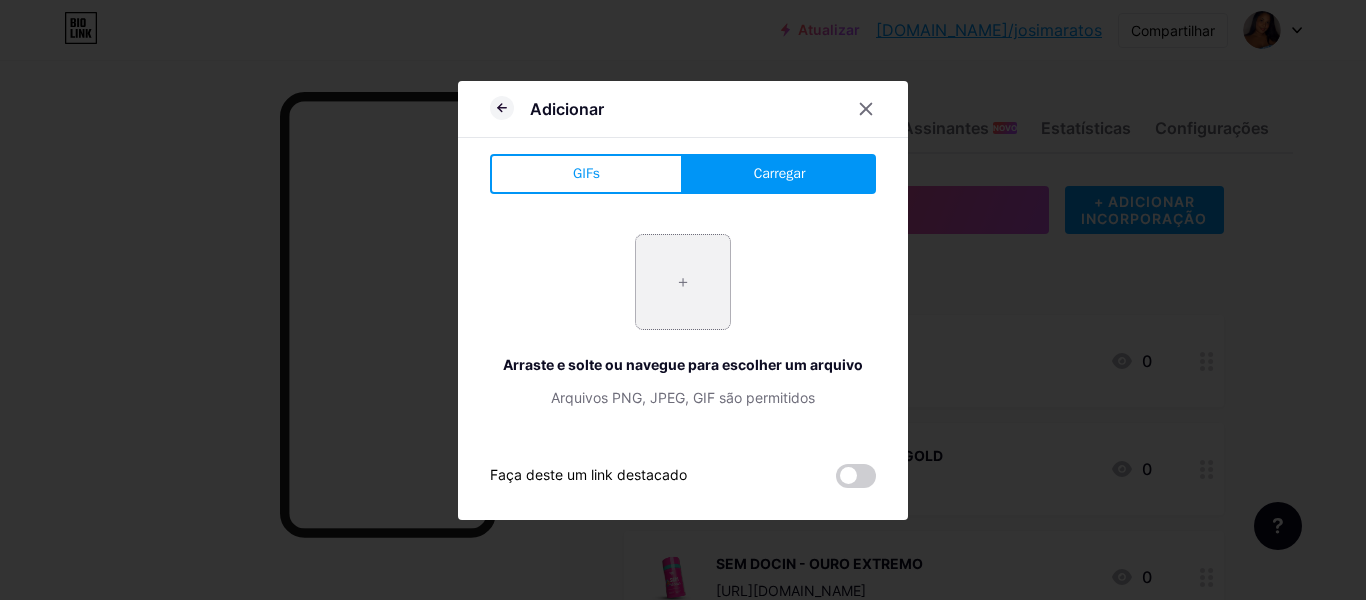 click at bounding box center [683, 282] 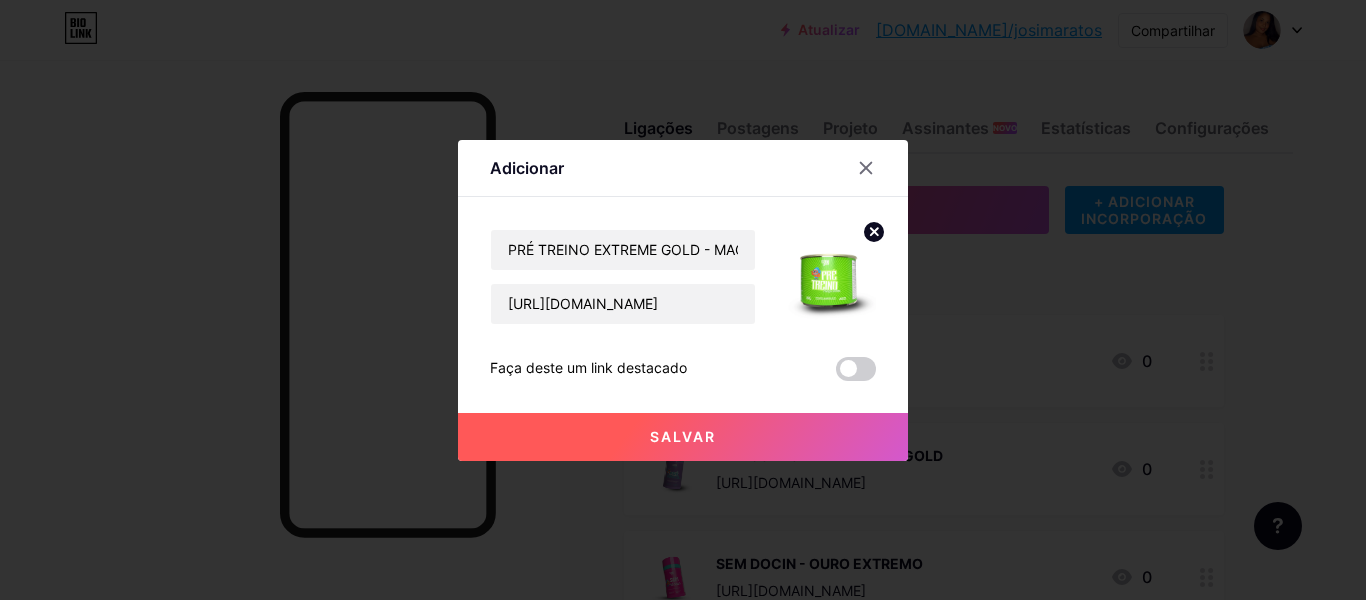 click on "Salvar" at bounding box center [683, 437] 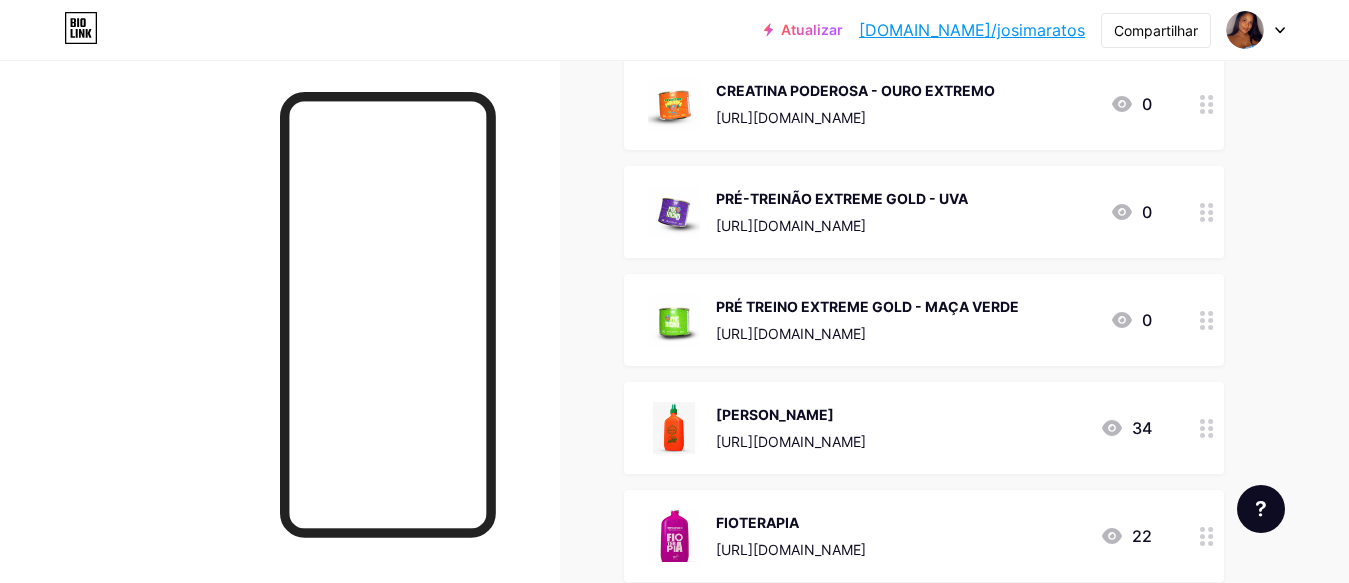 scroll, scrollTop: 929, scrollLeft: 0, axis: vertical 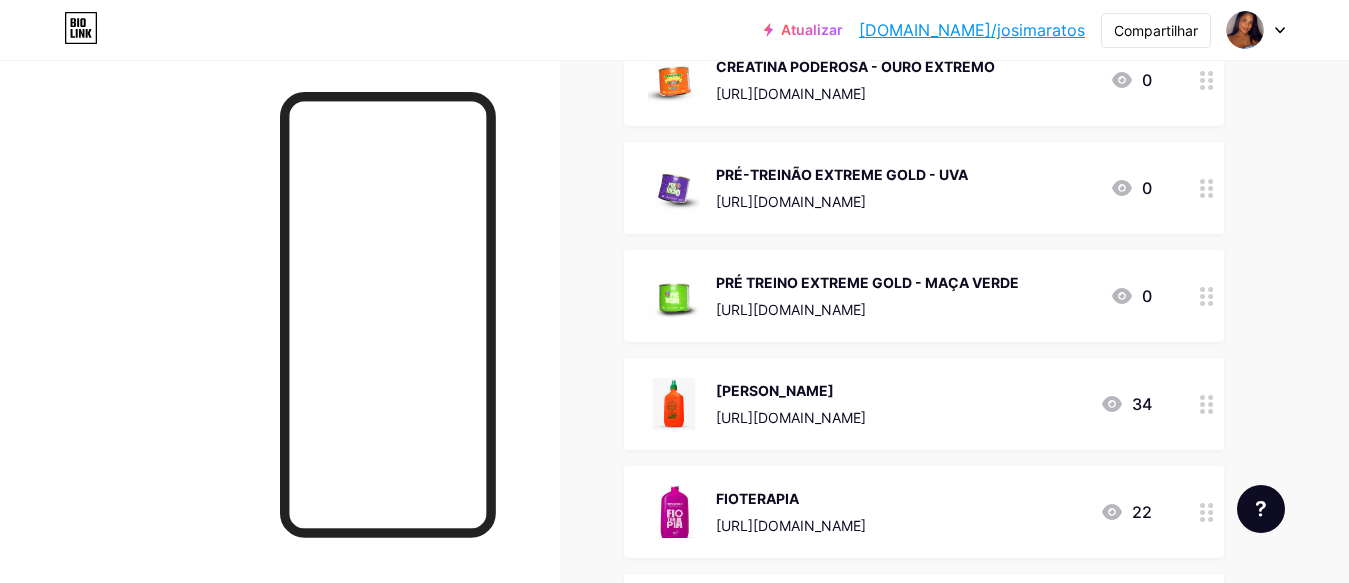 click on "PRÉ-TREINÃO EXTREME GOLD - UVA" at bounding box center [842, 174] 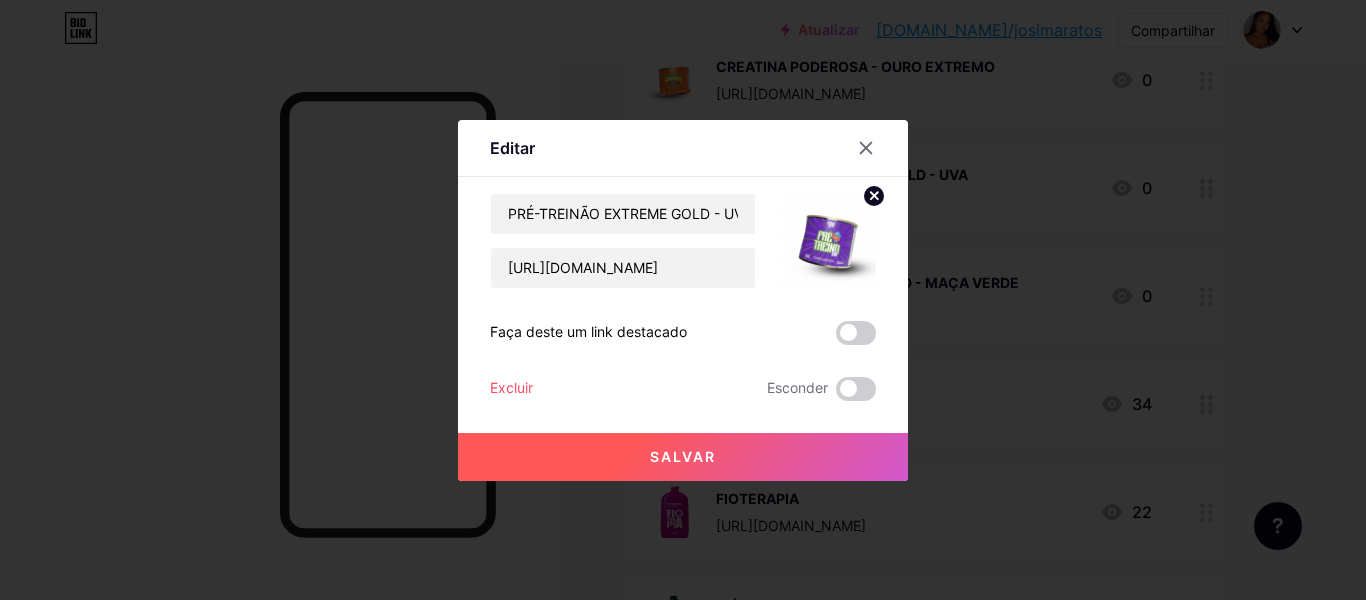 click on "Salvar" at bounding box center (683, 457) 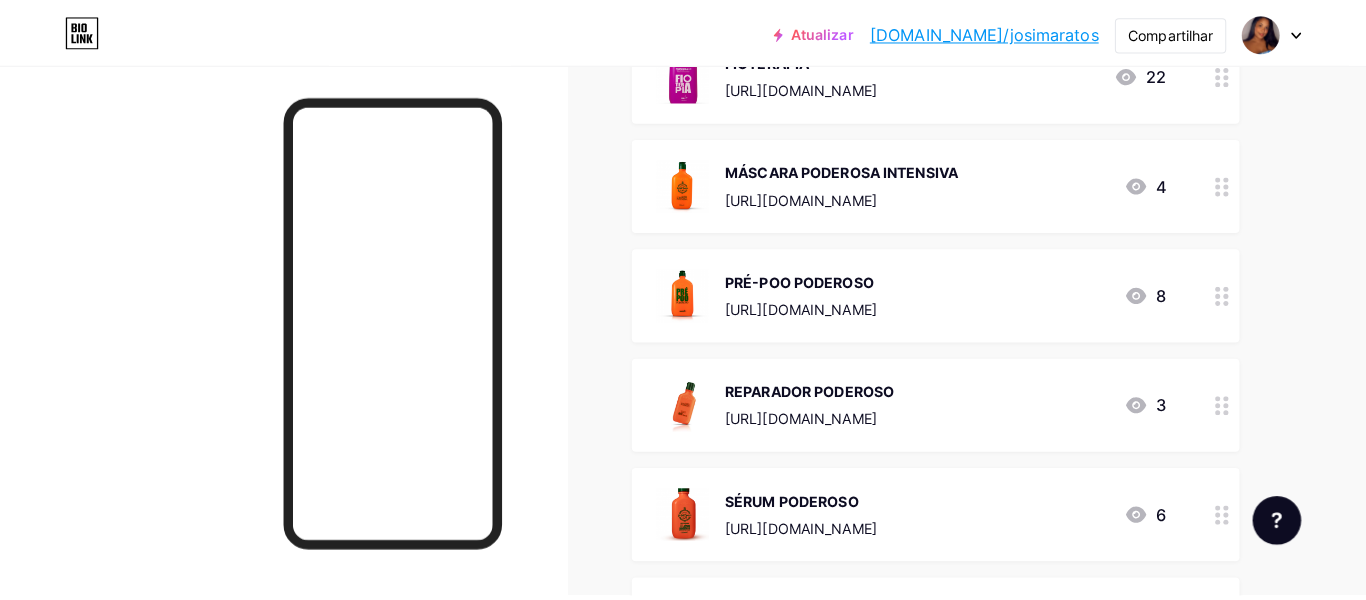 scroll, scrollTop: 0, scrollLeft: 0, axis: both 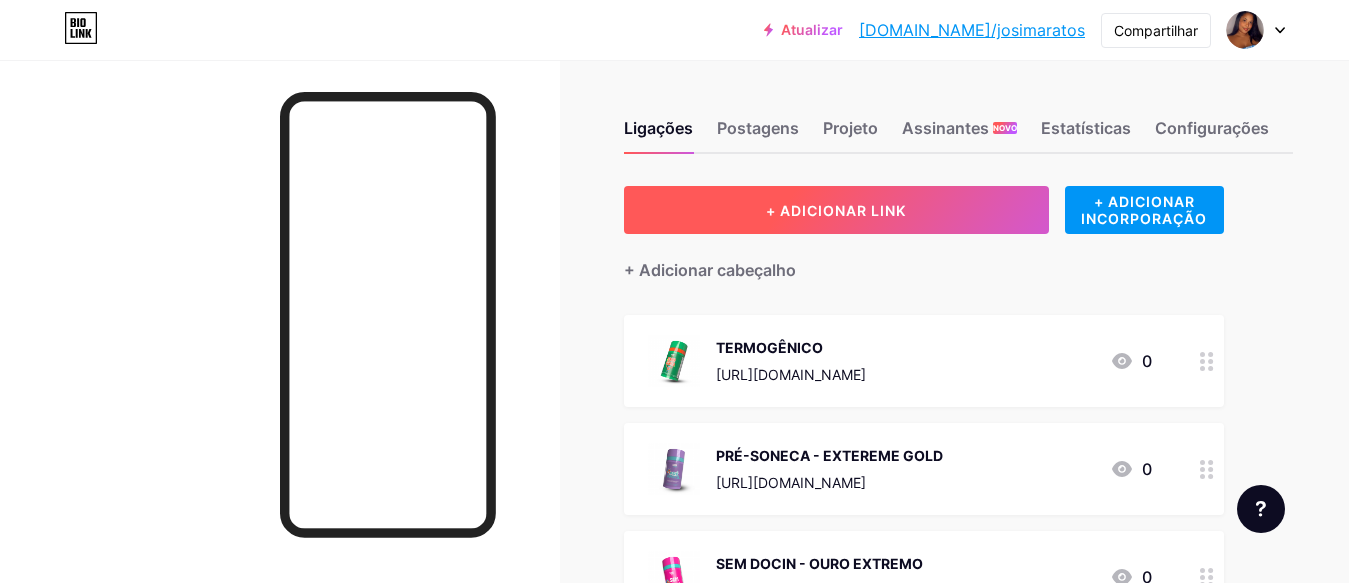 click on "+ ADICIONAR LINK" at bounding box center (836, 210) 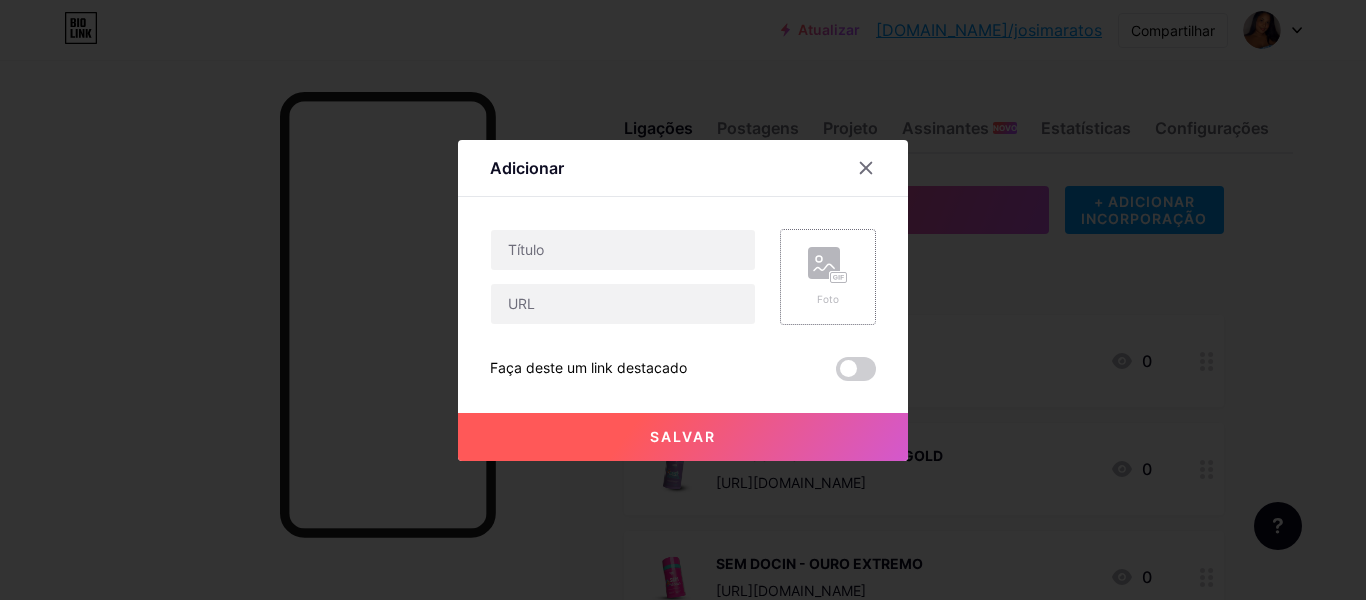 click on "Foto" at bounding box center [828, 299] 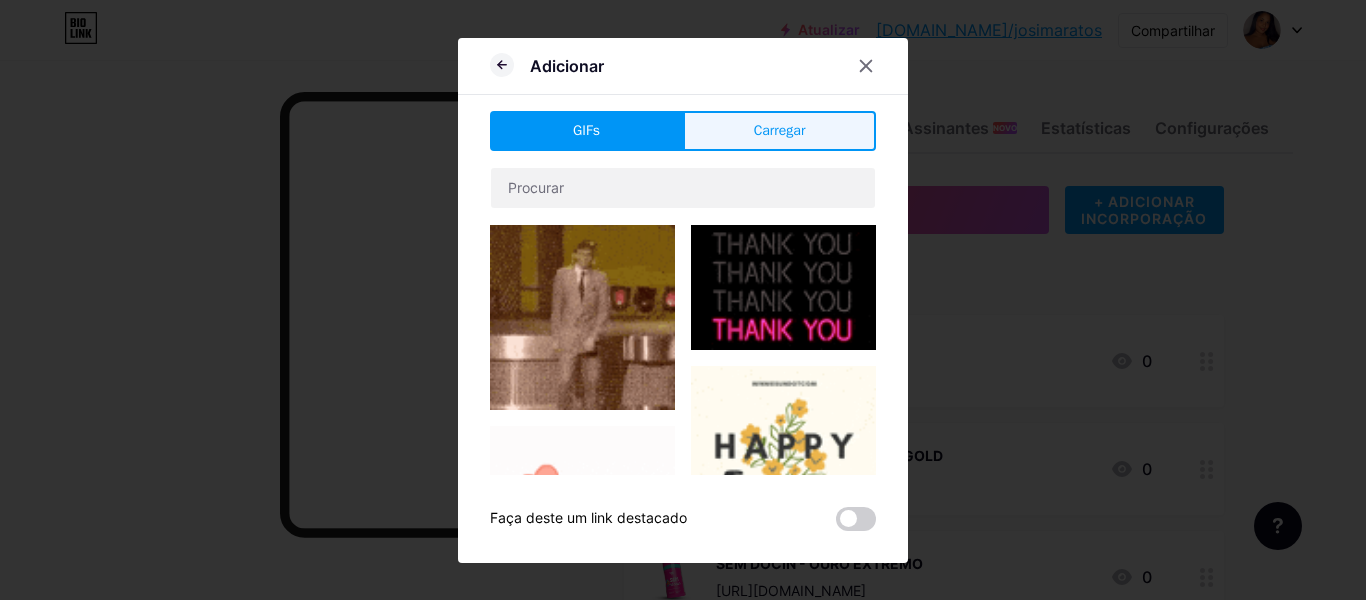 click on "Carregar" at bounding box center [780, 130] 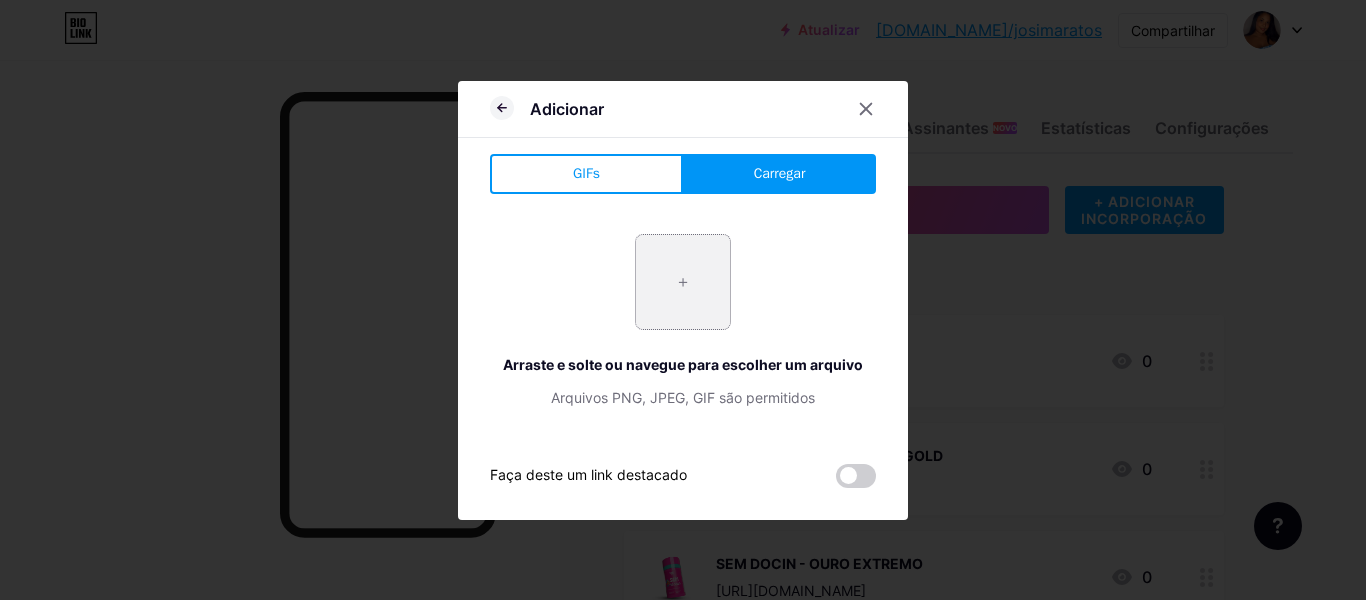 click at bounding box center (683, 282) 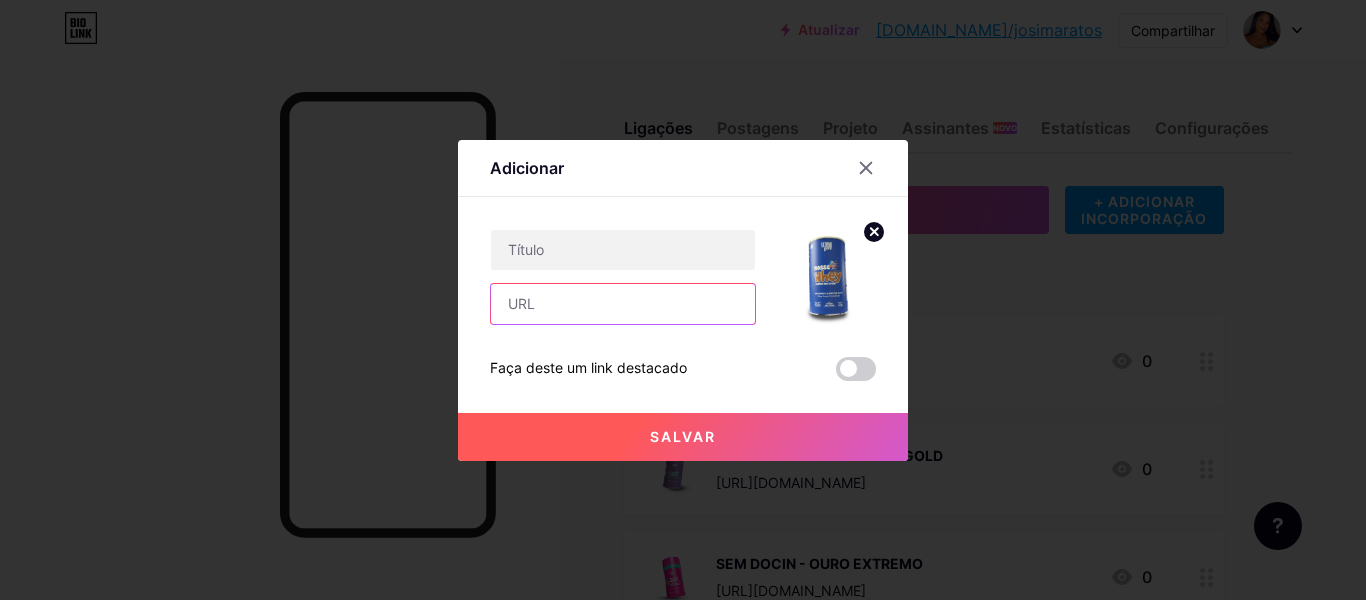 click at bounding box center (623, 304) 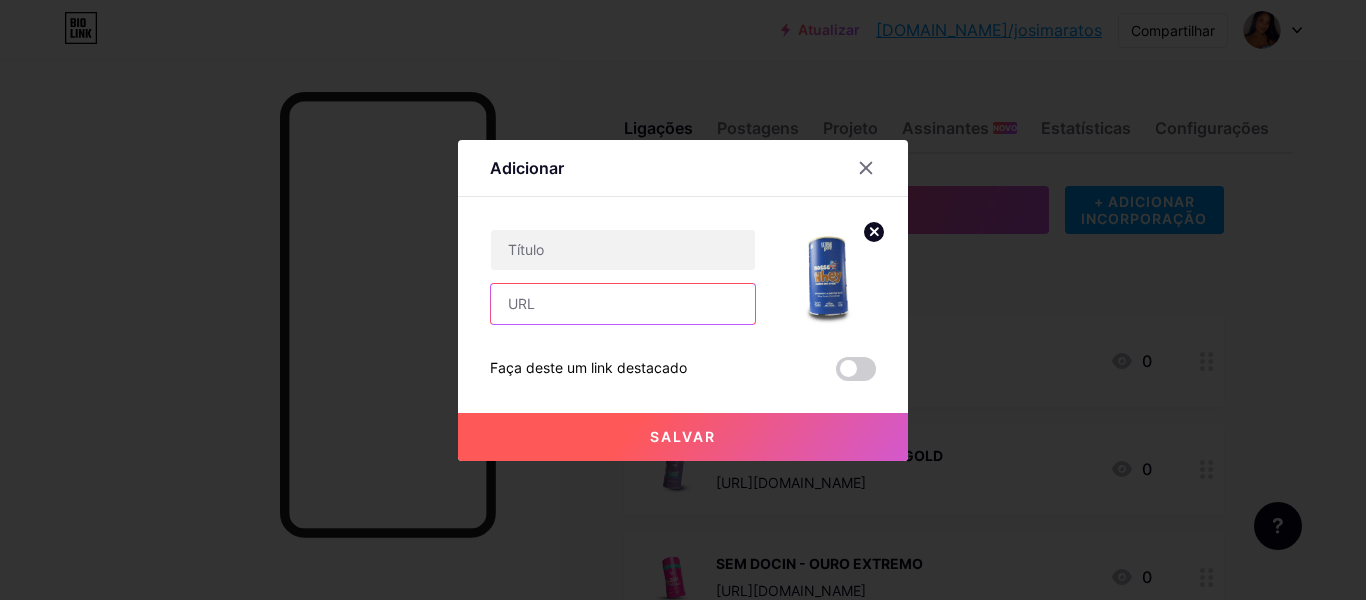 paste on "[URL][DOMAIN_NAME]" 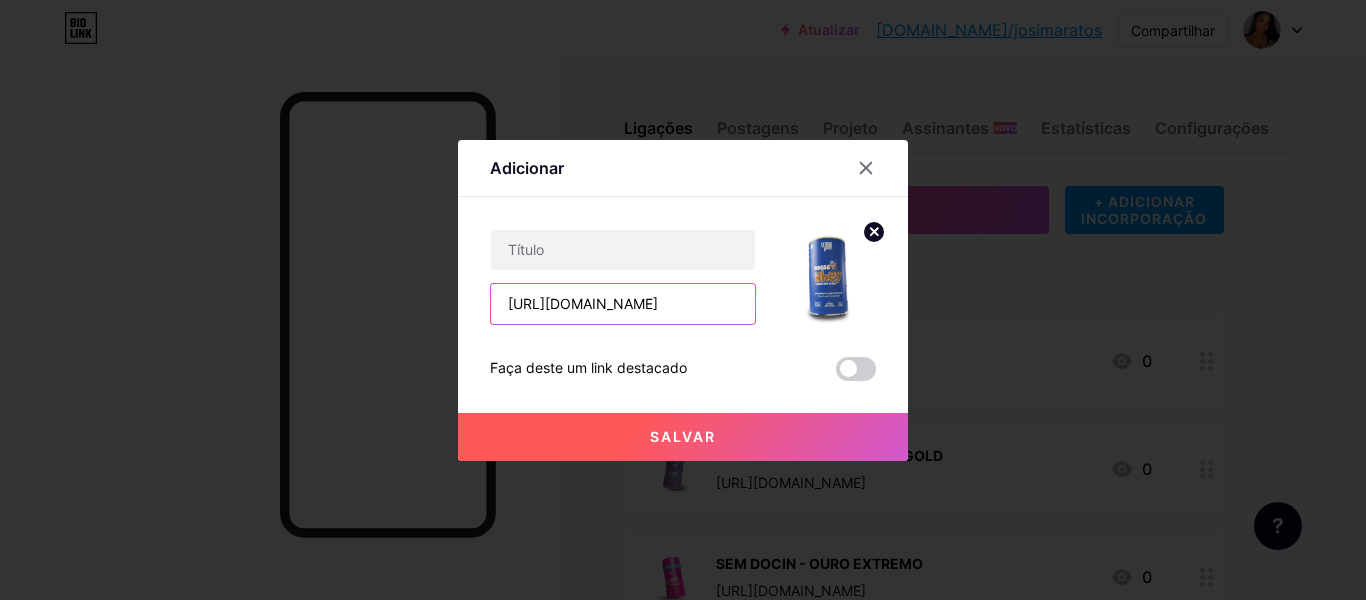 scroll, scrollTop: 0, scrollLeft: 79, axis: horizontal 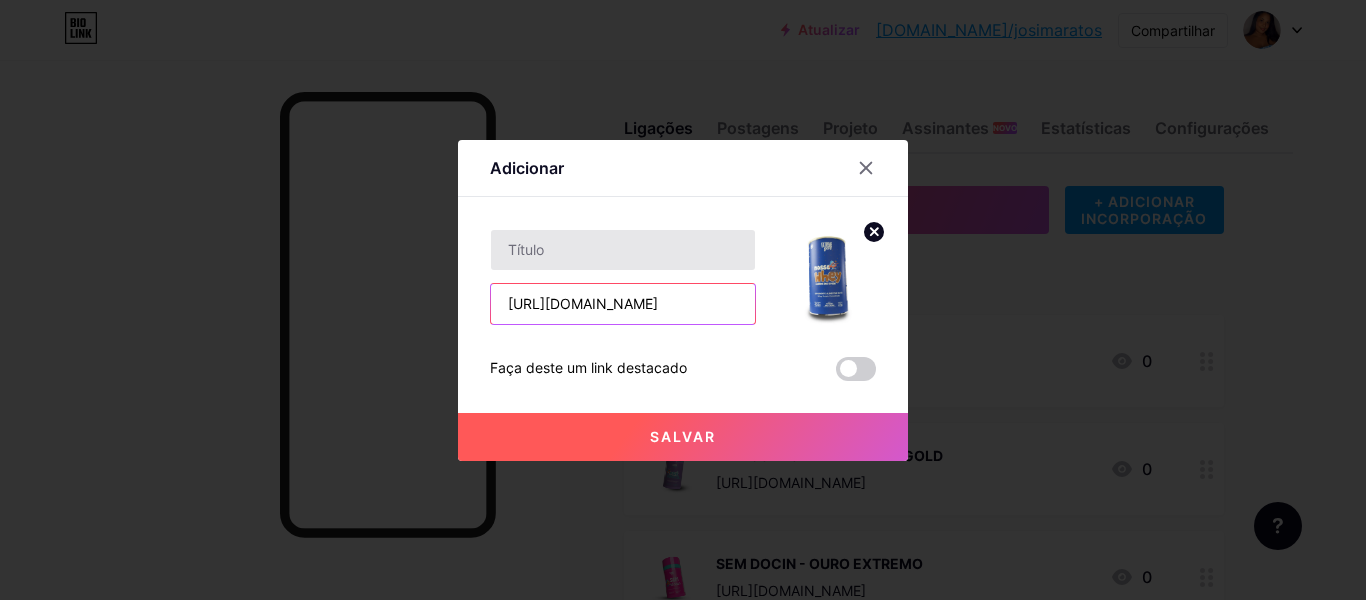 type on "[URL][DOMAIN_NAME]" 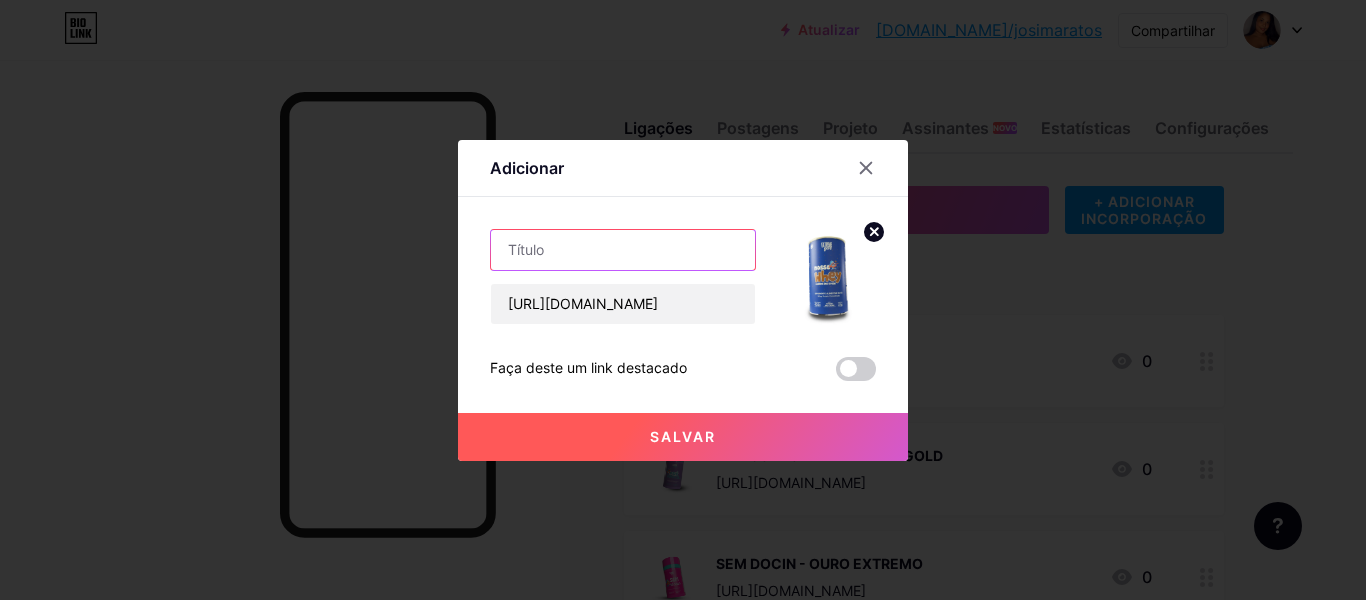 scroll, scrollTop: 0, scrollLeft: 0, axis: both 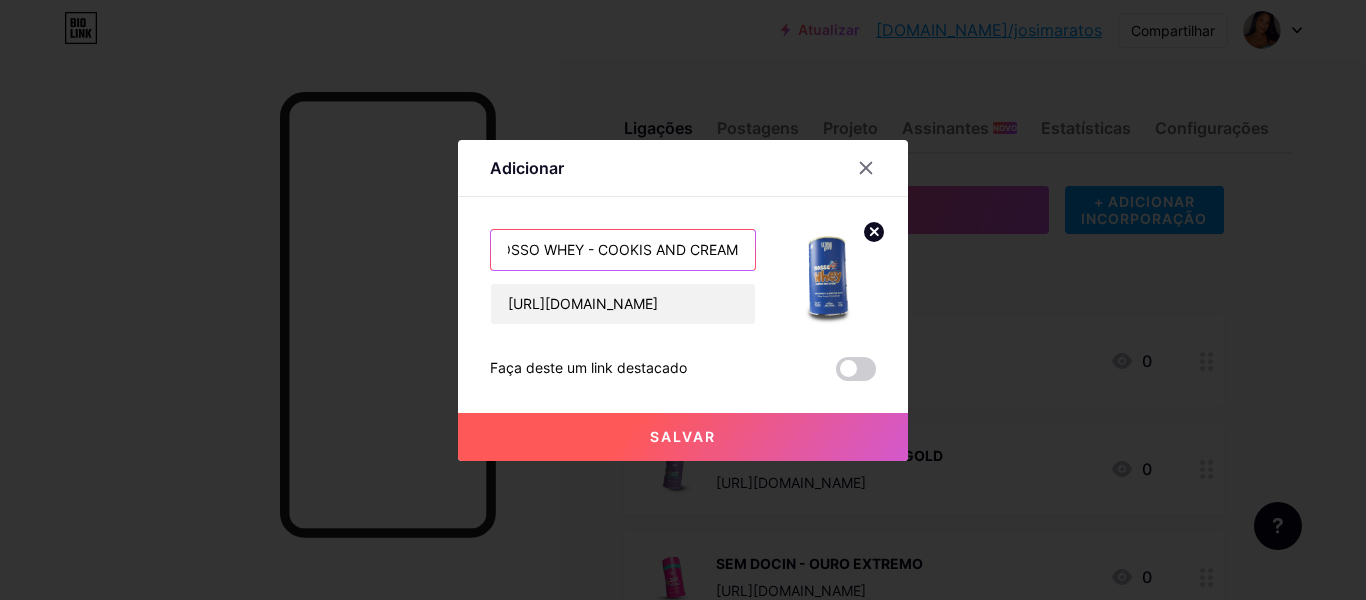 type on "NOSSO WHEY - COOKIS AND CREAM" 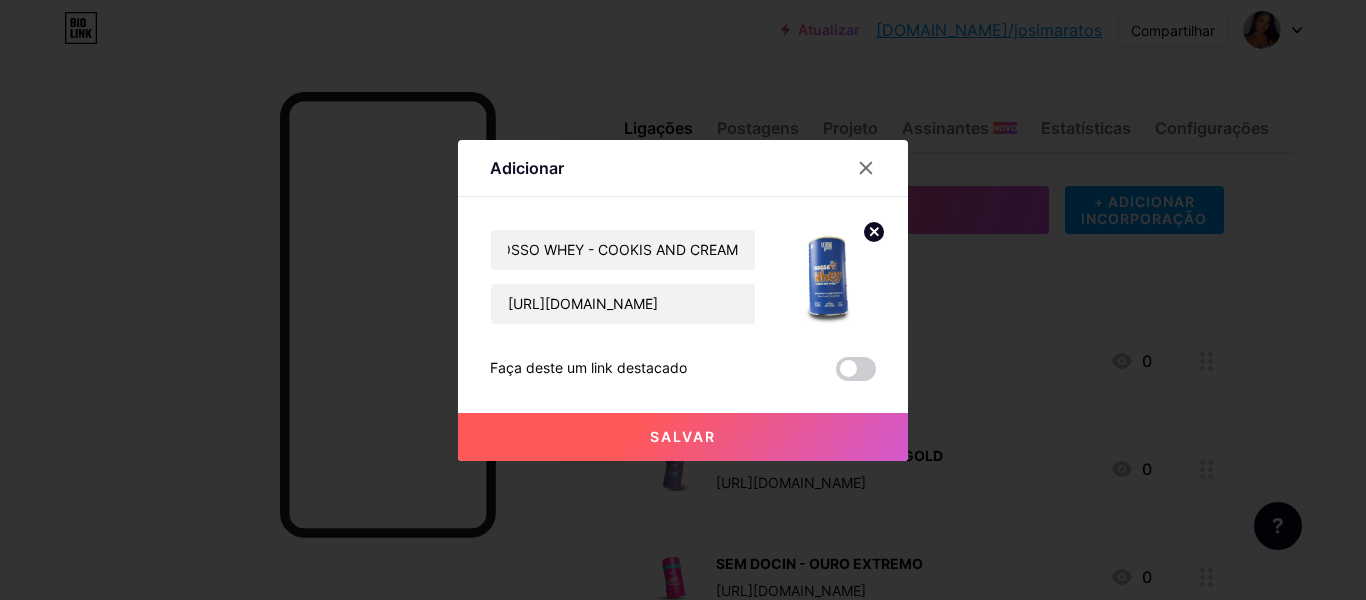 scroll, scrollTop: 0, scrollLeft: 0, axis: both 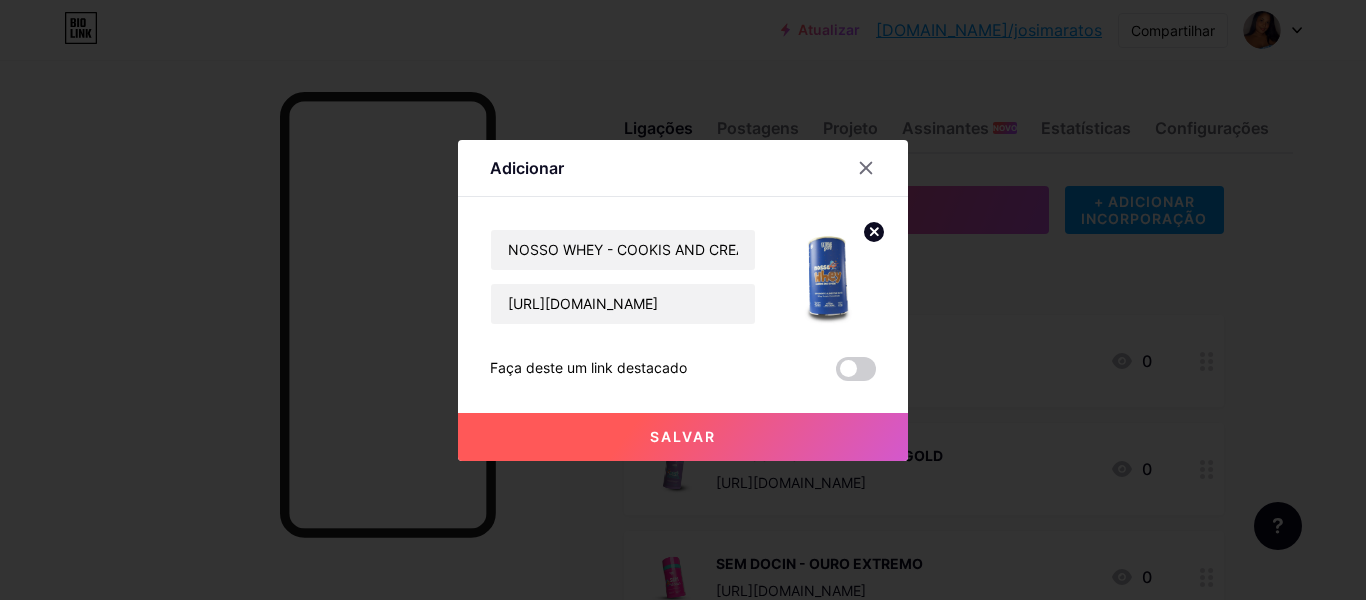 click on "Salvar" at bounding box center (683, 437) 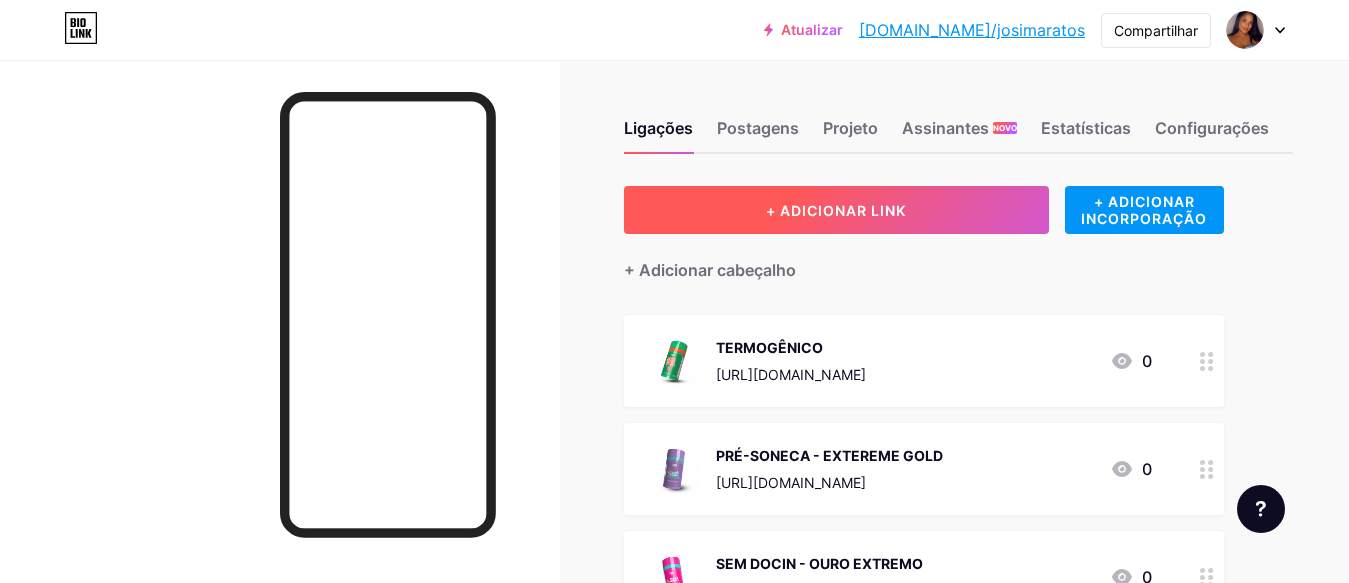 click on "+ ADICIONAR LINK" at bounding box center [836, 210] 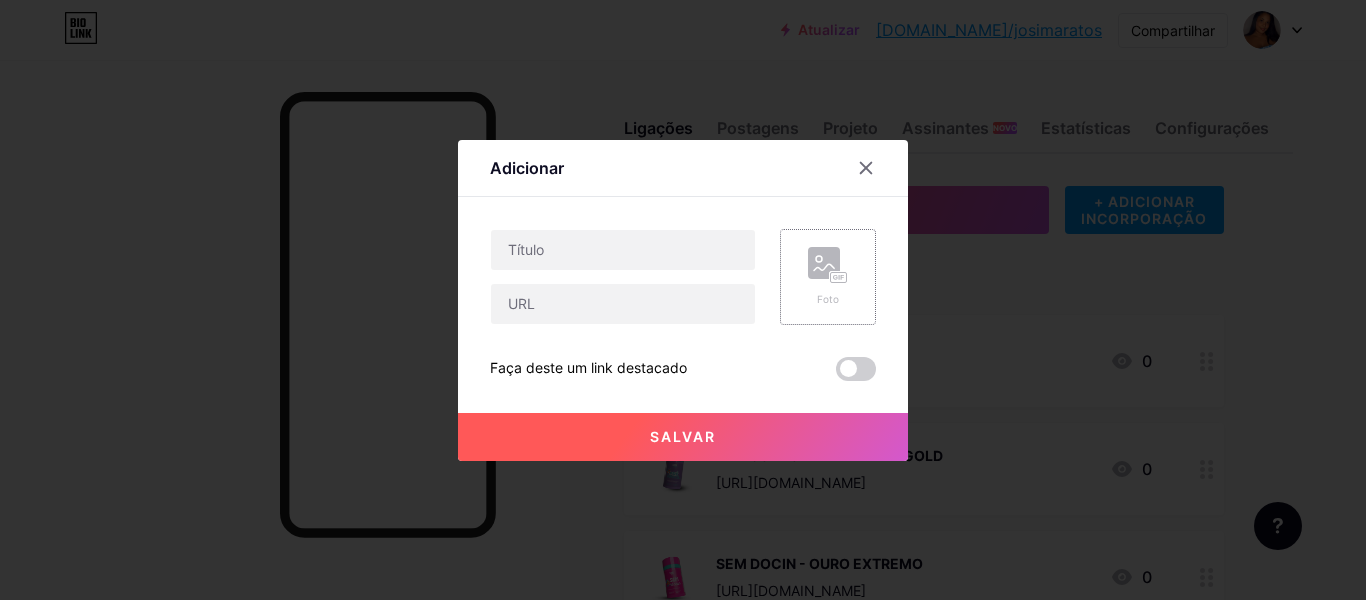click on "Foto" at bounding box center [828, 277] 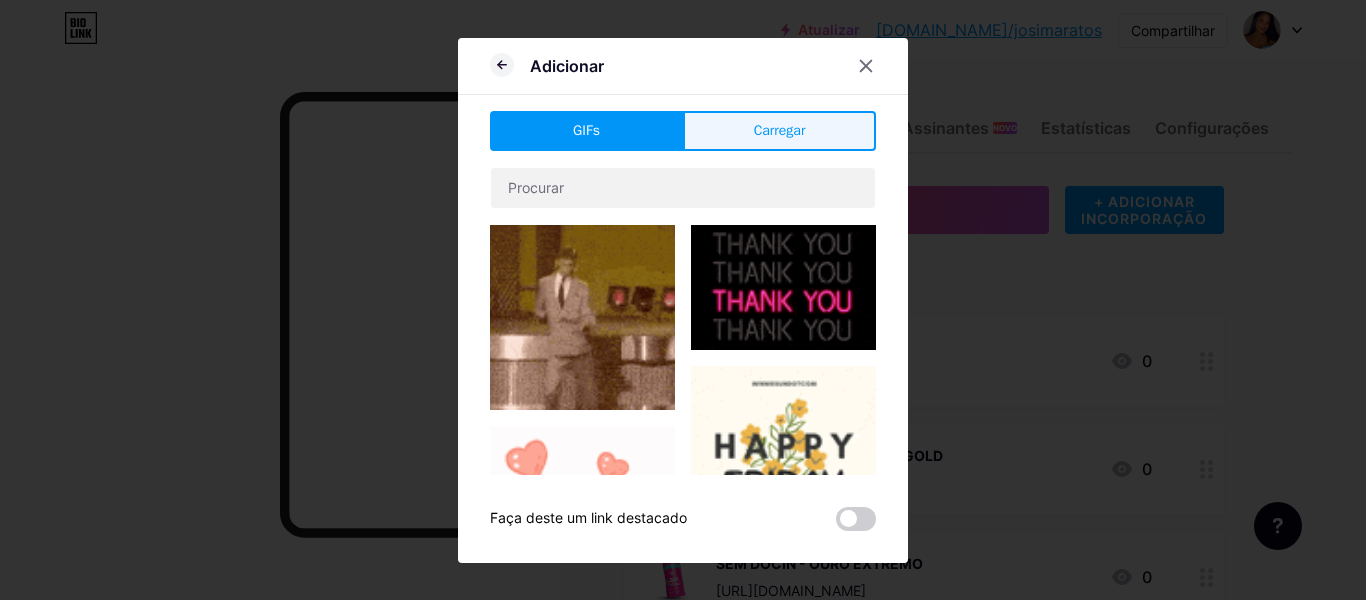 click on "Carregar" at bounding box center [780, 130] 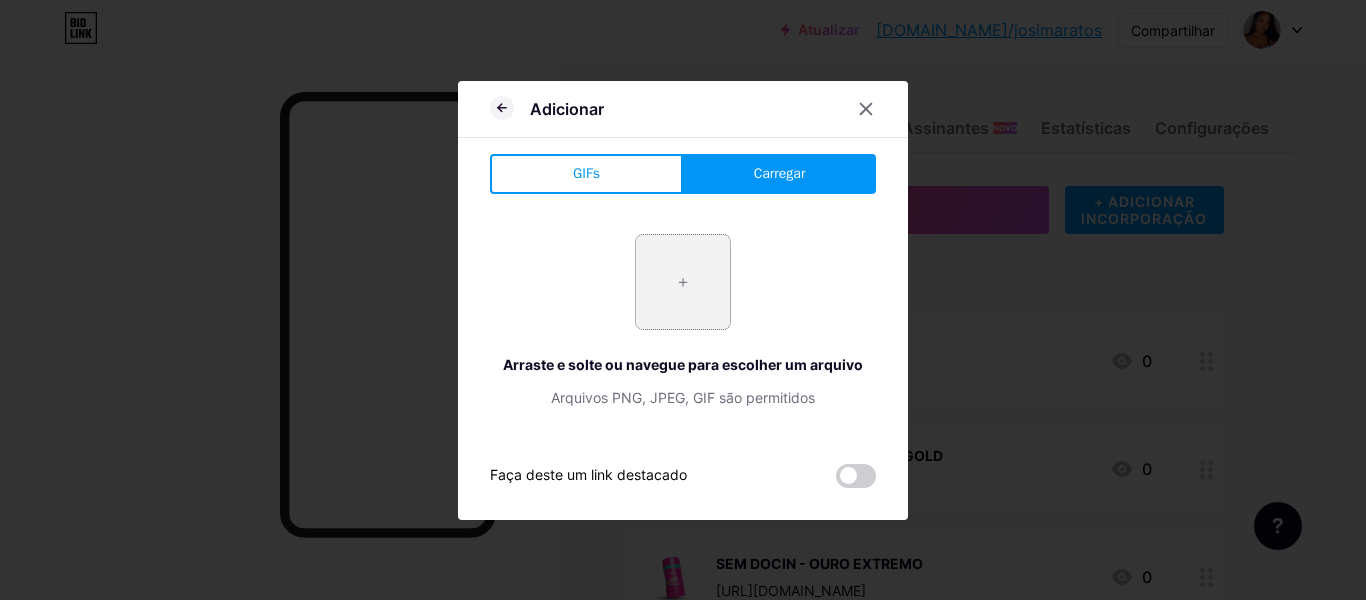 click at bounding box center (683, 282) 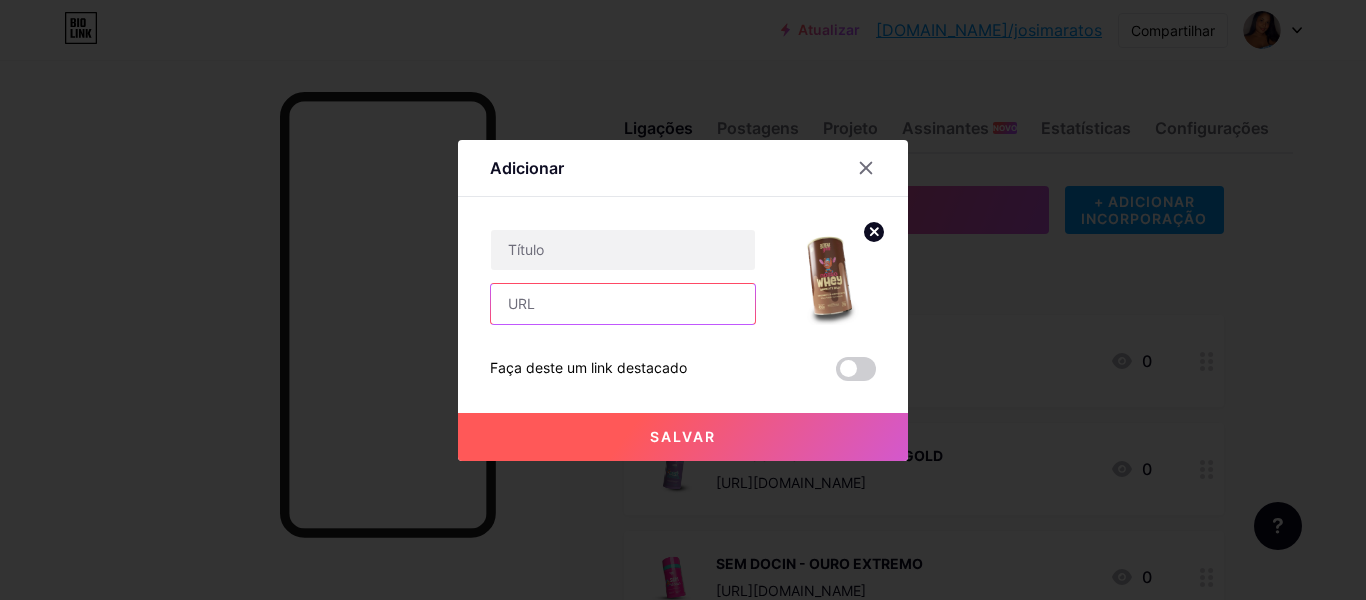 click at bounding box center (623, 304) 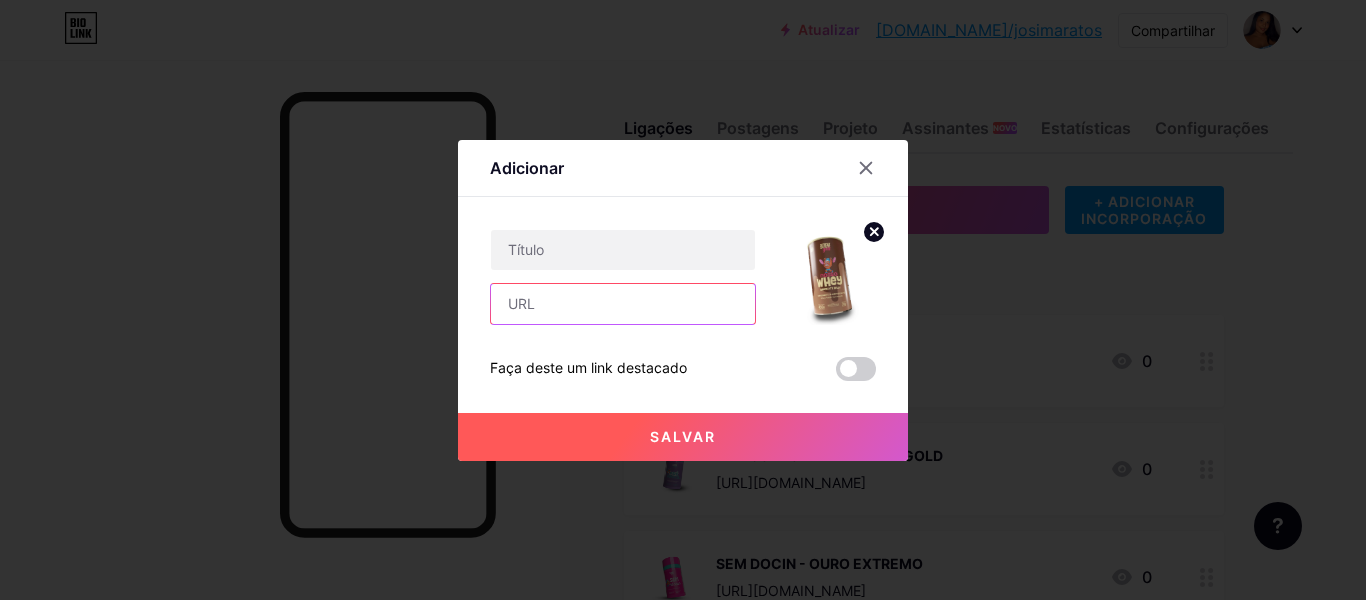 paste on "[URL][DOMAIN_NAME]" 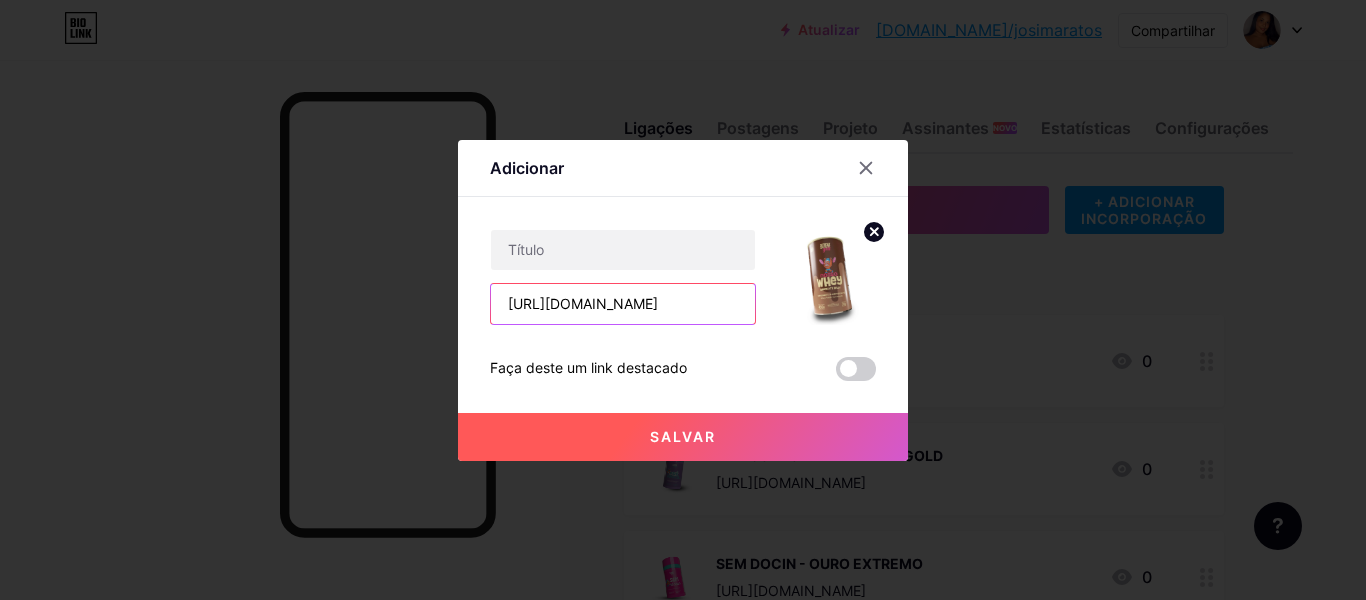 scroll, scrollTop: 0, scrollLeft: 77, axis: horizontal 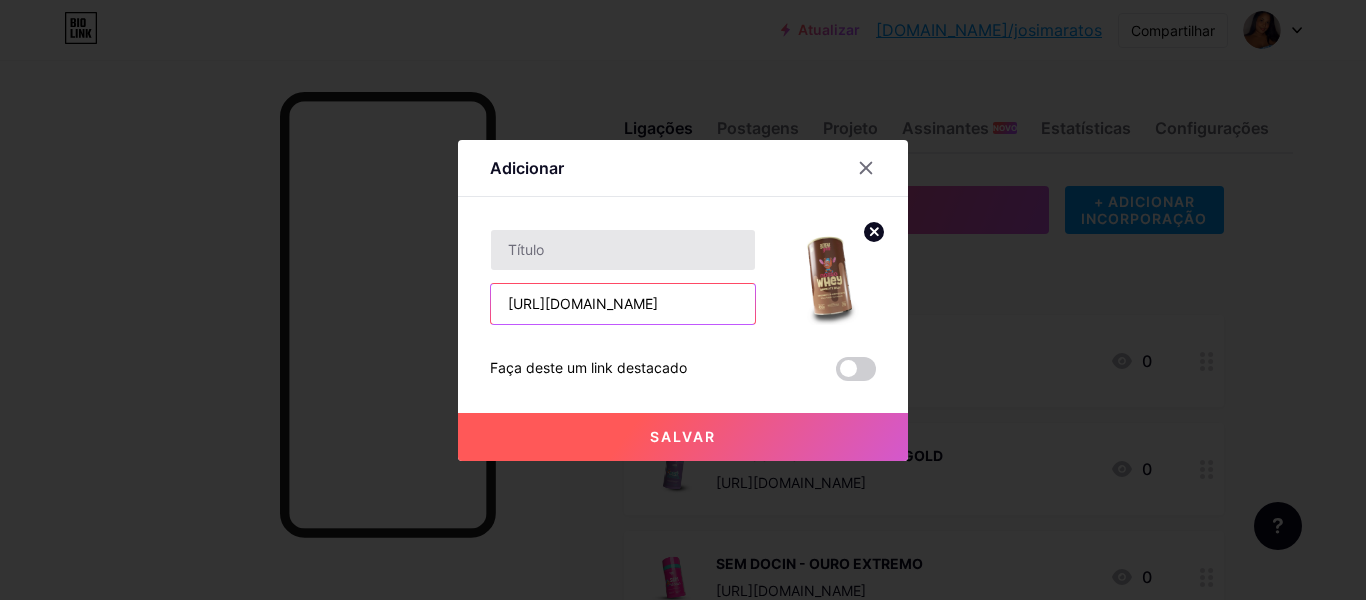 type on "[URL][DOMAIN_NAME]" 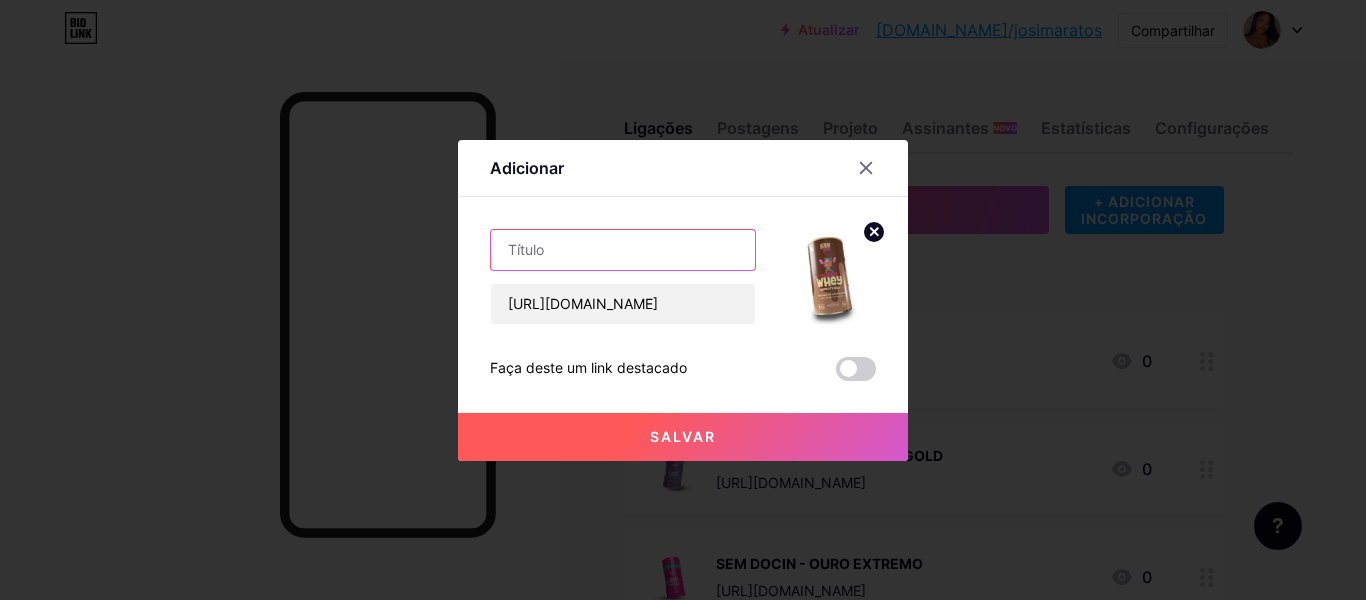 scroll, scrollTop: 0, scrollLeft: 0, axis: both 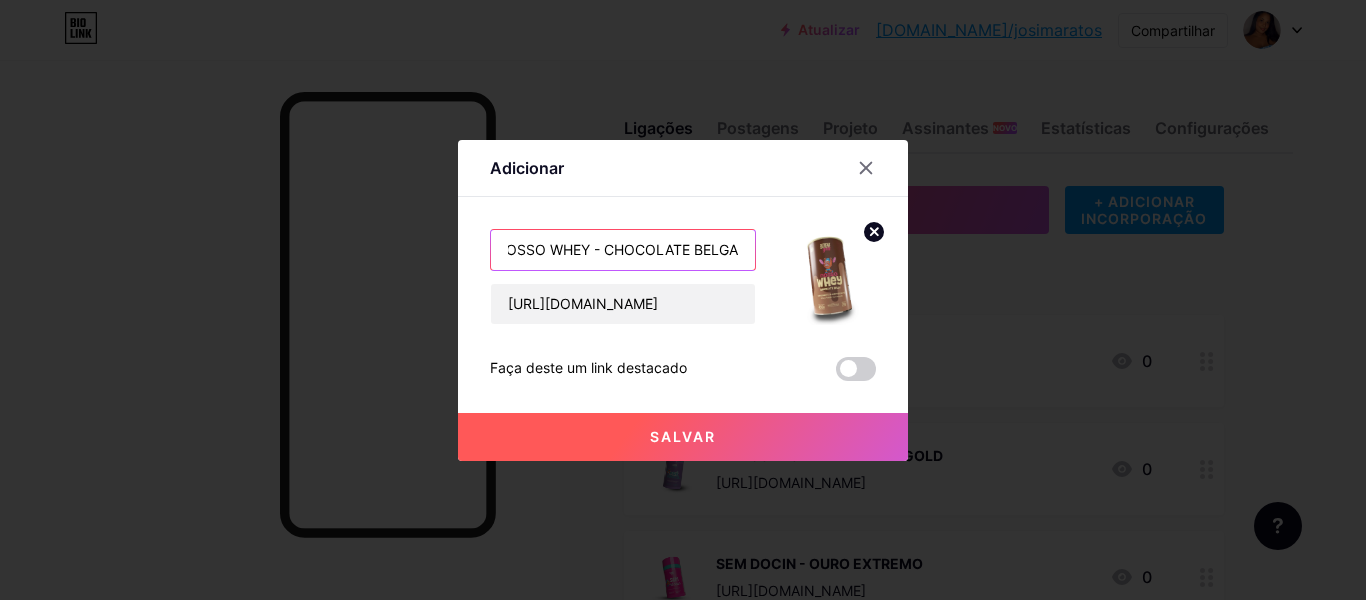 type on "NOSSO WHEY - CHOCOLATE BELGA" 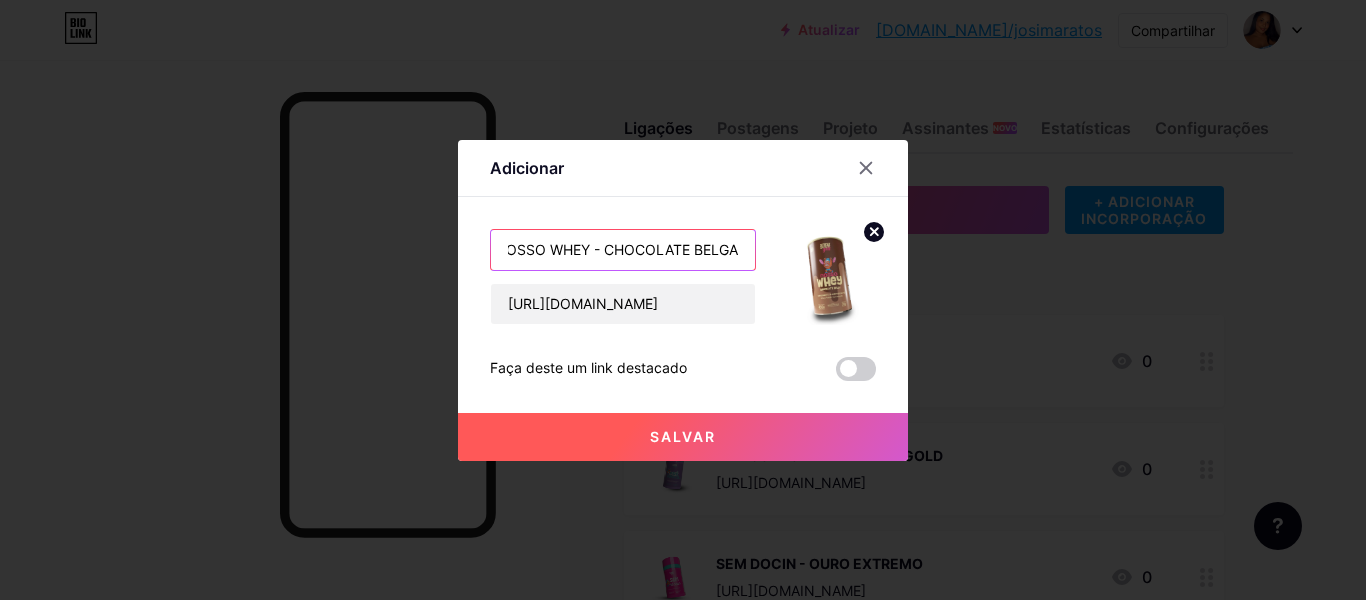 scroll, scrollTop: 0, scrollLeft: 0, axis: both 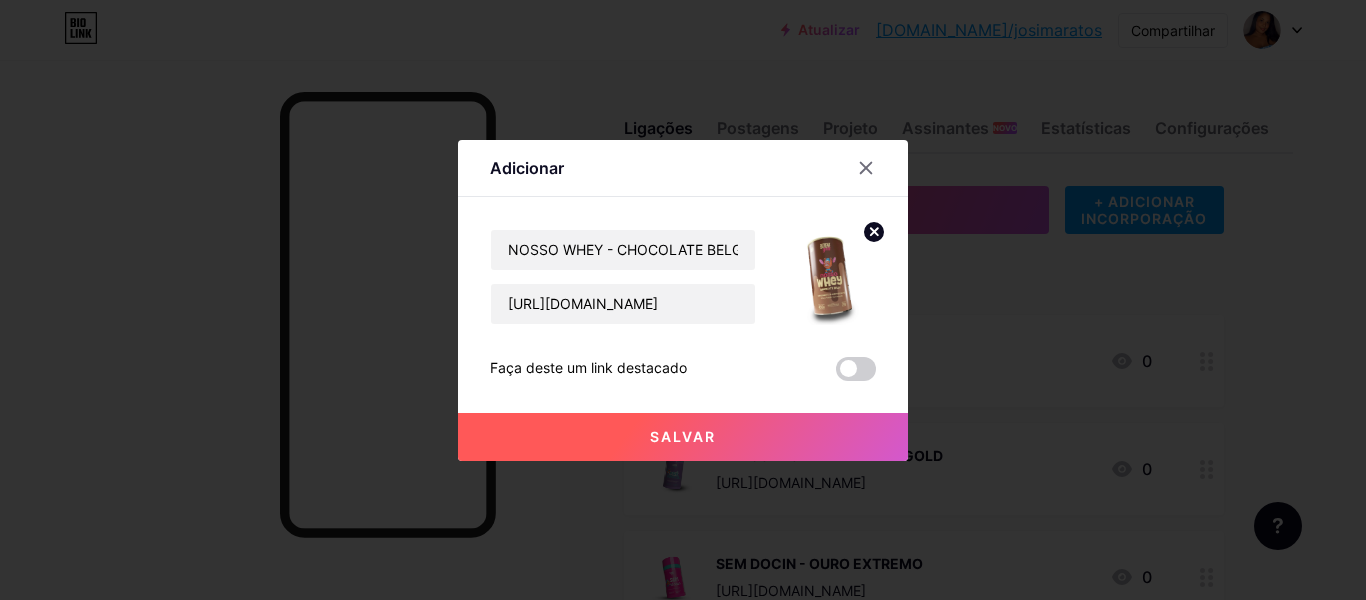 click on "Salvar" at bounding box center [683, 437] 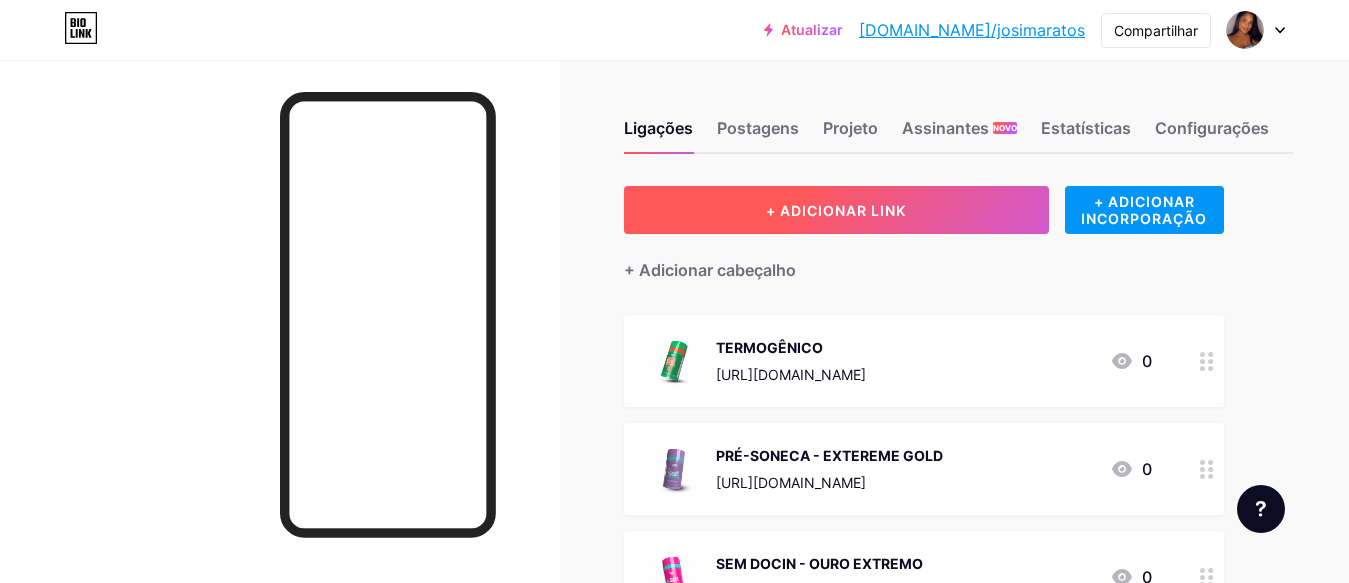 click on "+ ADICIONAR LINK" at bounding box center [836, 210] 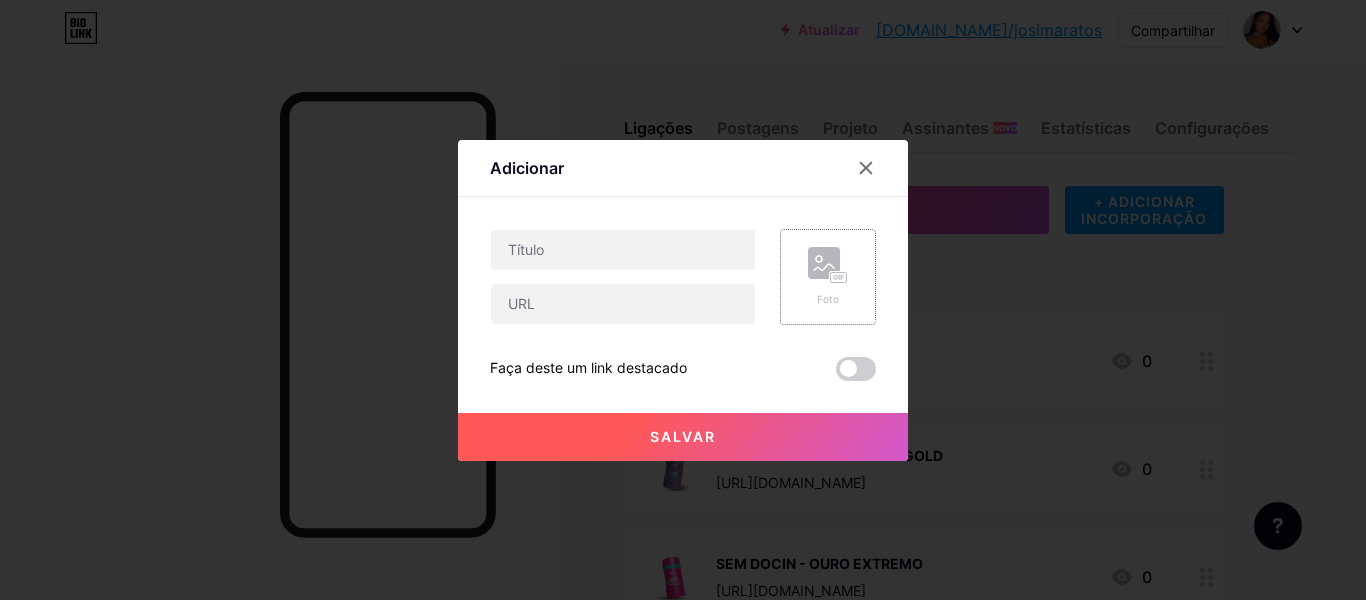 click on "Foto" at bounding box center (828, 299) 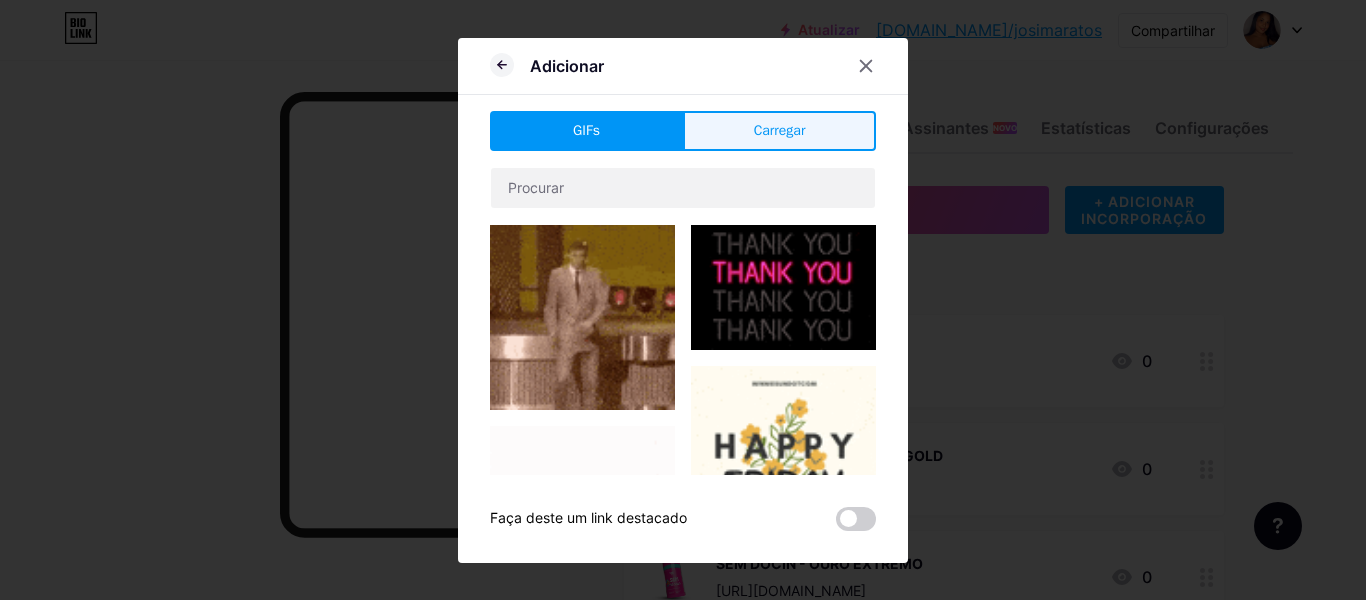 click on "Carregar" at bounding box center (780, 130) 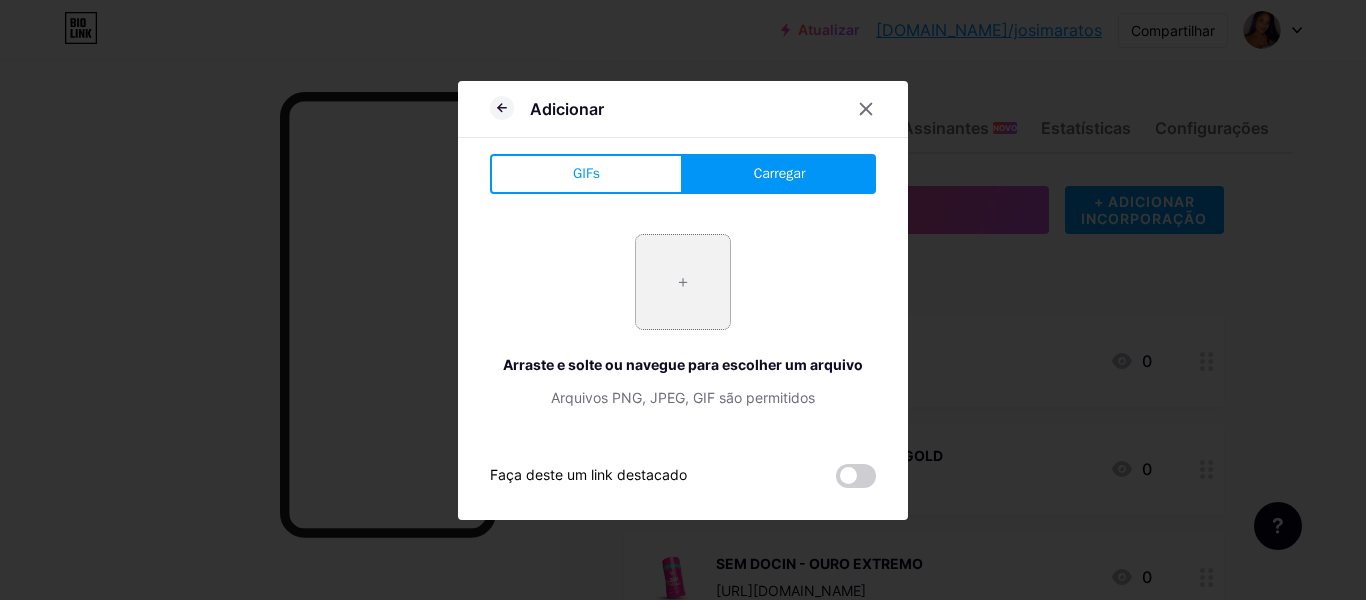 click at bounding box center (683, 282) 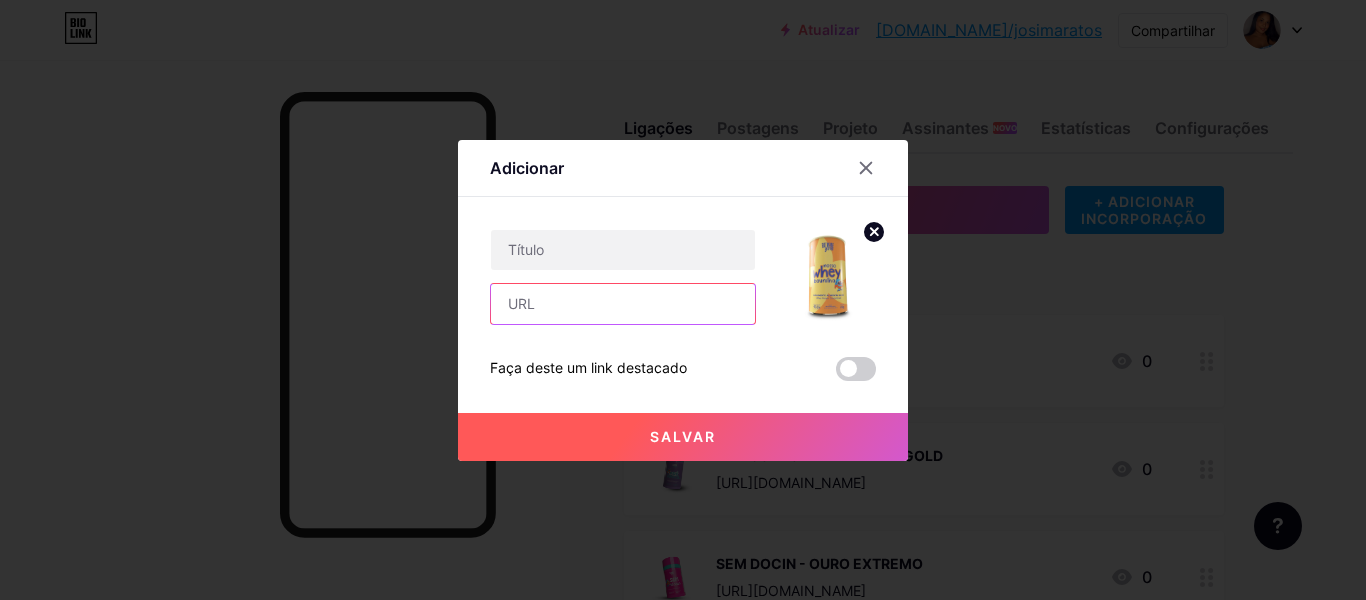paste on "[URL][DOMAIN_NAME]" 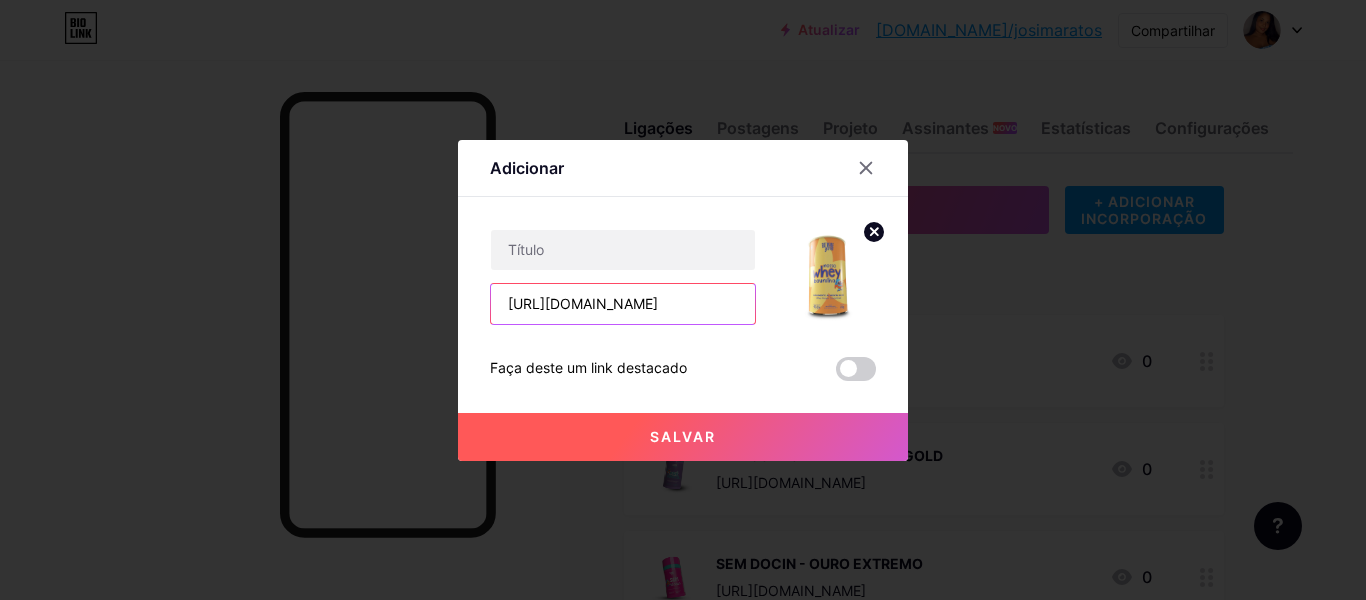 scroll, scrollTop: 0, scrollLeft: 82, axis: horizontal 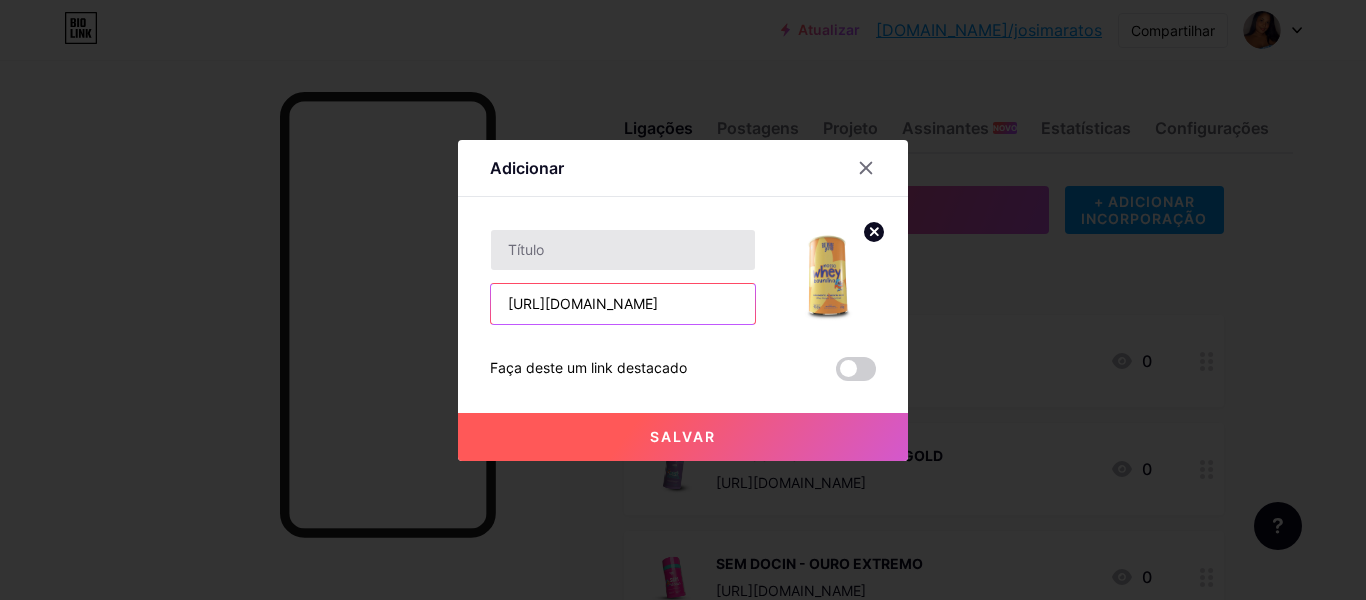 type on "[URL][DOMAIN_NAME]" 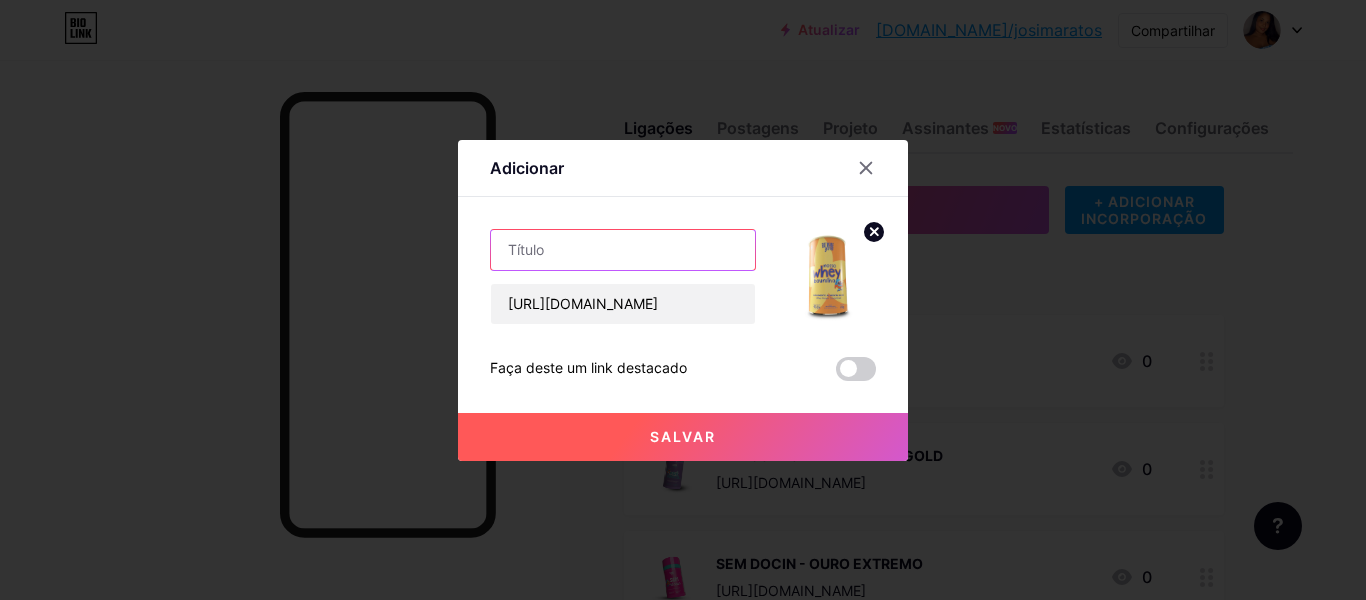 scroll, scrollTop: 0, scrollLeft: 0, axis: both 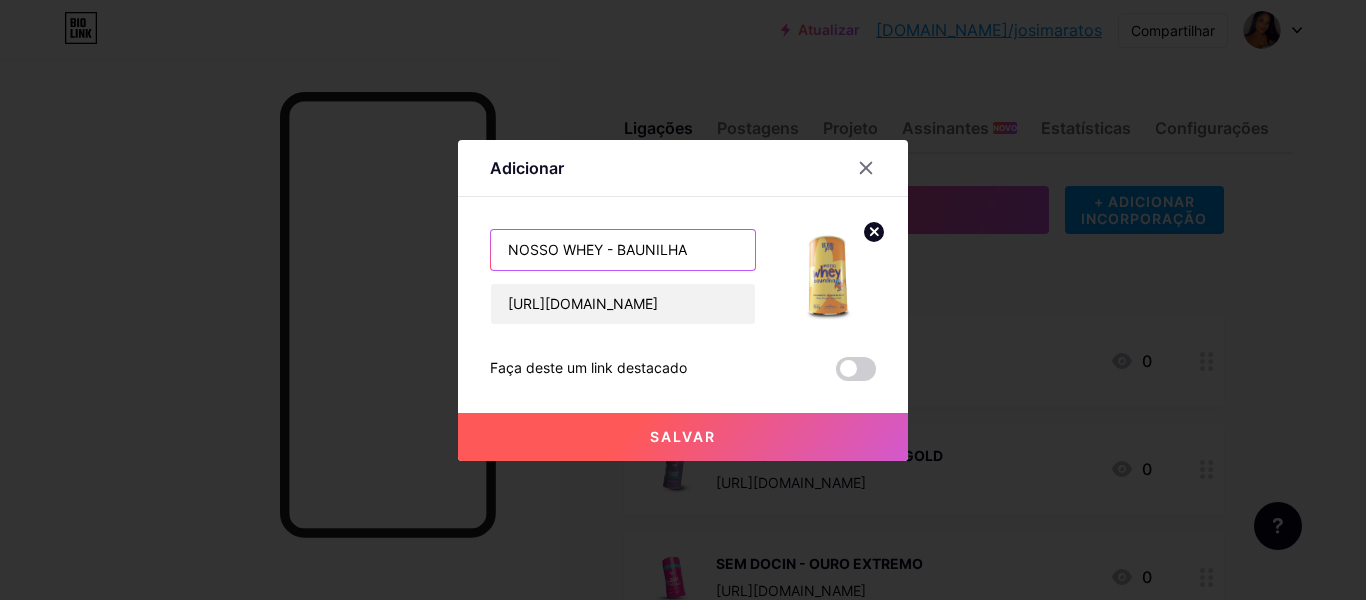 type on "NOSSO WHEY - BAUNILHA" 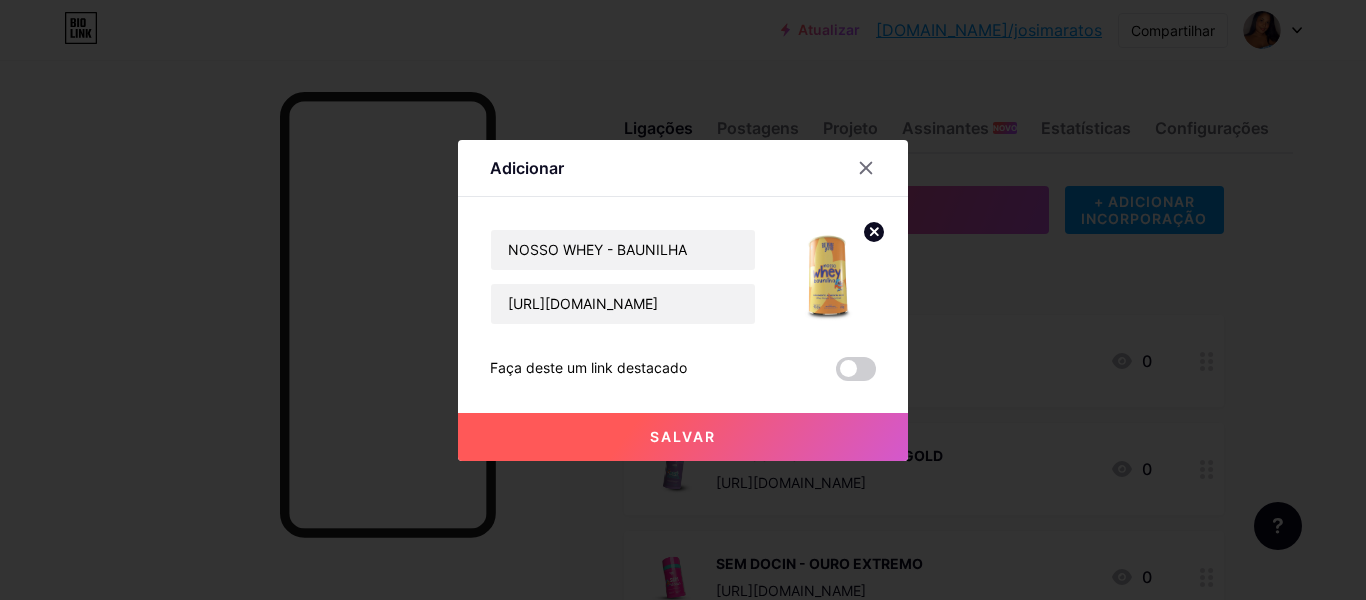 click on "Salvar" at bounding box center (683, 436) 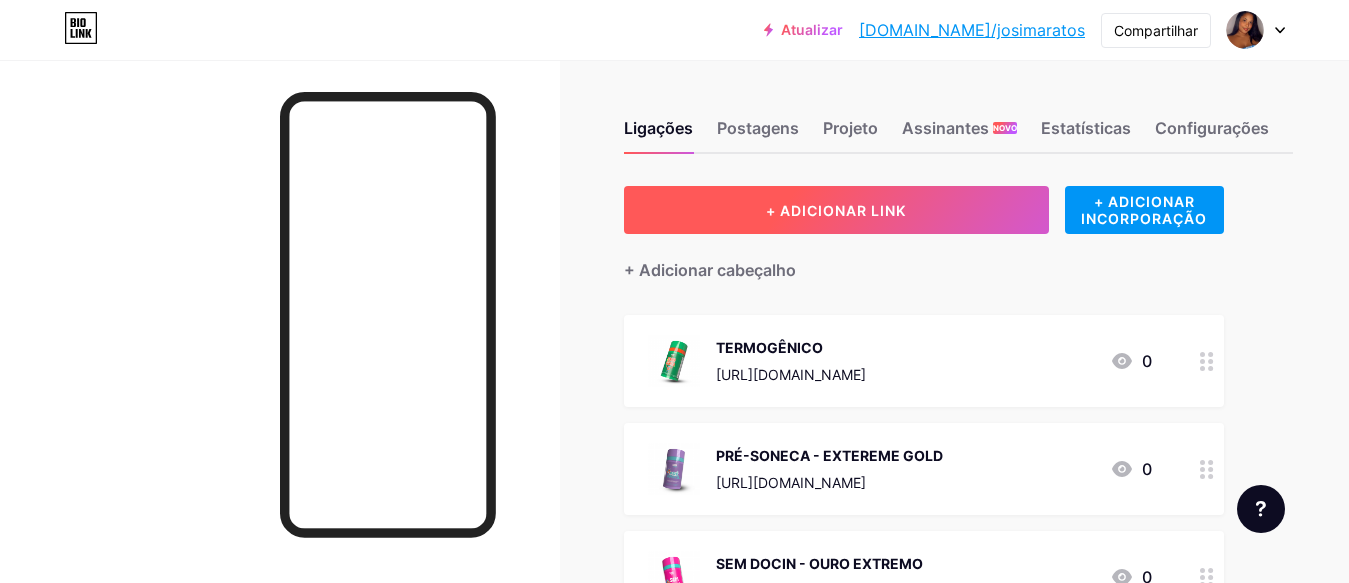 click on "+ ADICIONAR LINK" at bounding box center (836, 210) 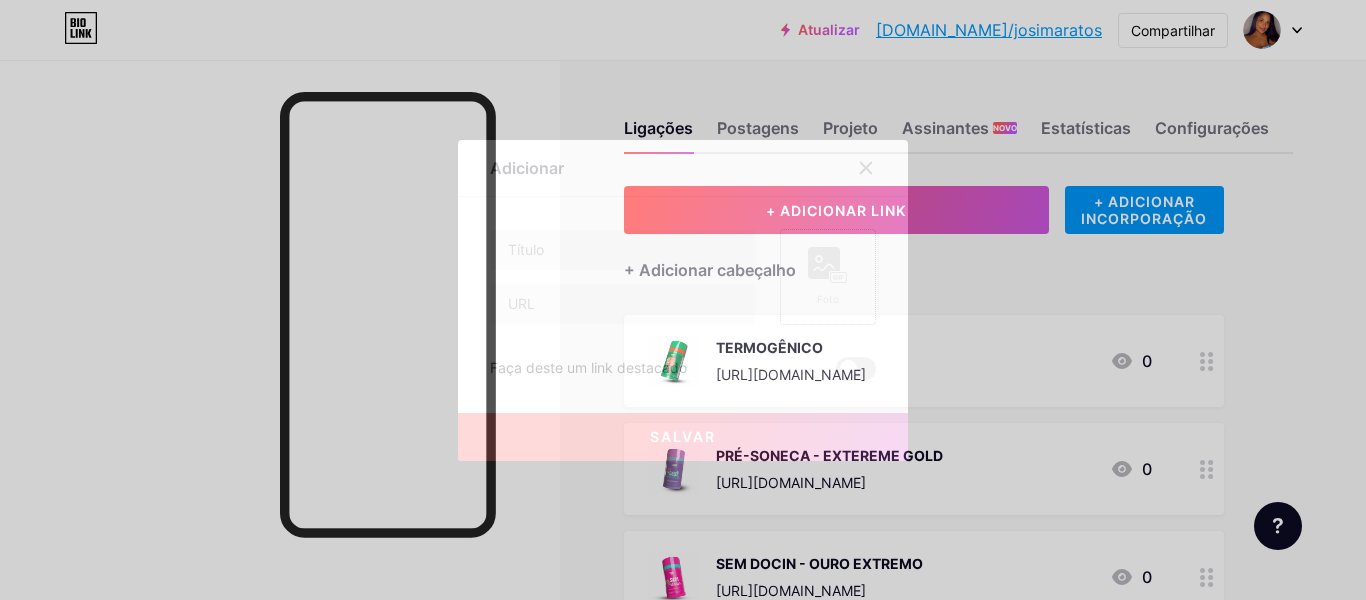 click 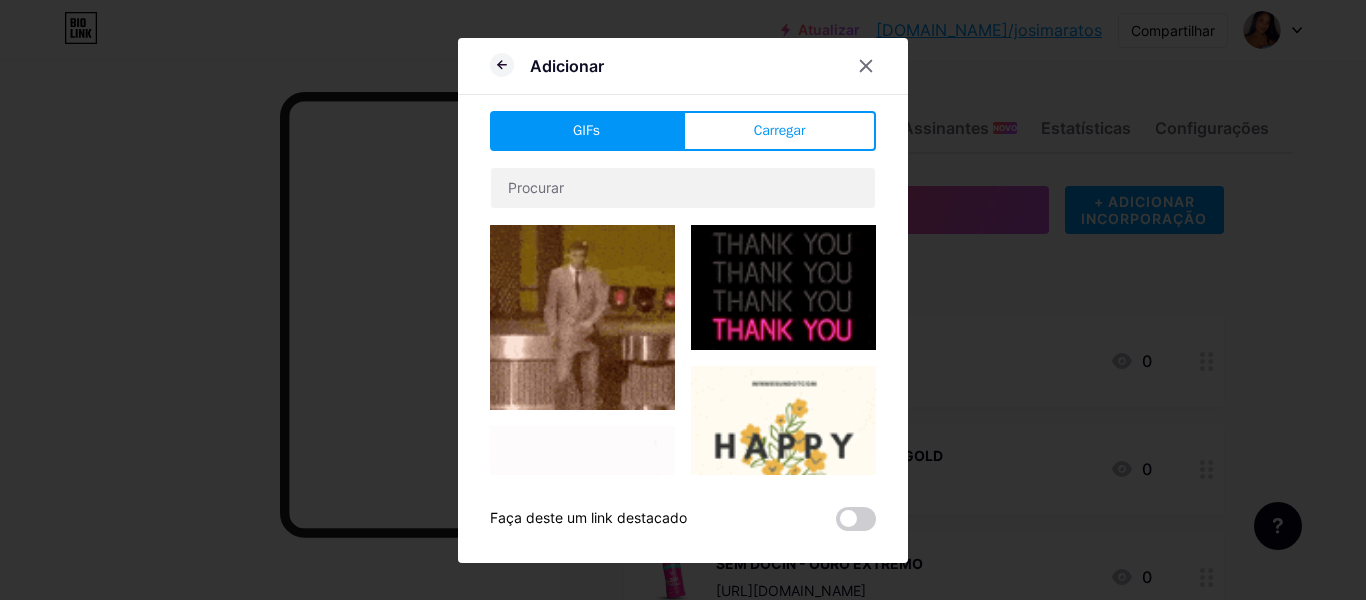 click on "Adicionar       GIFs     Carregar       Contente
YouTube
Reproduza vídeos do YouTube sem sair da sua página.
ADICIONAR
Vimeo
Reproduza vídeos do Vimeo sem sair da sua página.
ADICIONAR
TikTok
Aumente seus seguidores no TikTok
ADICIONAR
Tweet
Incorpore um tweet.
ADICIONAR
Reddit
Exiba seu perfil do Reddit
ADICIONAR
Spotify
Incorpore o Spotify para reproduzir a prévia de uma faixa.
ADICIONAR
Contração muscular
ADICIONAR" at bounding box center (683, 300) 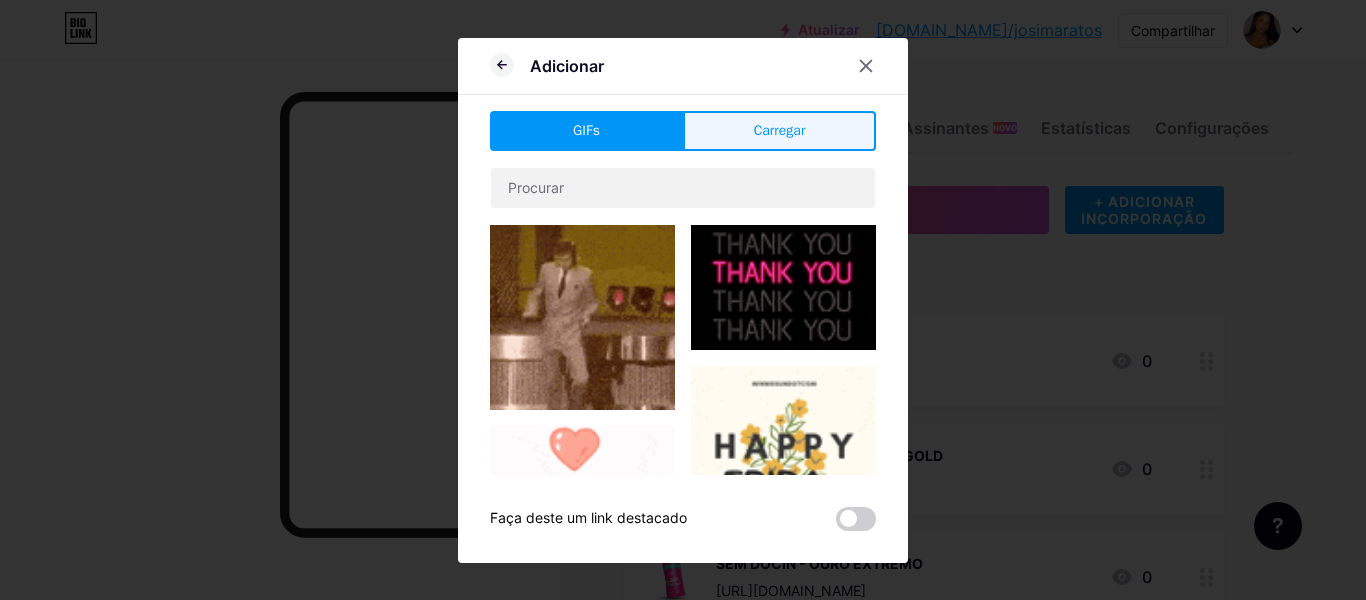 click on "Carregar" at bounding box center (779, 131) 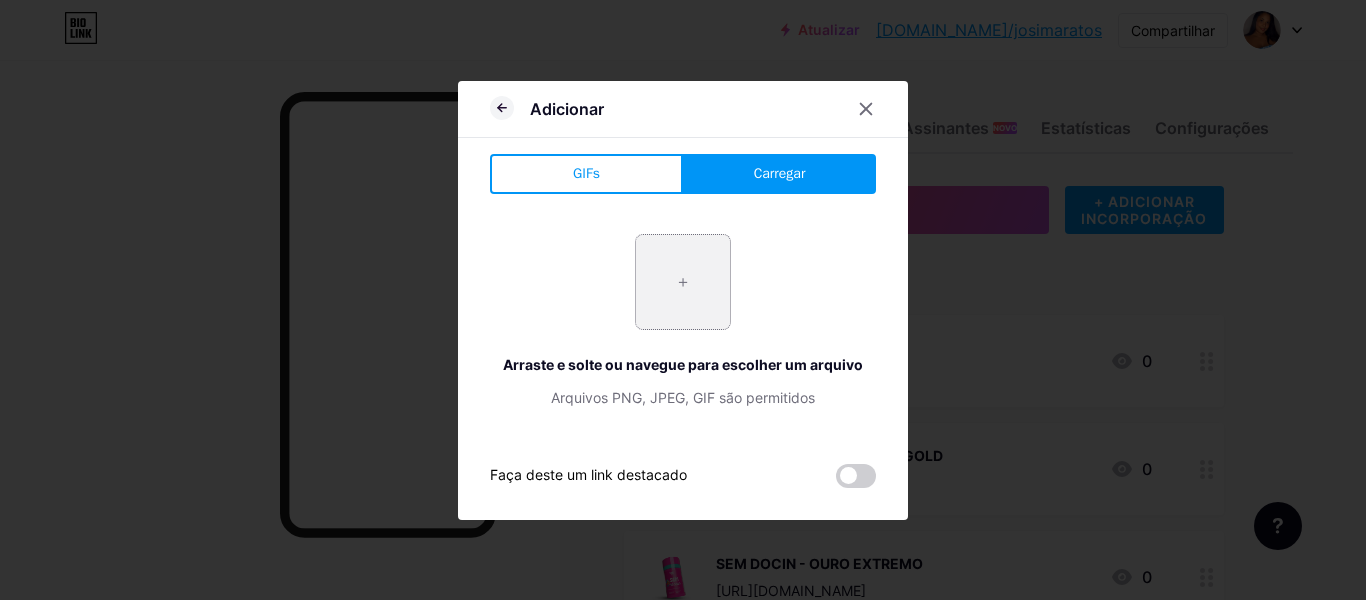 click at bounding box center [683, 282] 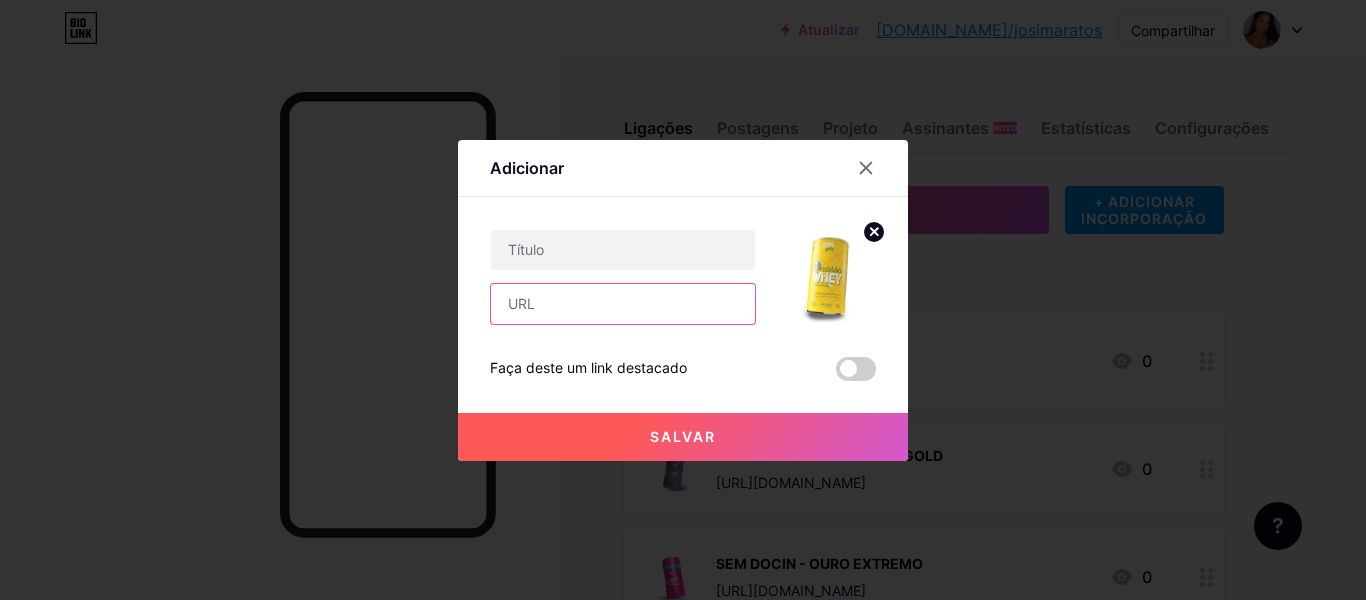 click at bounding box center [623, 304] 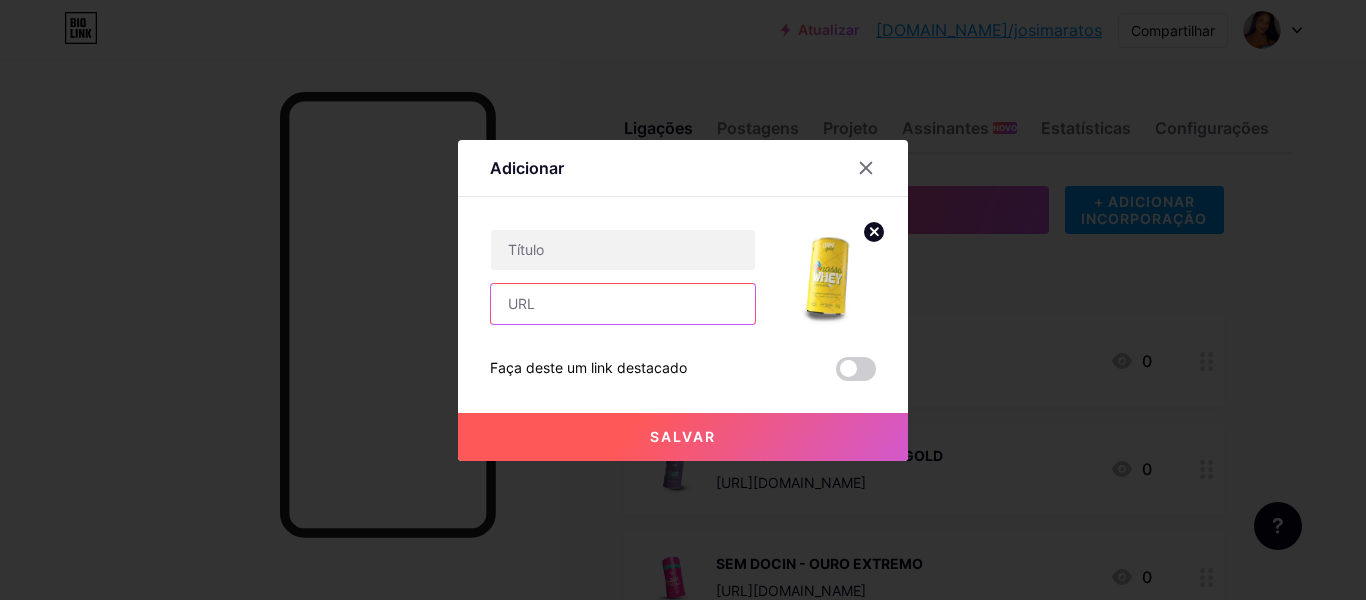 paste on "[URL][DOMAIN_NAME]" 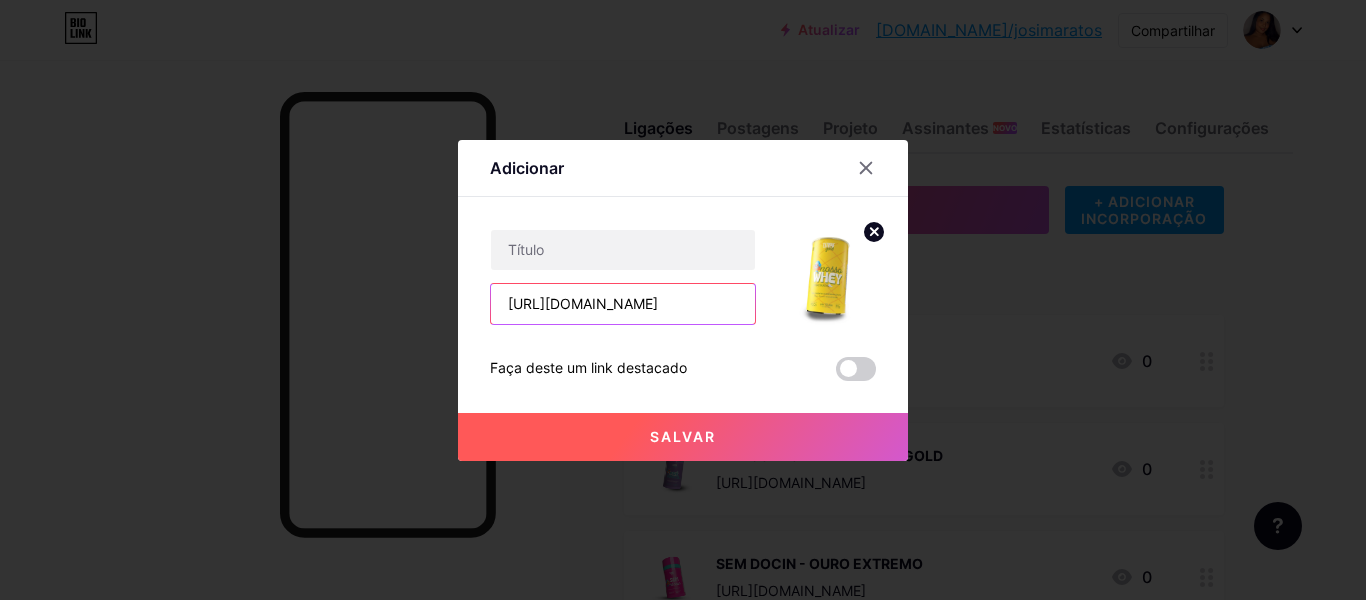 scroll, scrollTop: 0, scrollLeft: 85, axis: horizontal 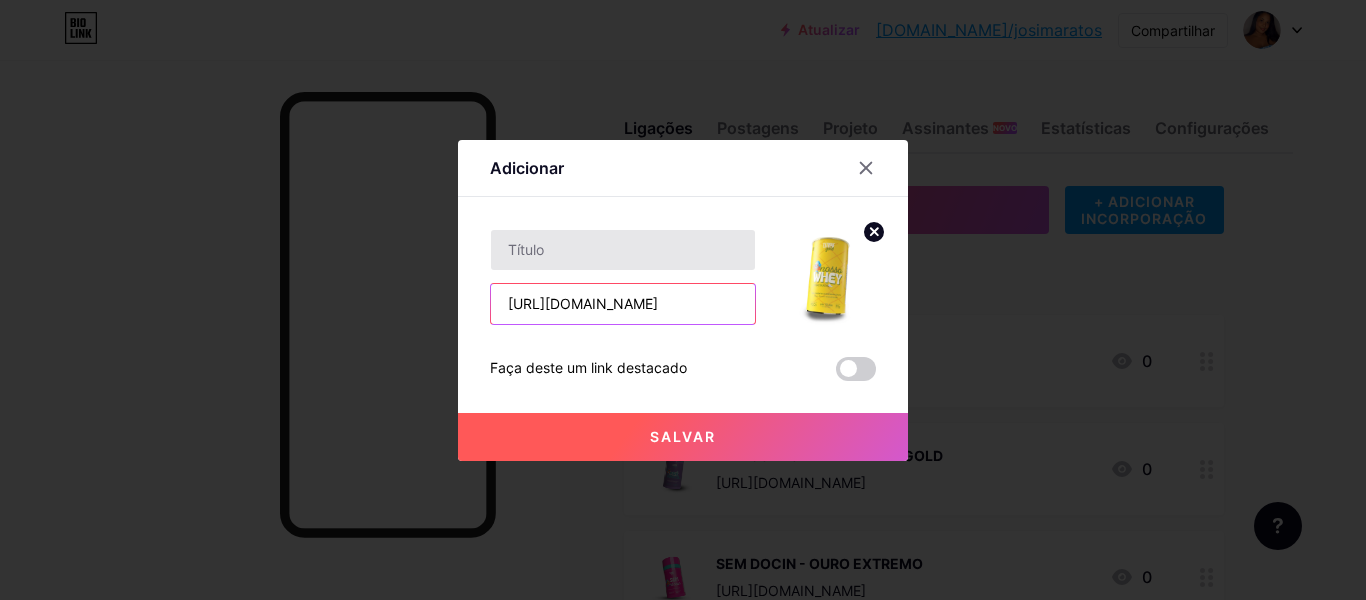 type on "[URL][DOMAIN_NAME]" 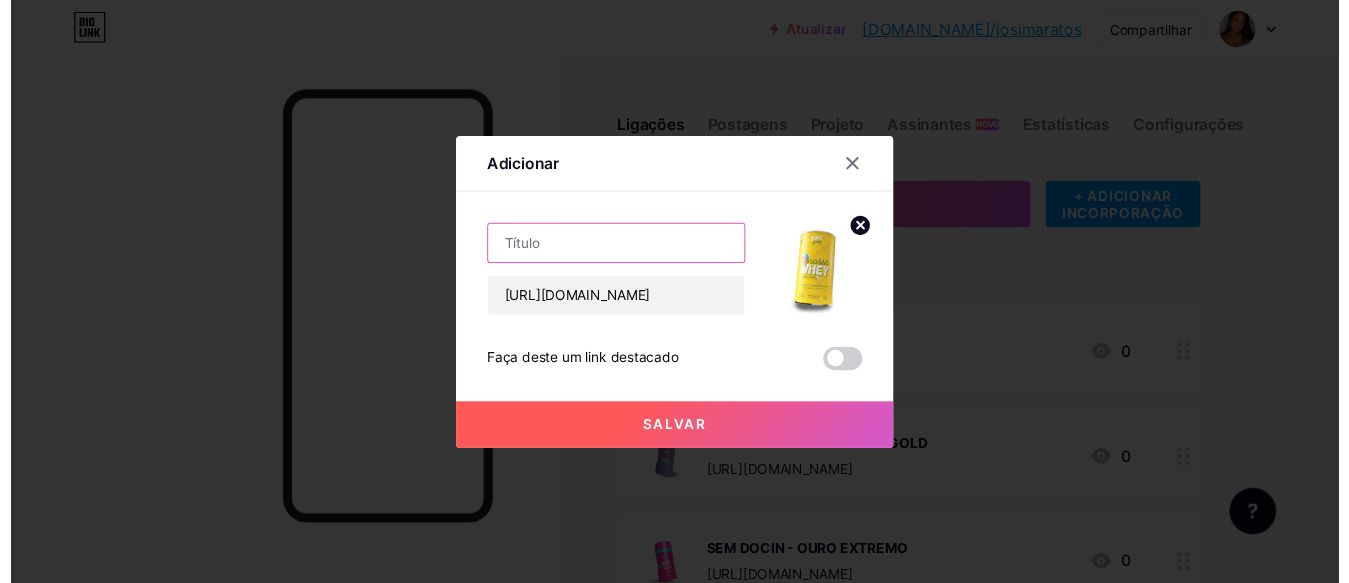 scroll, scrollTop: 0, scrollLeft: 0, axis: both 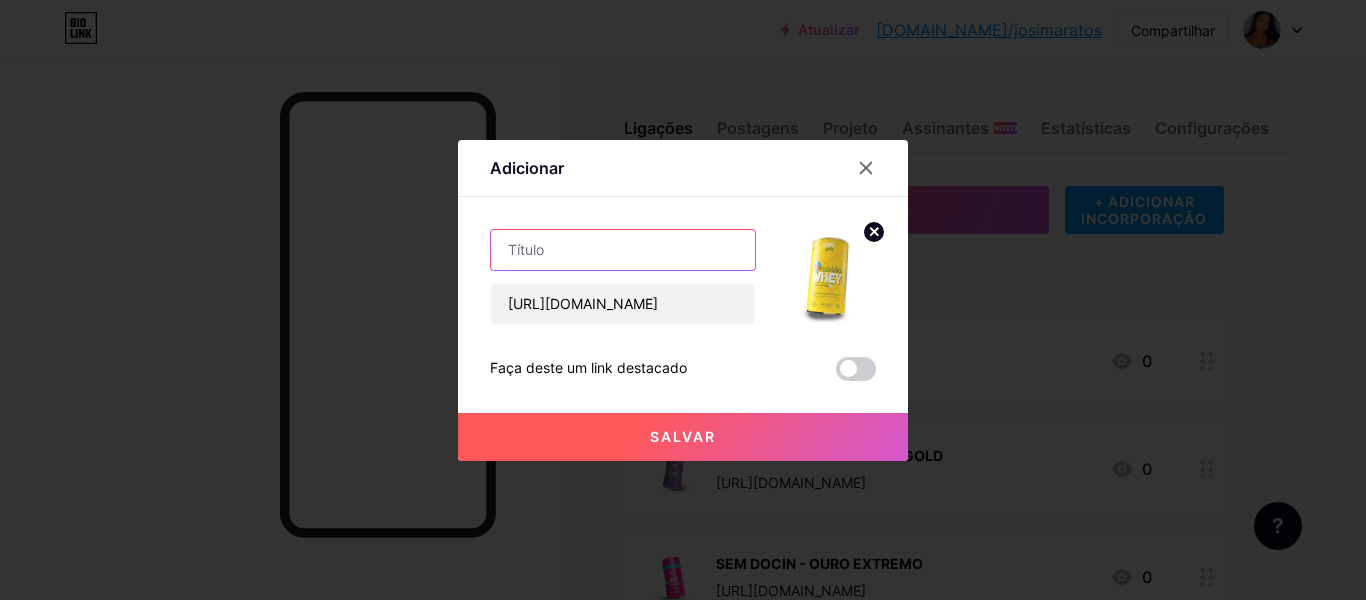 click at bounding box center [623, 250] 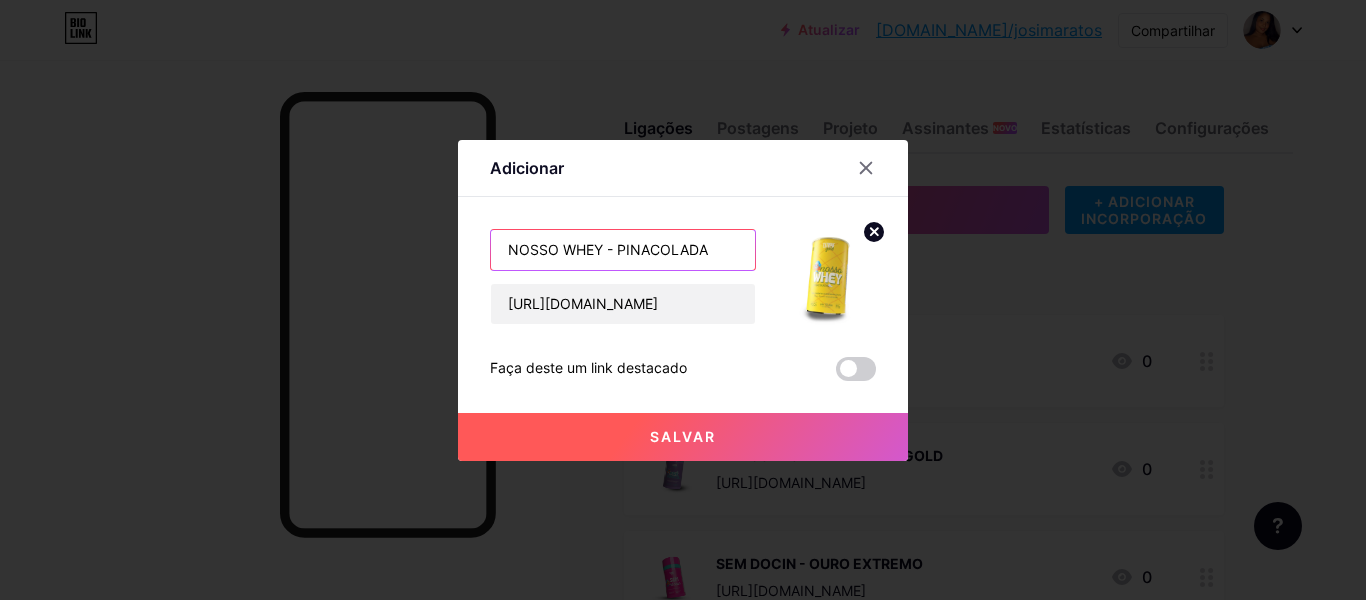 type on "NOSSO WHEY - PINACOLADA" 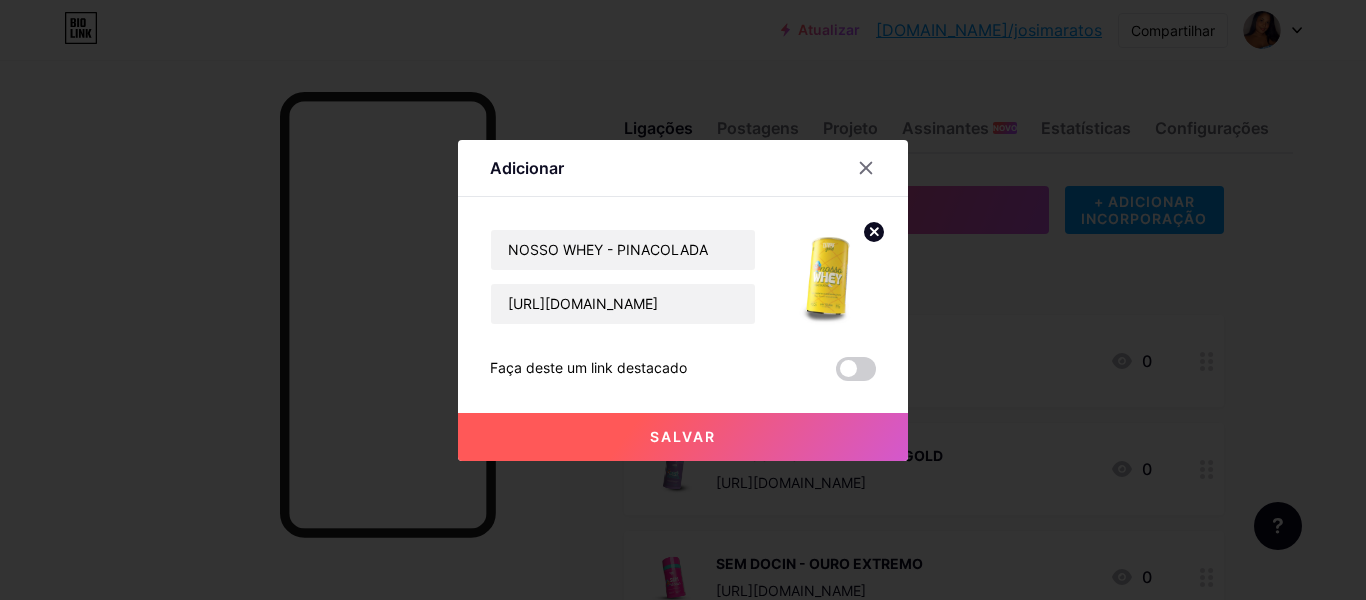 click on "Salvar" at bounding box center [683, 436] 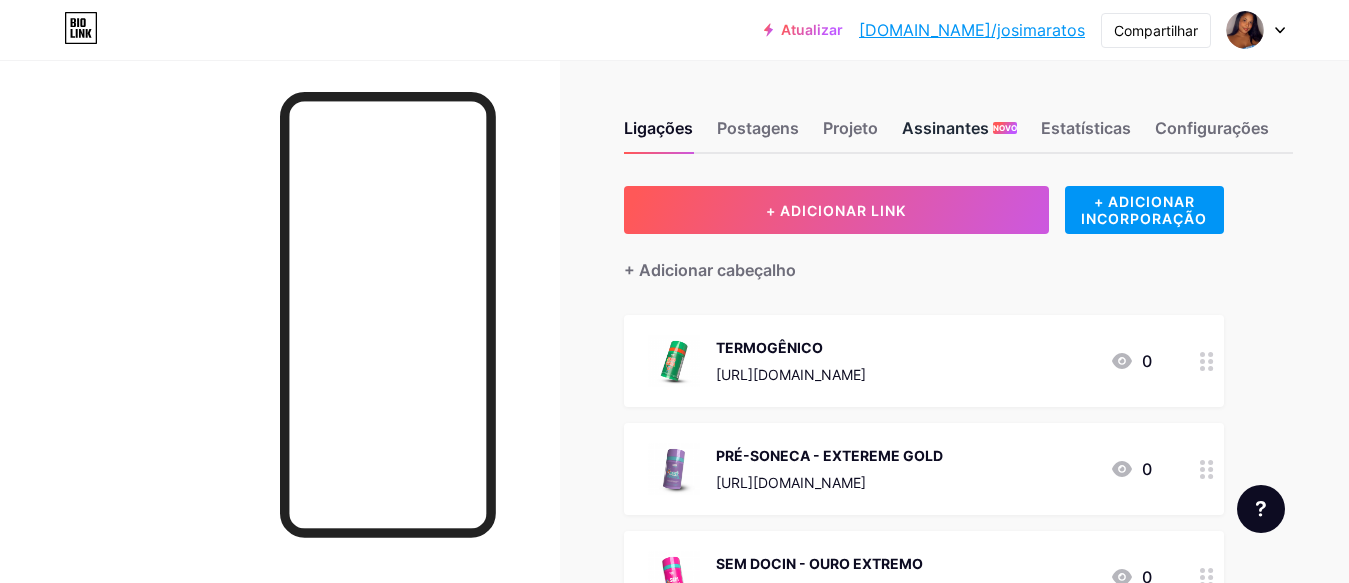 drag, startPoint x: 1365, startPoint y: 3, endPoint x: 934, endPoint y: 123, distance: 447.39355 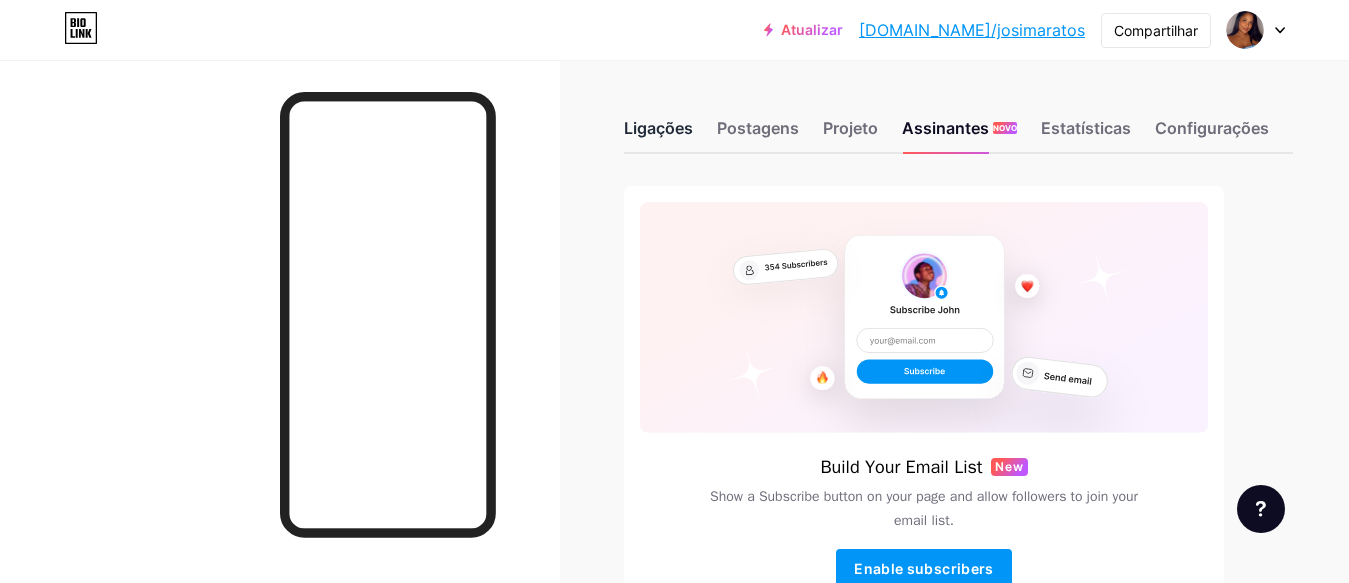 click on "Ligações" at bounding box center [658, 128] 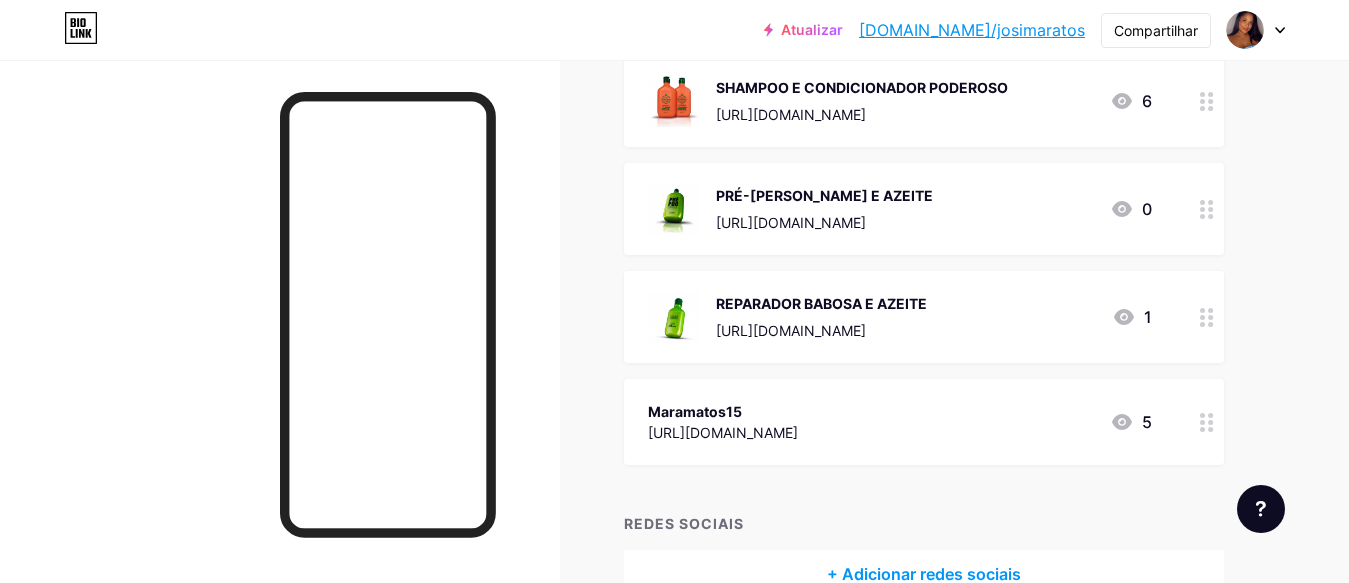 scroll, scrollTop: 6389, scrollLeft: 0, axis: vertical 